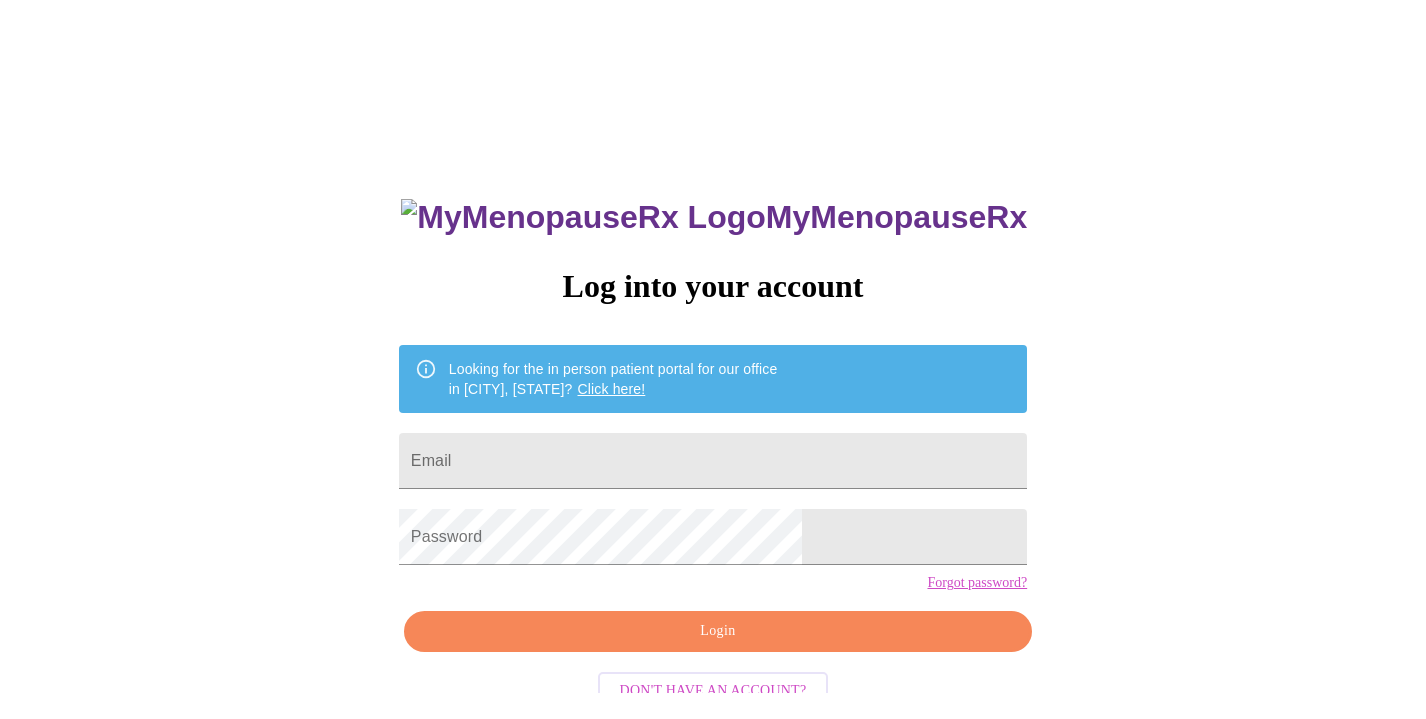 scroll, scrollTop: 0, scrollLeft: 0, axis: both 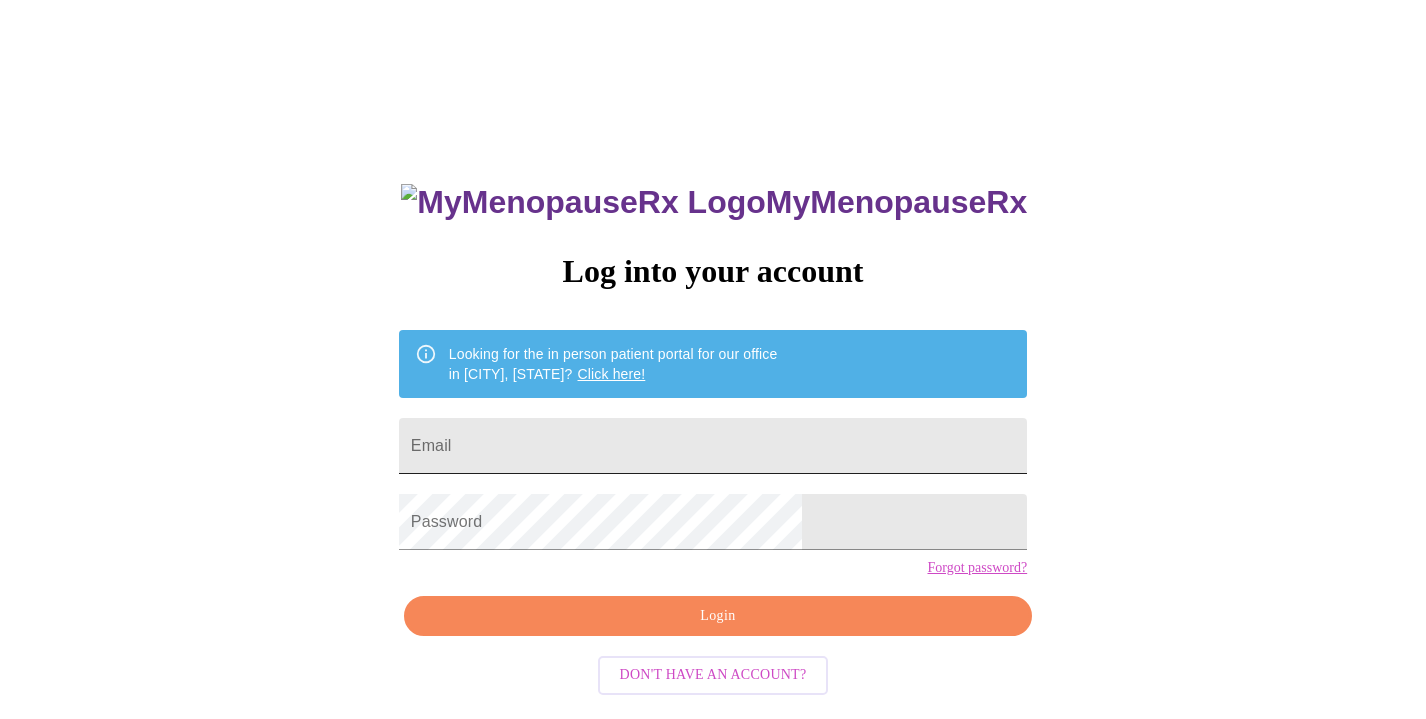 click on "Email" at bounding box center [713, 446] 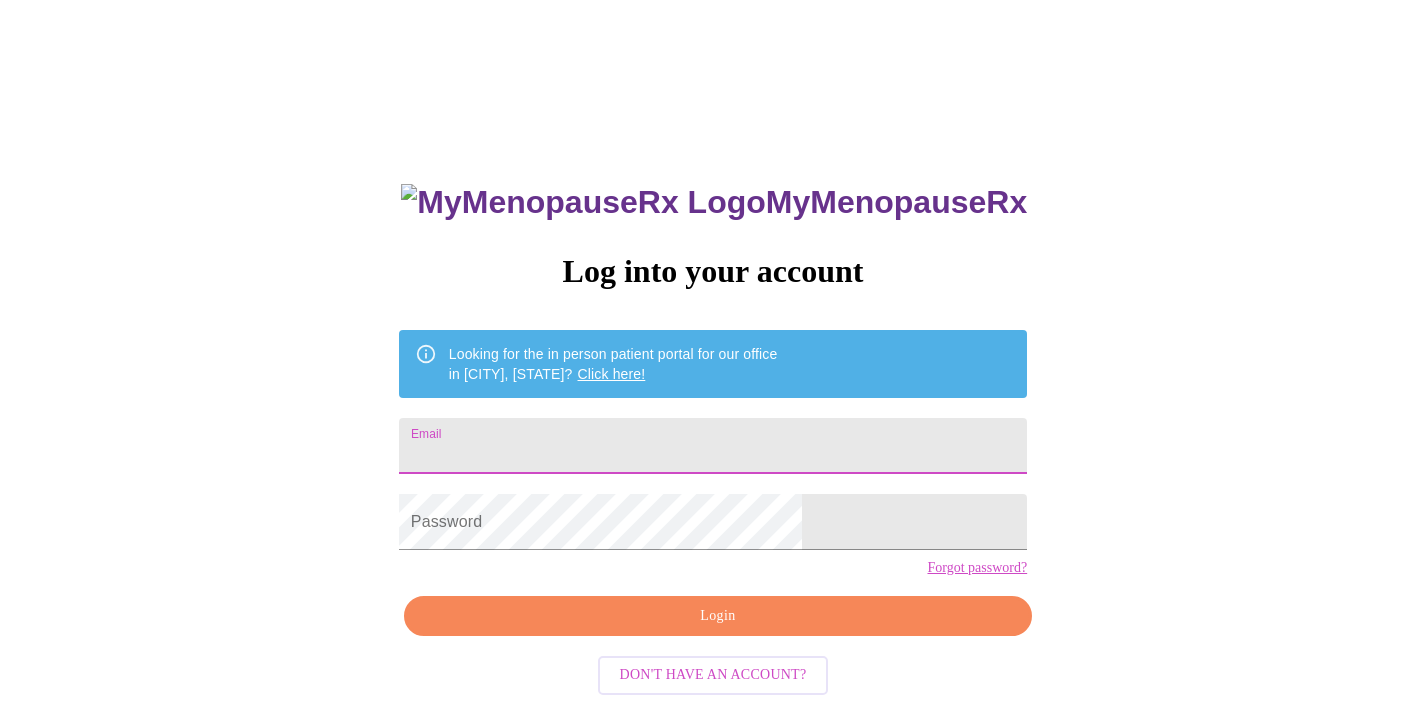 type on "[EMAIL]" 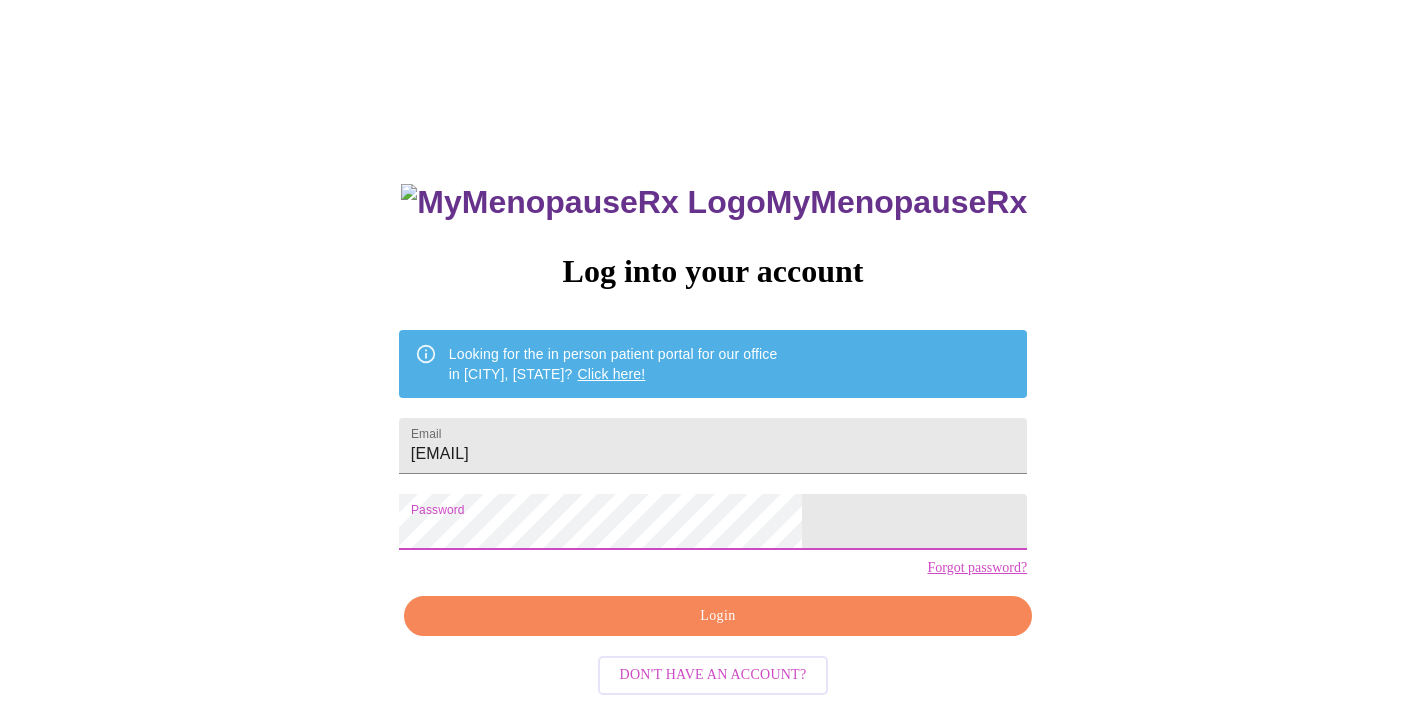 click on "Forgot password?" at bounding box center [977, 568] 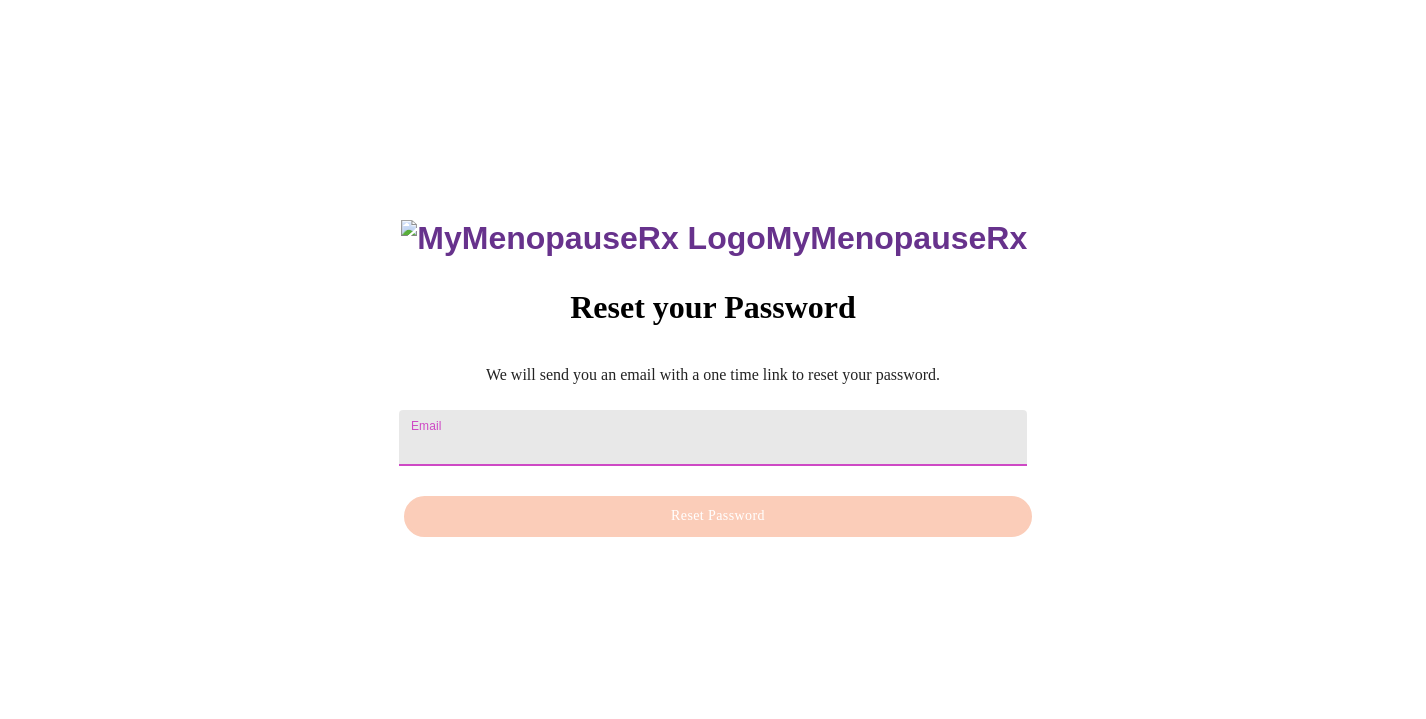 click on "Email" at bounding box center (713, 438) 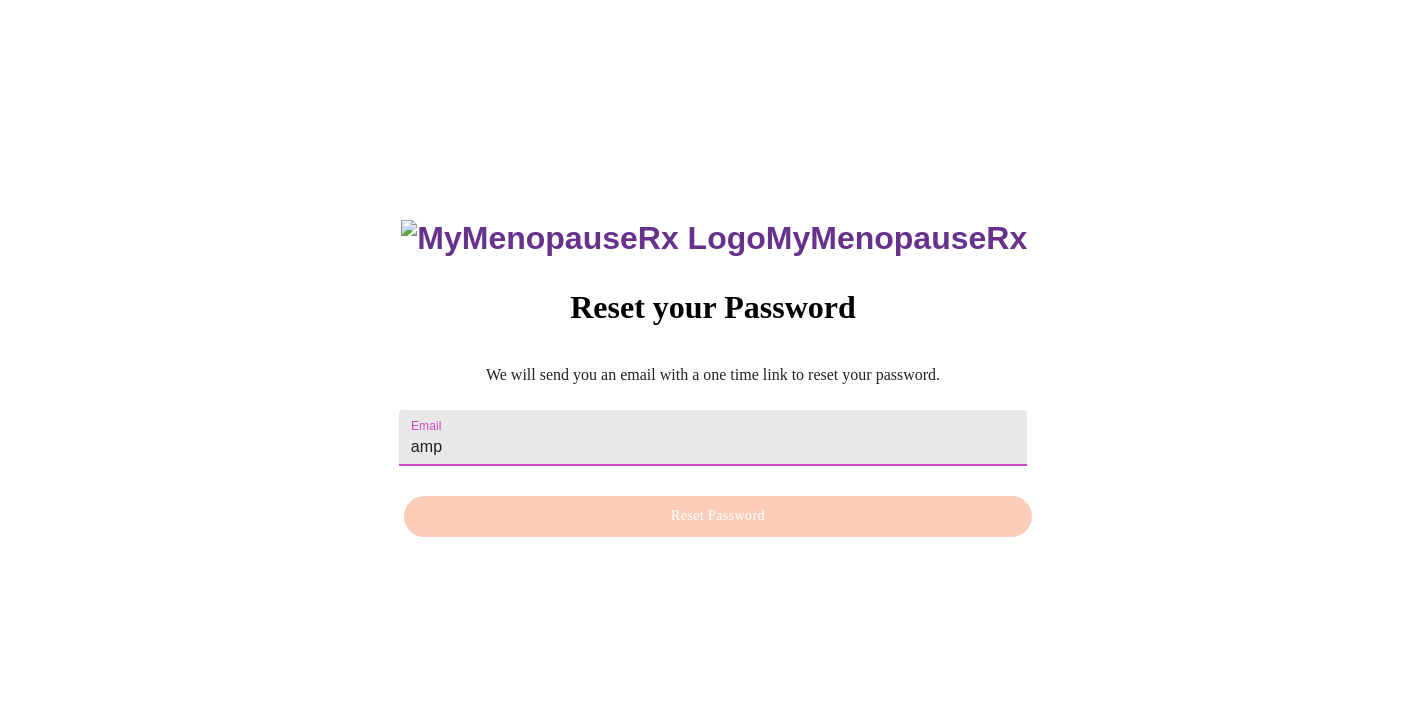 type on "[EMAIL]" 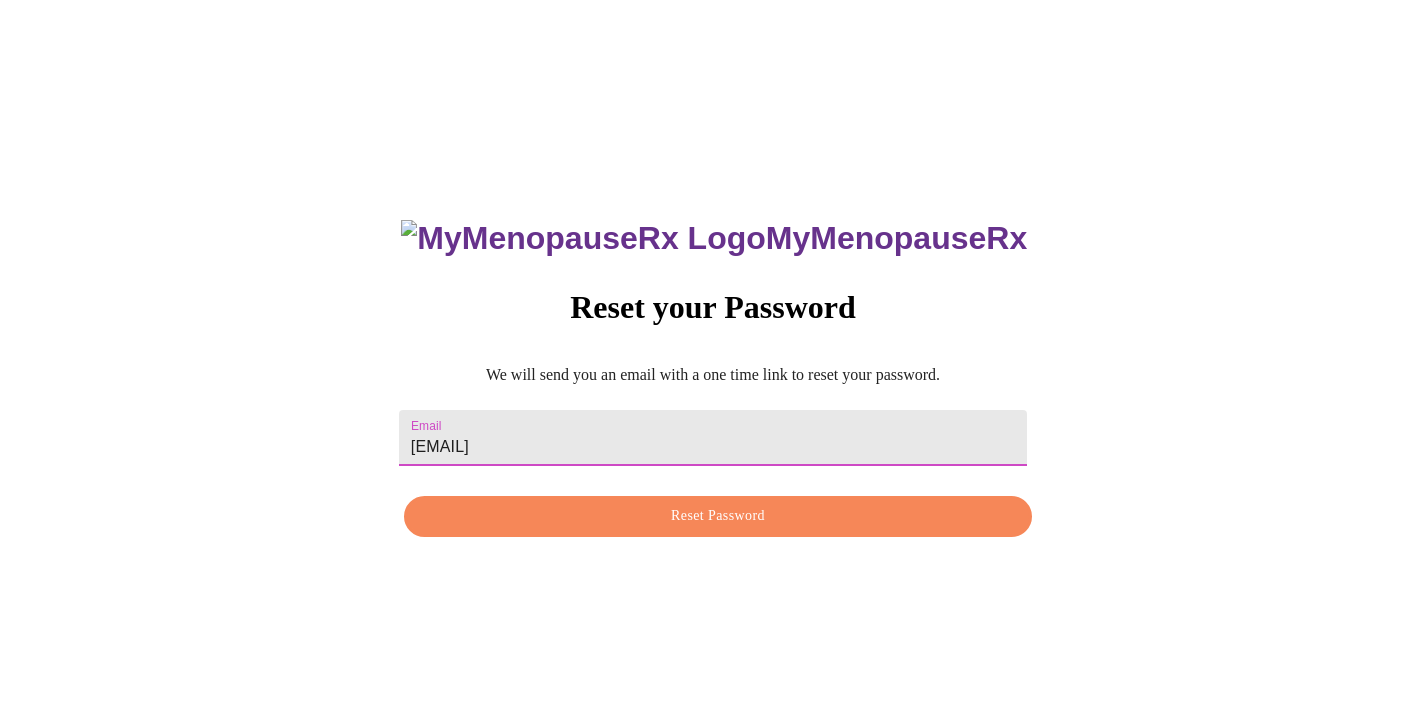 click on "Reset Password" at bounding box center [718, 516] 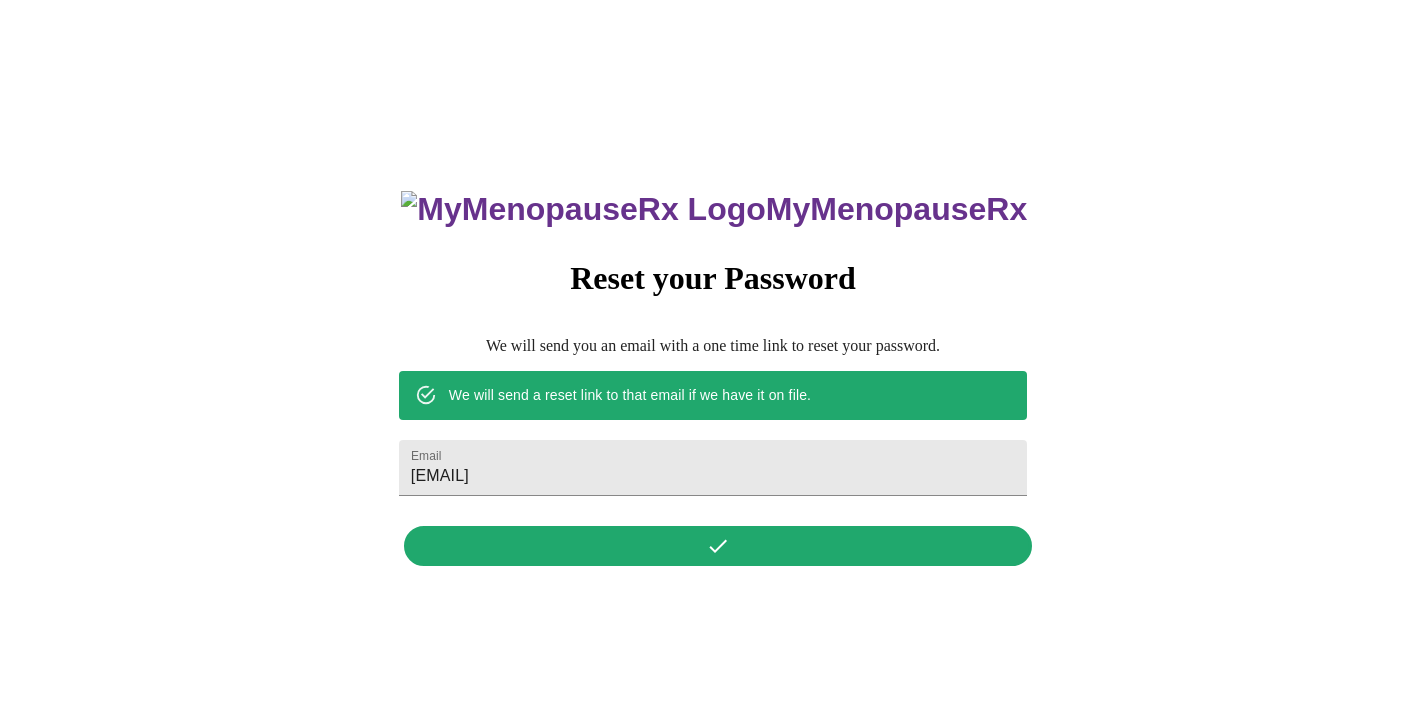 click on "MyMenopauseRx Reset your Password We will send you an email with a one time link to reset your password. We will send a reset link to that email if we have it on file. Email amproctor3@yahoo.com" at bounding box center (713, 367) 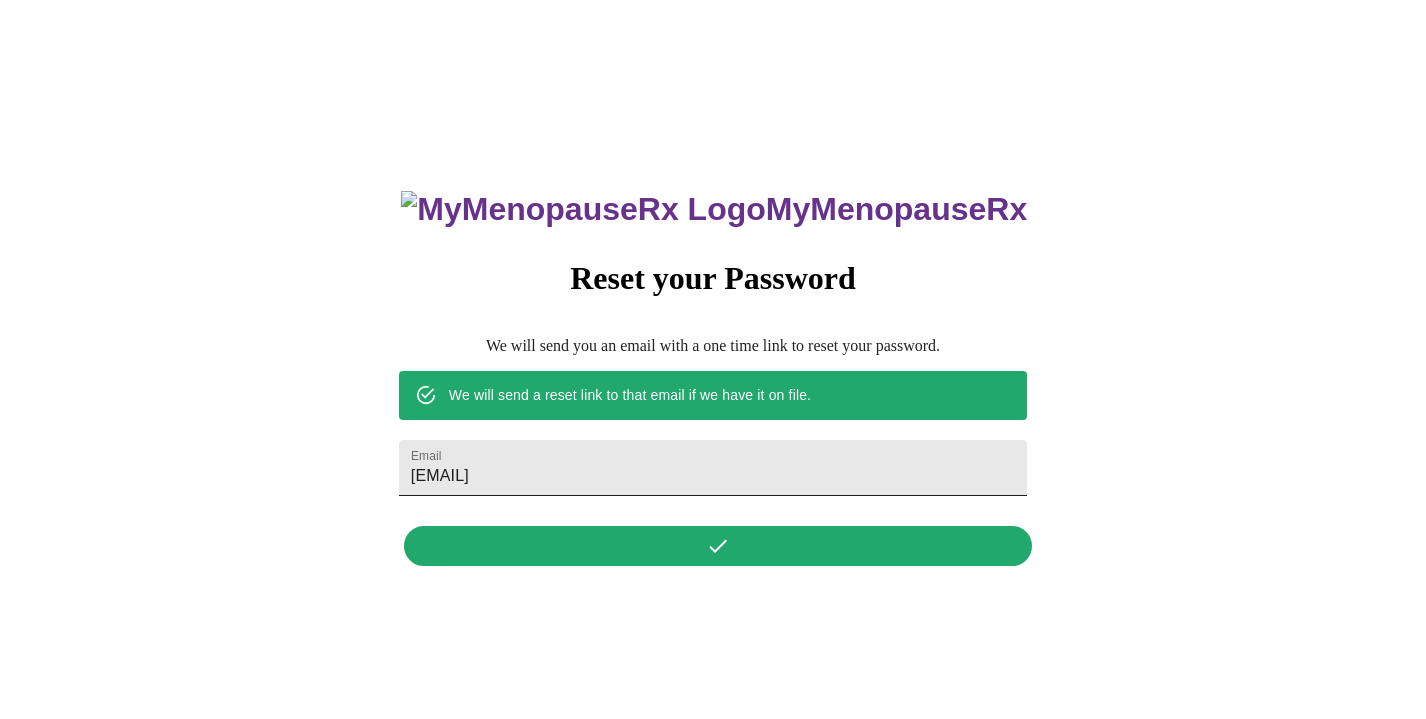click on "[EMAIL]" at bounding box center (713, 468) 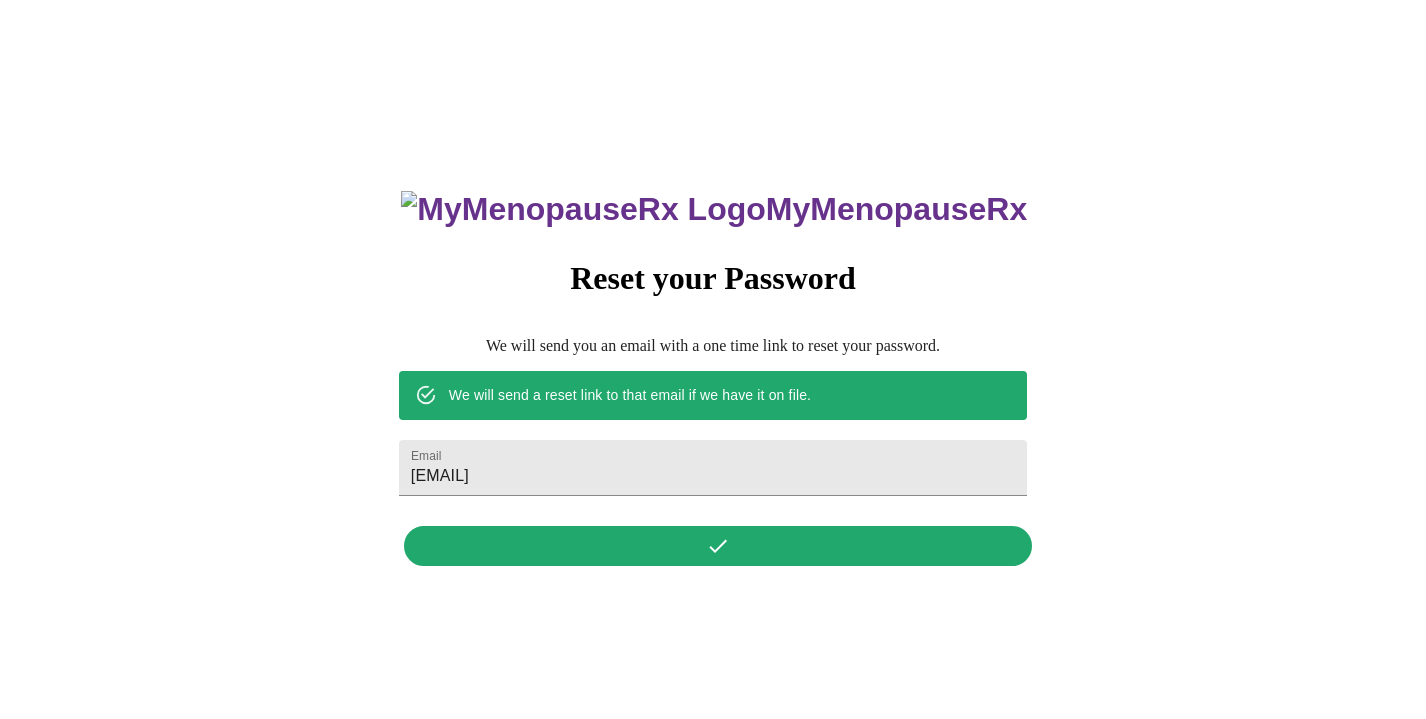 click on "Email amproctor3@yahoo.com" at bounding box center (713, 468) 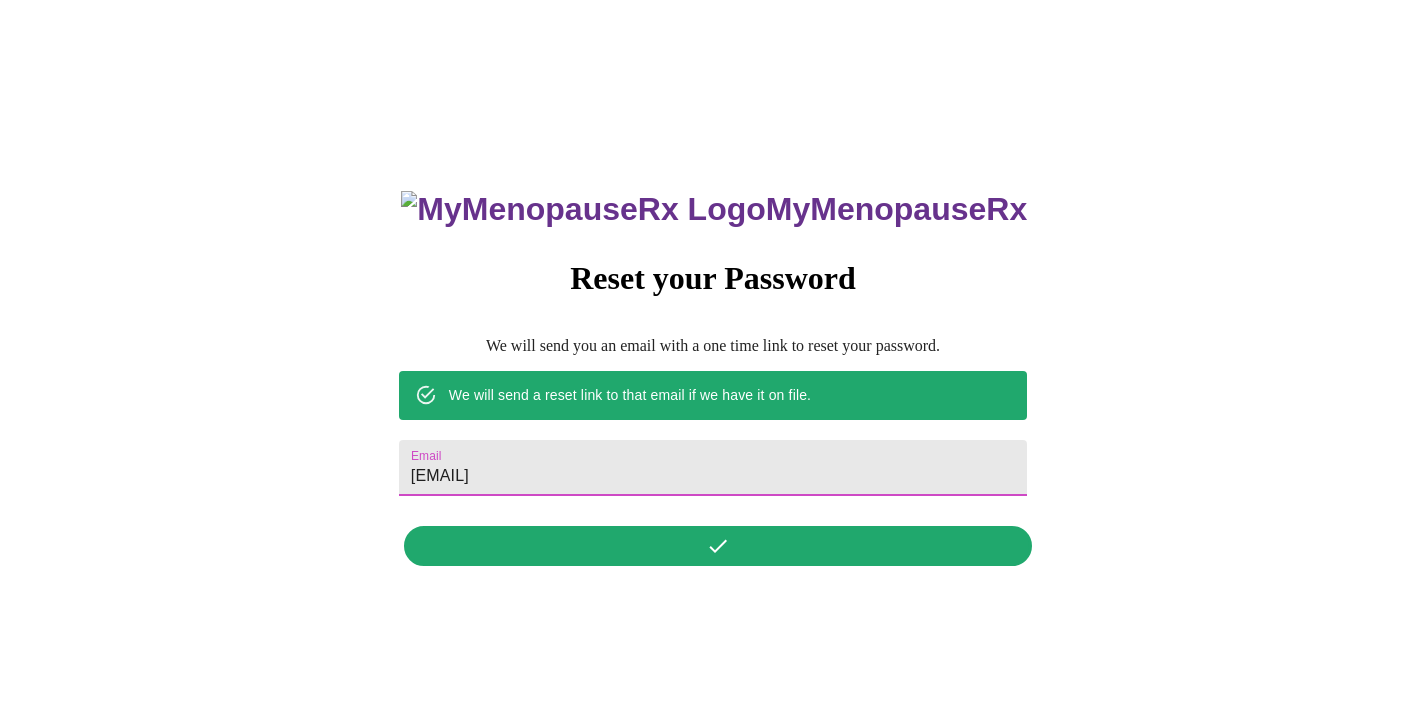 click on "[EMAIL]" at bounding box center [713, 468] 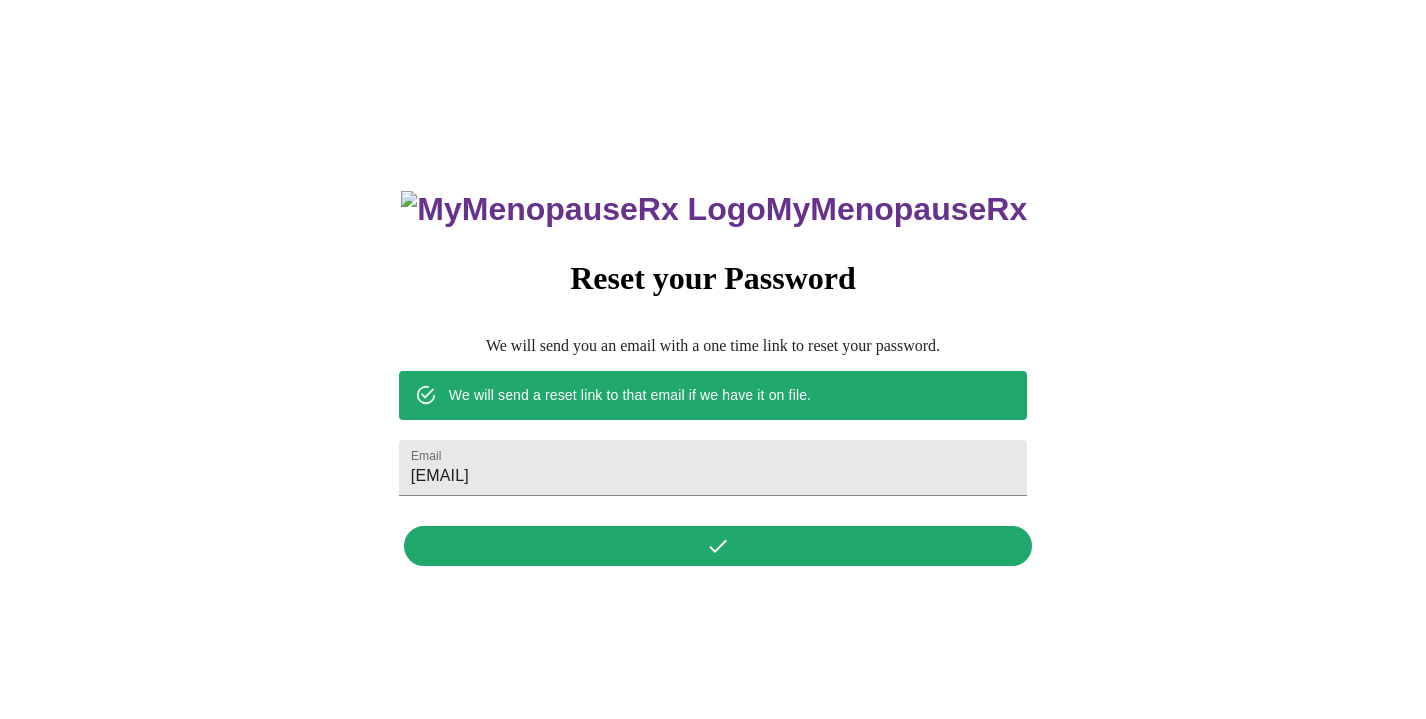 click on "MyMenopauseRx Reset your Password We will send you an email with a one time link to reset your password. We will send a reset link to that email if we have it on file. Email amproctor3@yahoo.com" at bounding box center (713, 367) 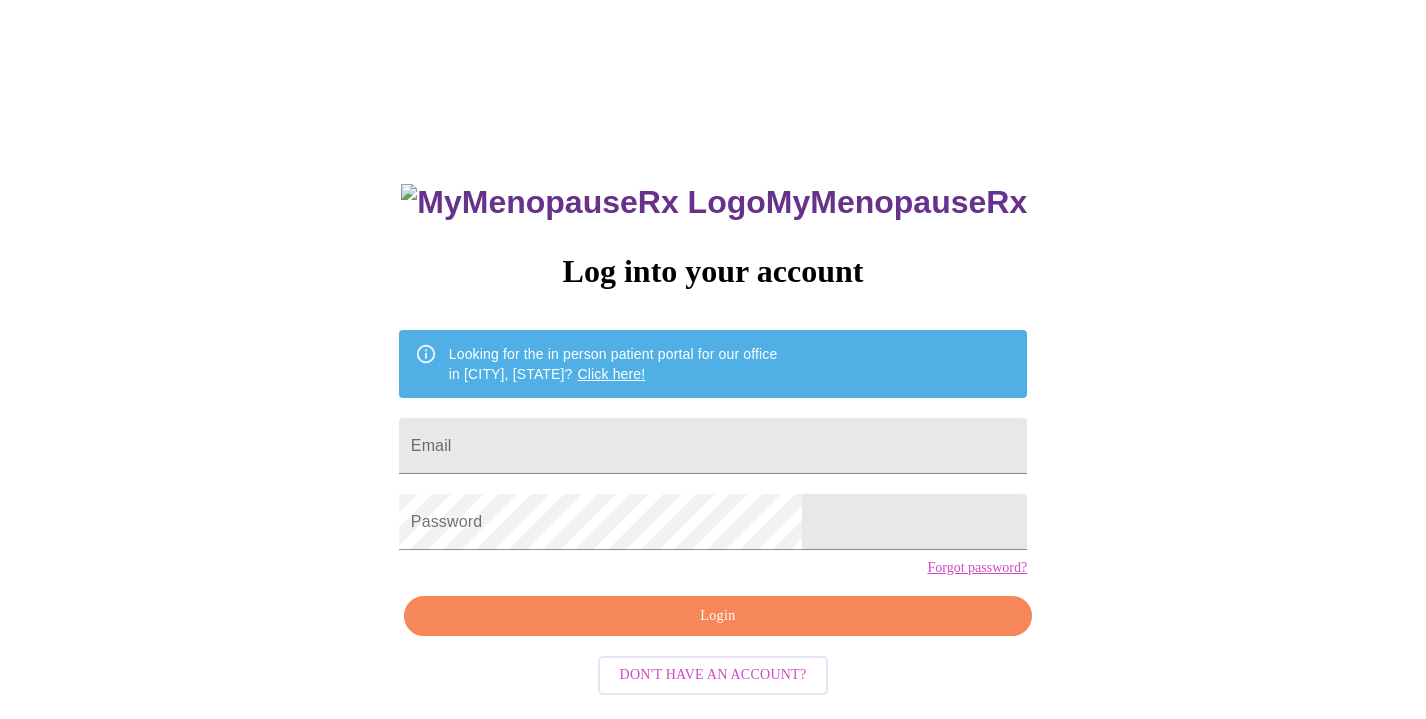 scroll, scrollTop: 0, scrollLeft: 0, axis: both 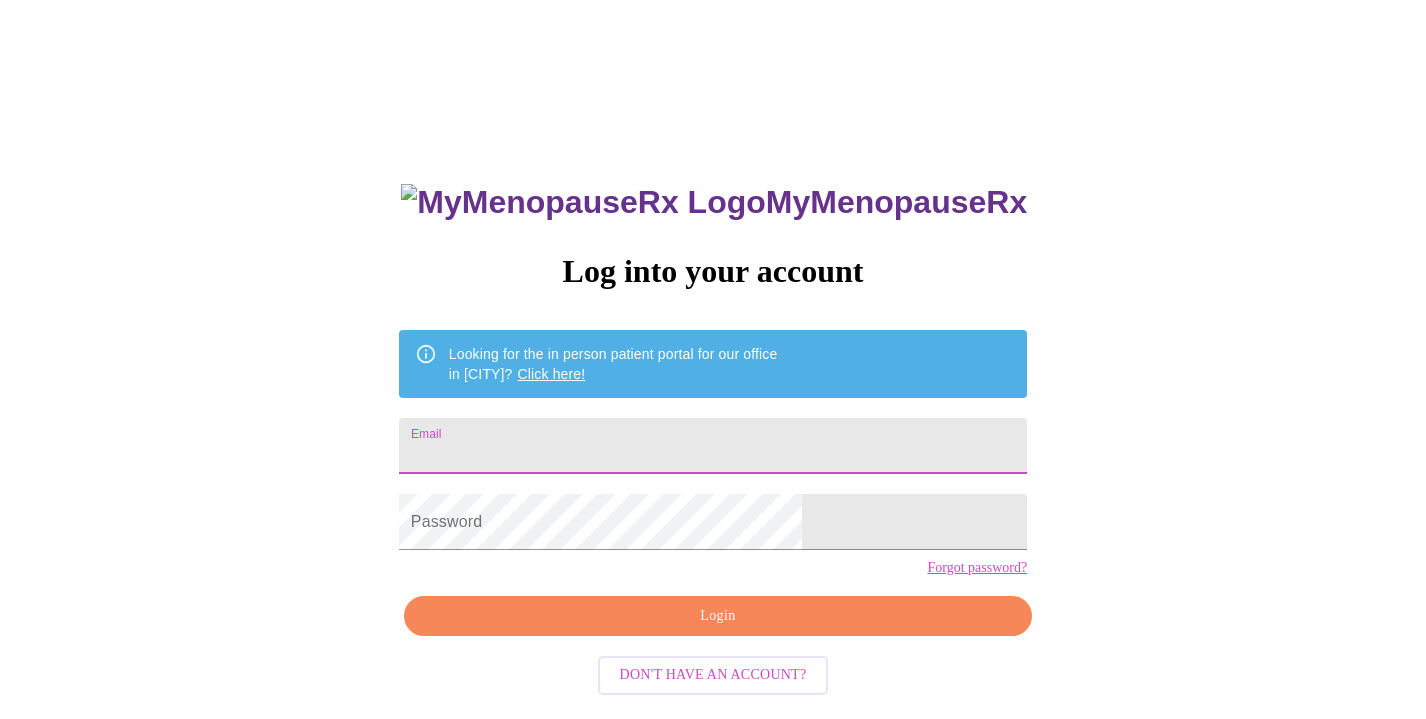 click on "Email" at bounding box center [713, 446] 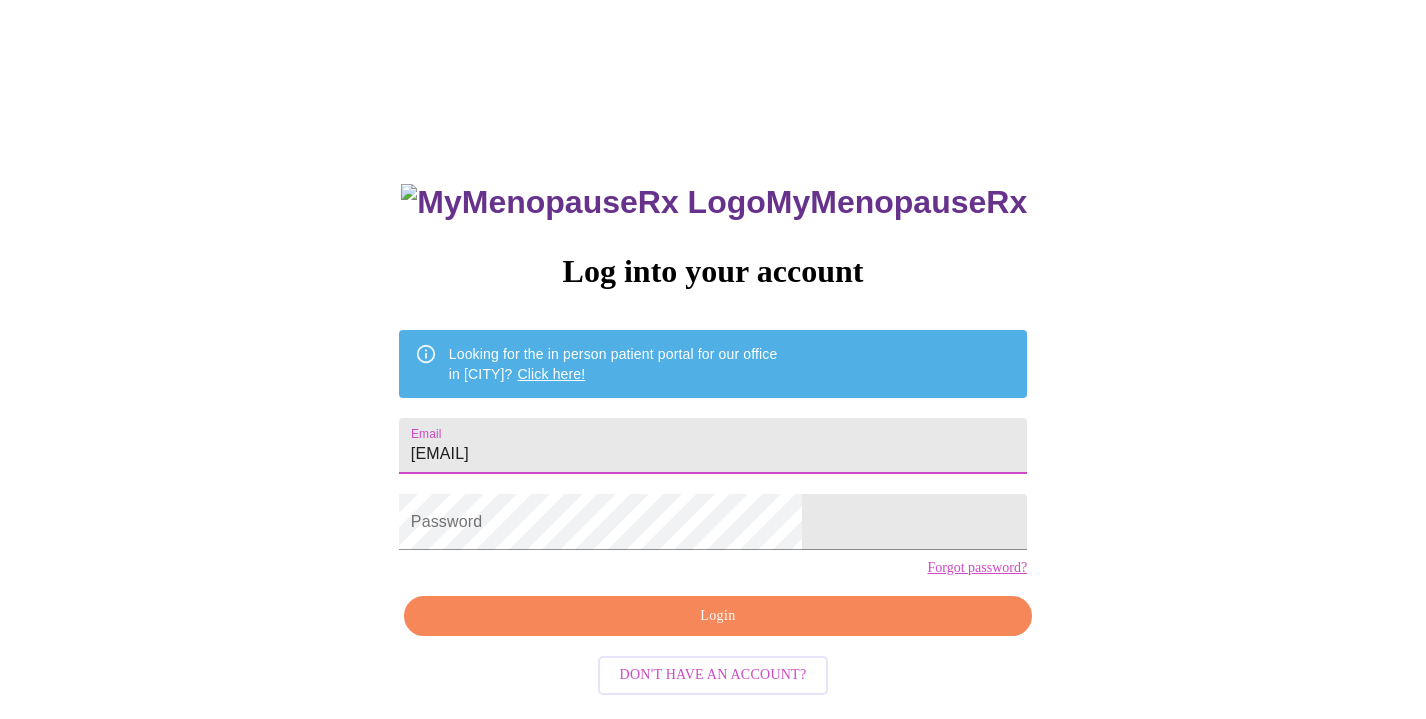 type on "[EMAIL]" 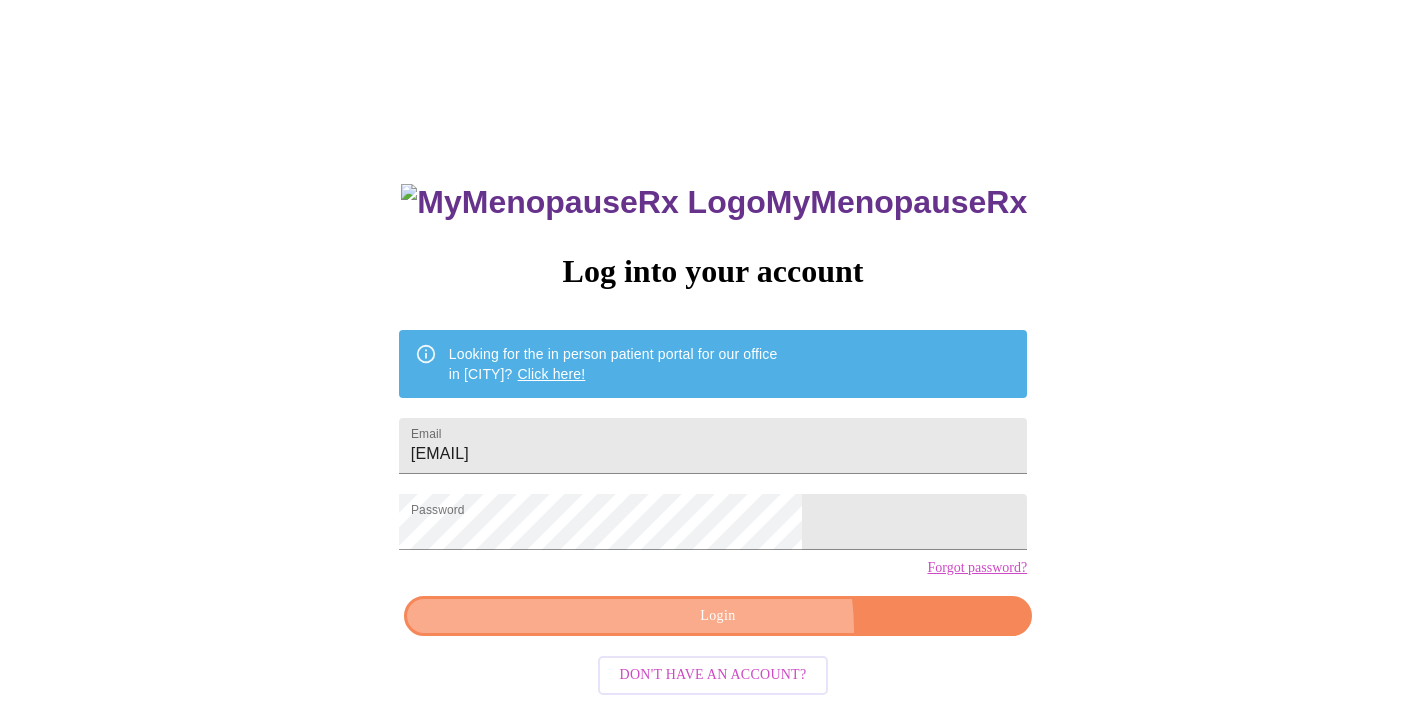 click on "Login" at bounding box center (718, 616) 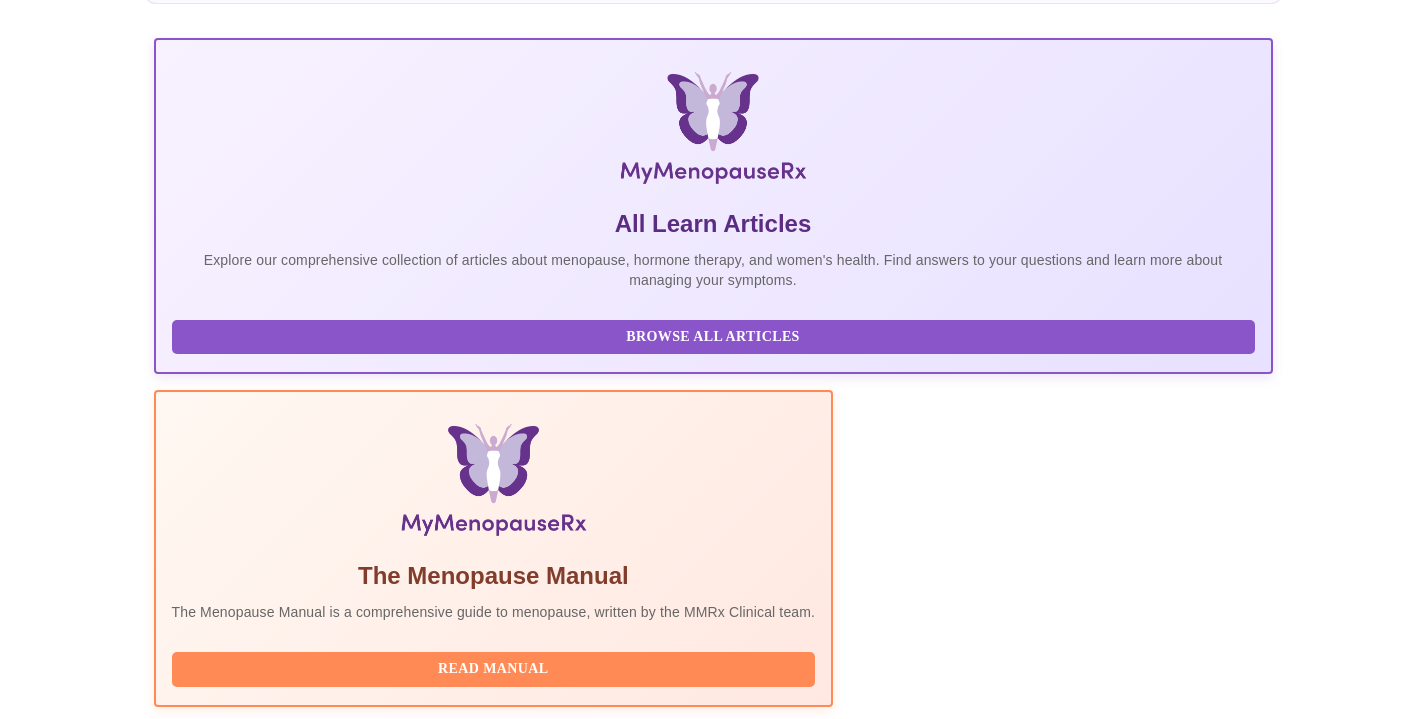 scroll, scrollTop: 376, scrollLeft: 0, axis: vertical 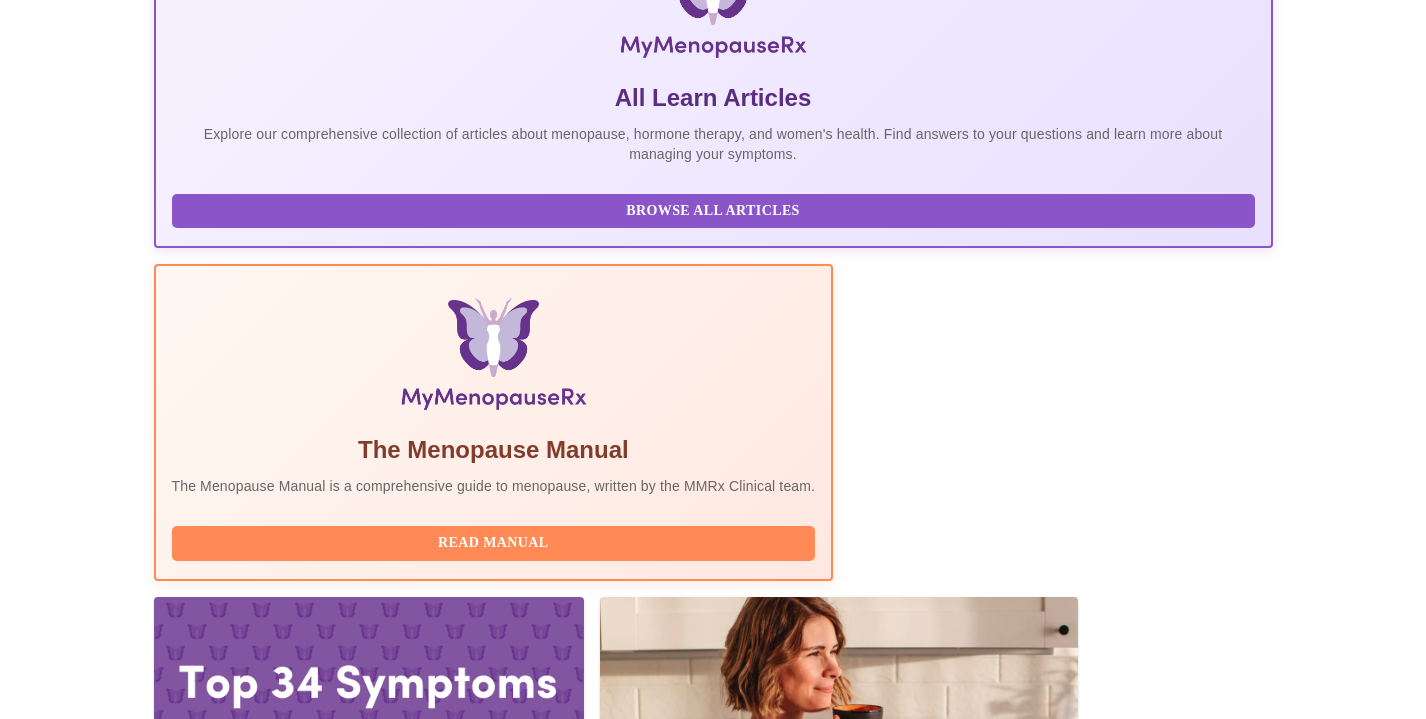 click on "Complete Pre-Assessment" at bounding box center (1137, 2175) 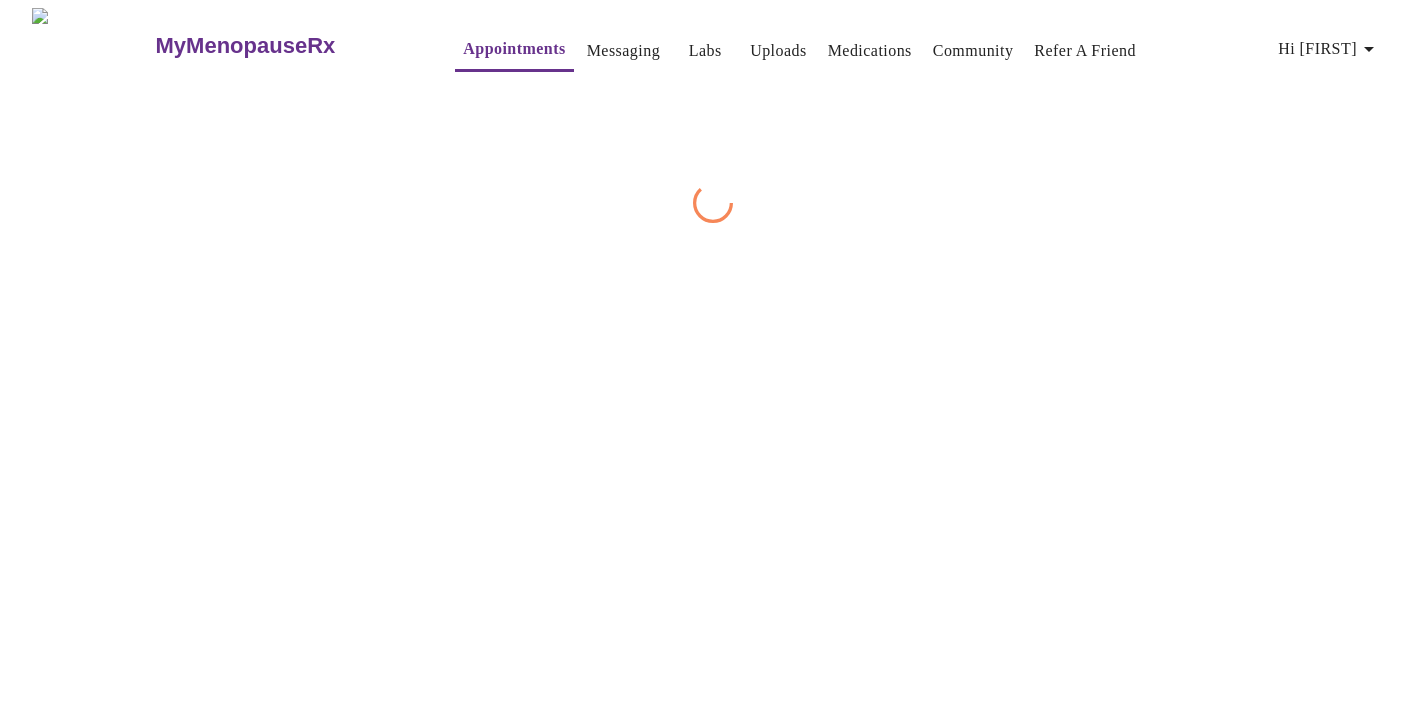 scroll, scrollTop: 0, scrollLeft: 0, axis: both 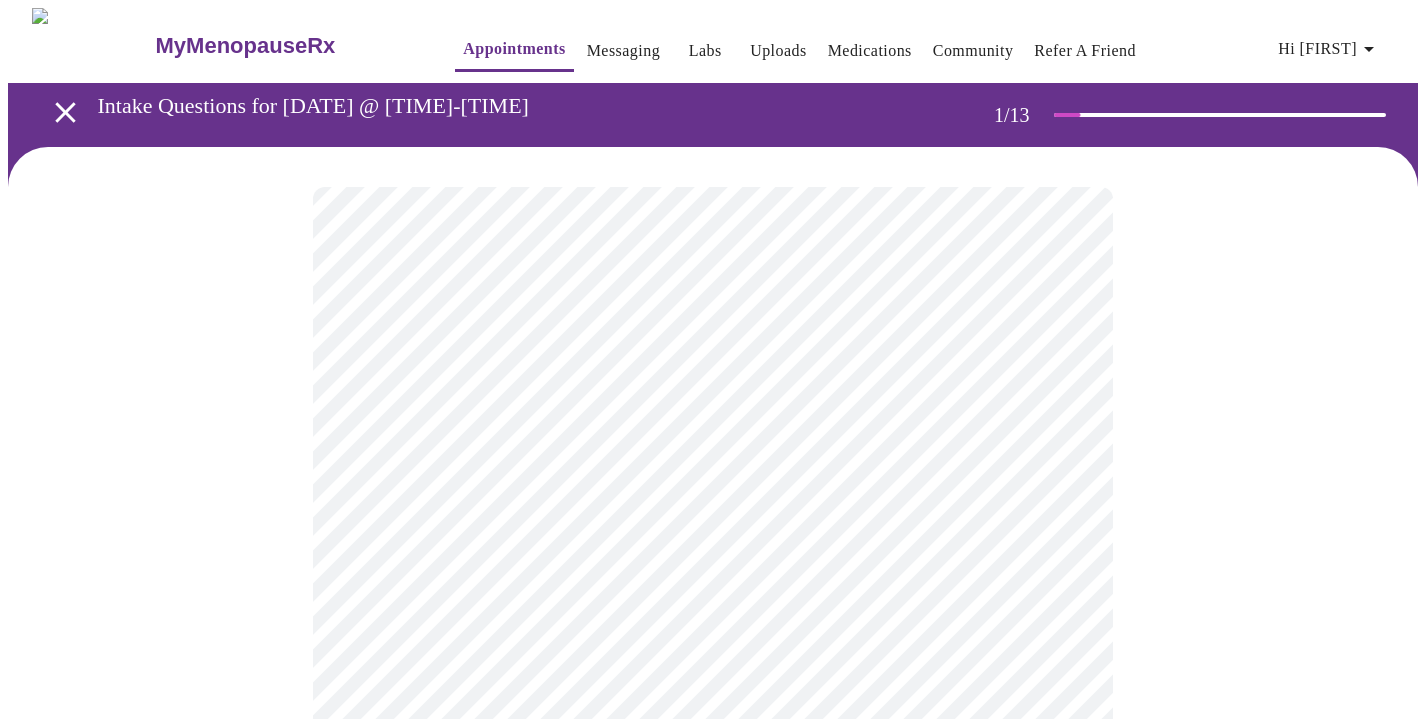 click on "MyMenopauseRx Appointments Messaging Labs Uploads Medications Community Refer a Friend Hi [FIRST]   Intake Questions for [DATE] @ [TIME]-[TIME] 1  /  13 Settings Billing Invoices Log out" at bounding box center [713, 927] 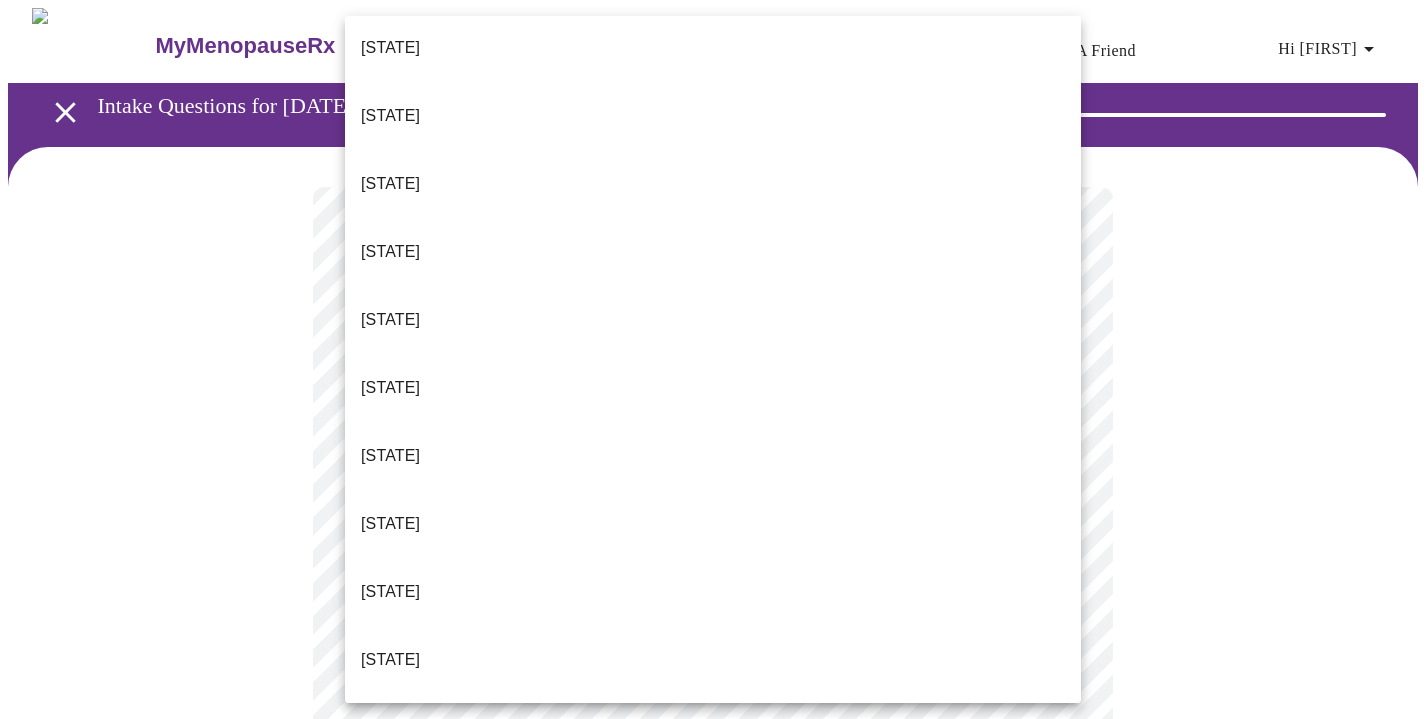 scroll, scrollTop: 1306, scrollLeft: 0, axis: vertical 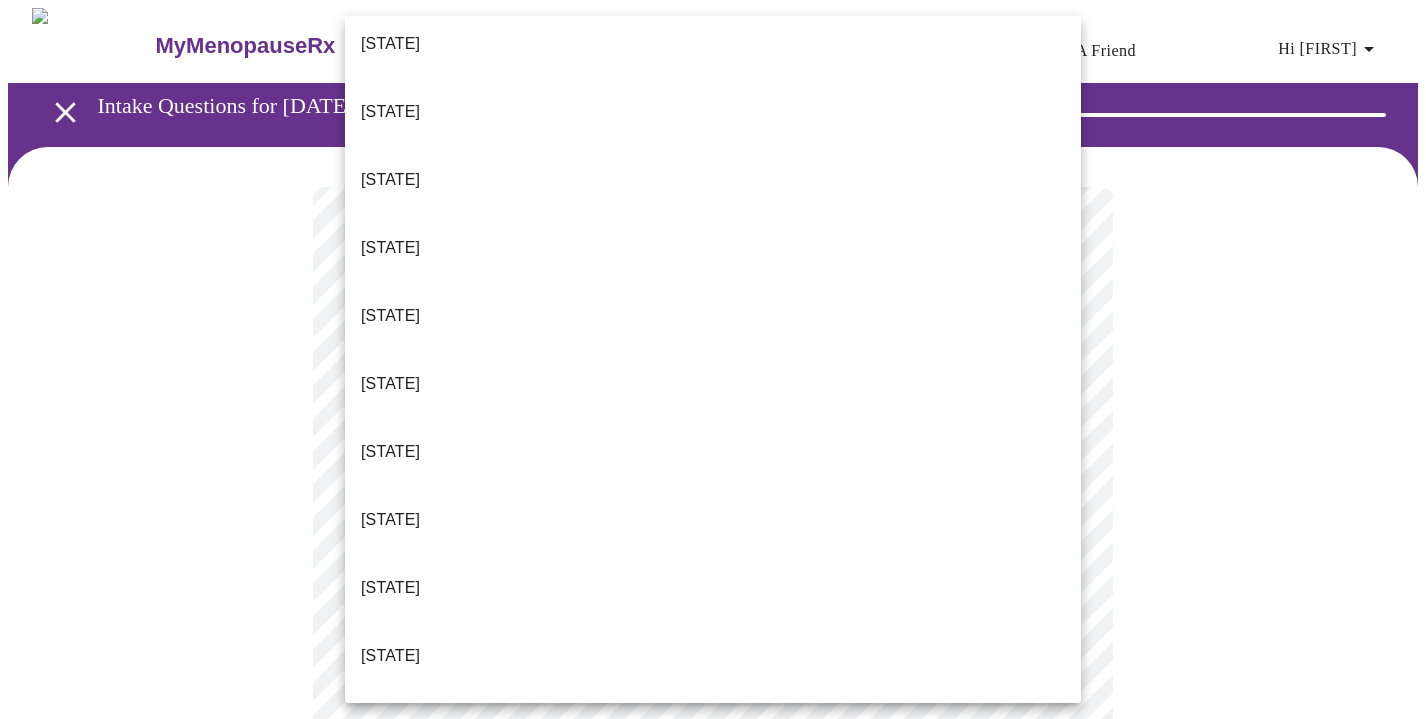 click on "[STATE]" at bounding box center (390, 1132) 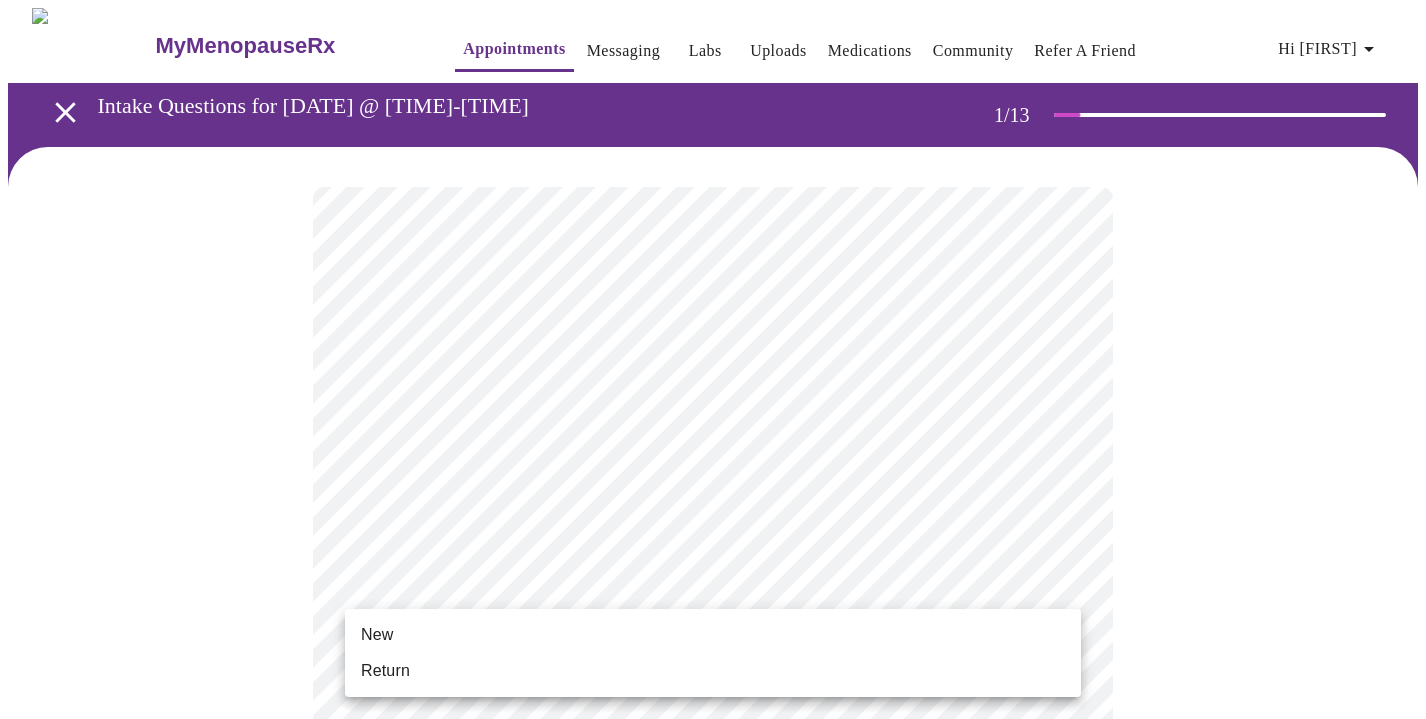 click on "Hi [PERSON]   Intake Questions for [DATE] @ [TIME]-[TIME] 1  /  13 Settings Billing Invoices Log out New Return" at bounding box center (713, 921) 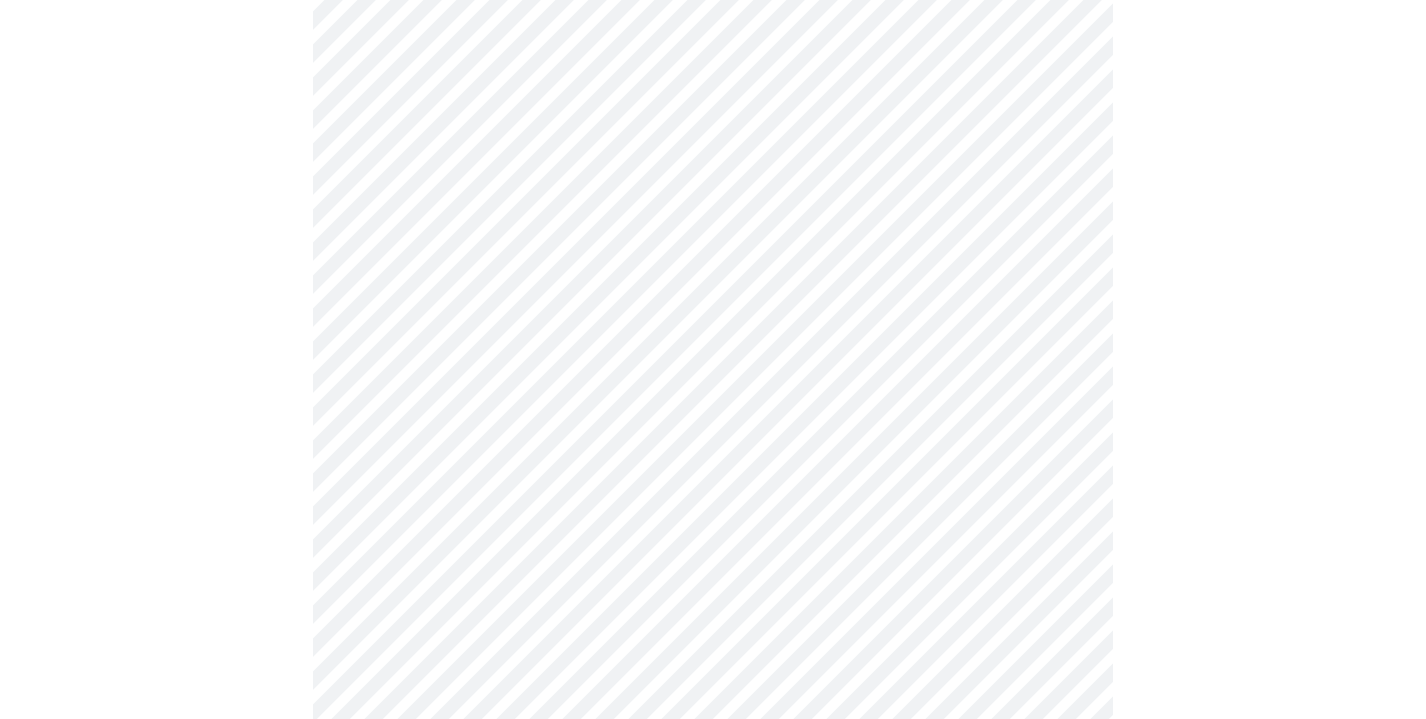 scroll, scrollTop: 1037, scrollLeft: 0, axis: vertical 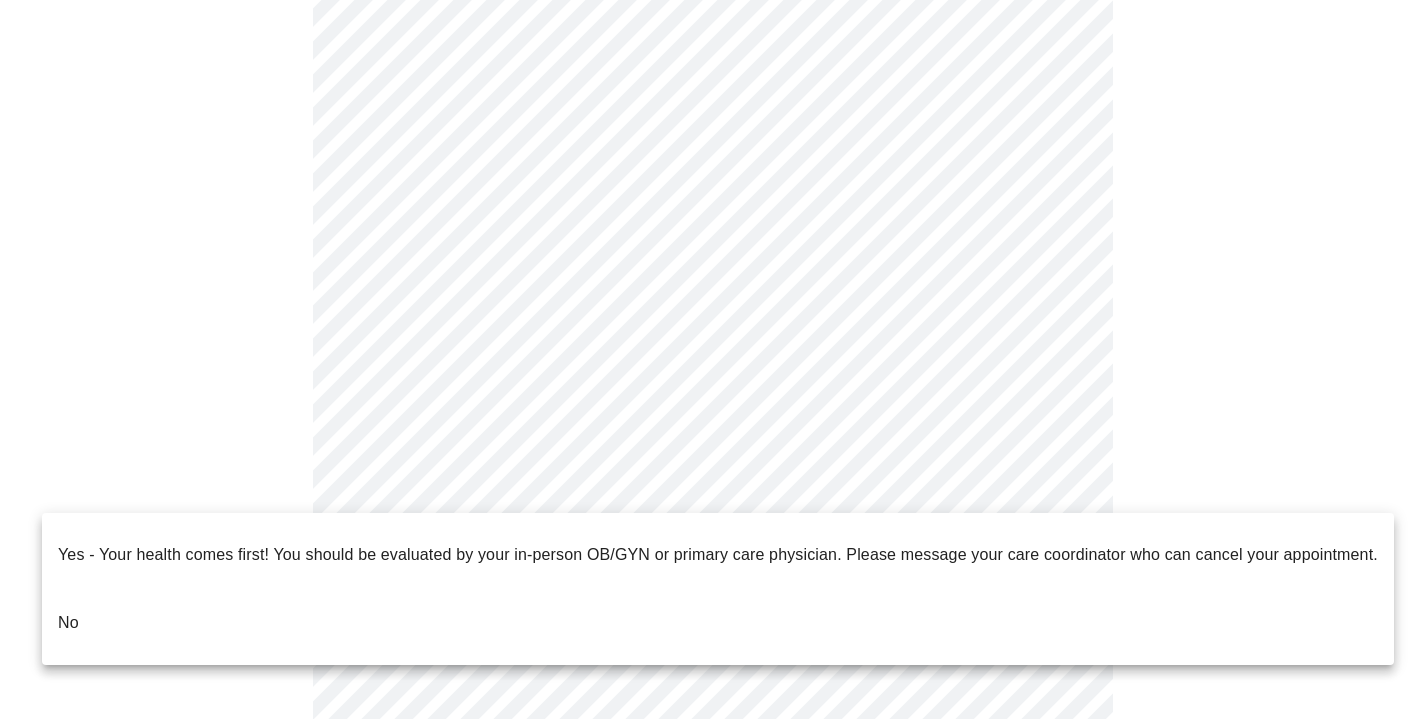 click on "MyMenopauseRx Appointments Messaging Labs Uploads Medications Community Refer a Friend Hi [FIRST]   Intake Questions for [DATE] @ [TIME]-[TIME] 1  /  13 Settings Billing Invoices Log out Yes - Your health comes first! You should be evaluated by your in-person OB/GYN or primary care physician.  Please message your care coordinator who can cancel your appointment.
No" at bounding box center [713, -130] 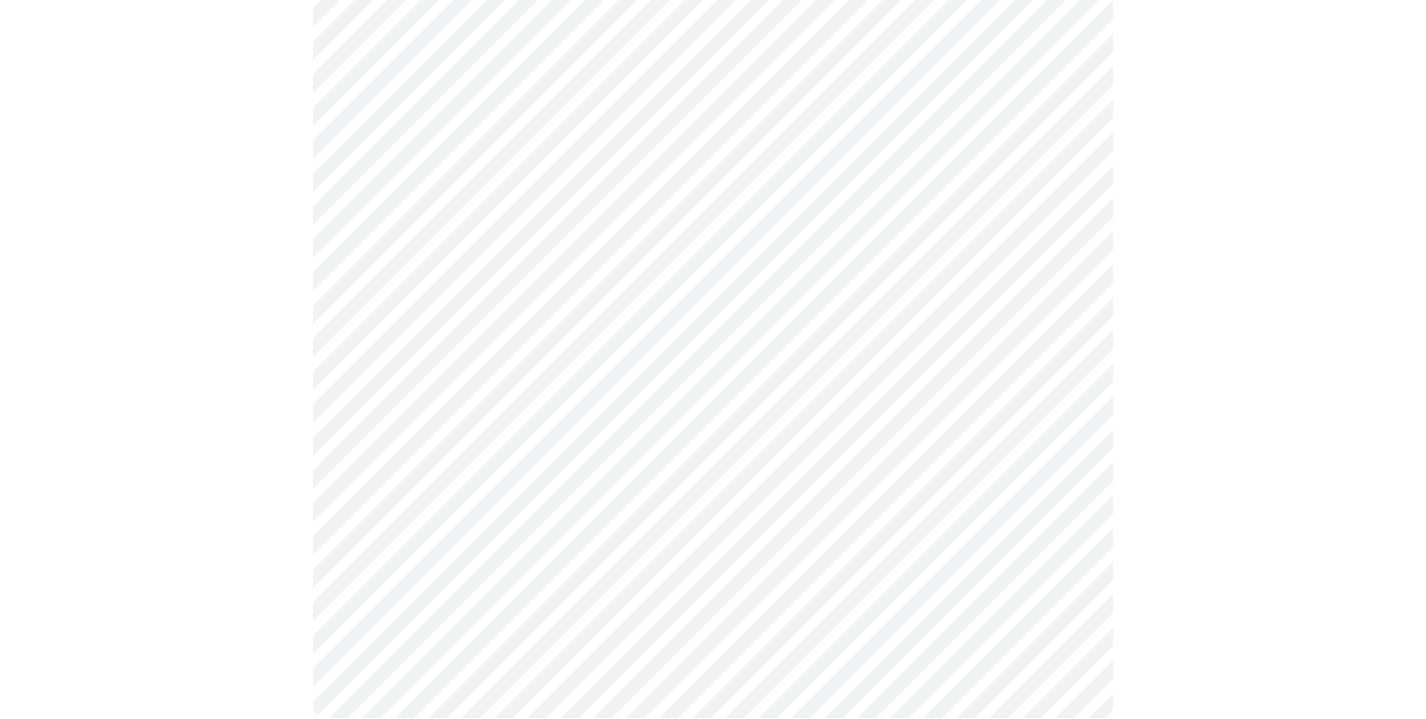 scroll, scrollTop: 0, scrollLeft: 0, axis: both 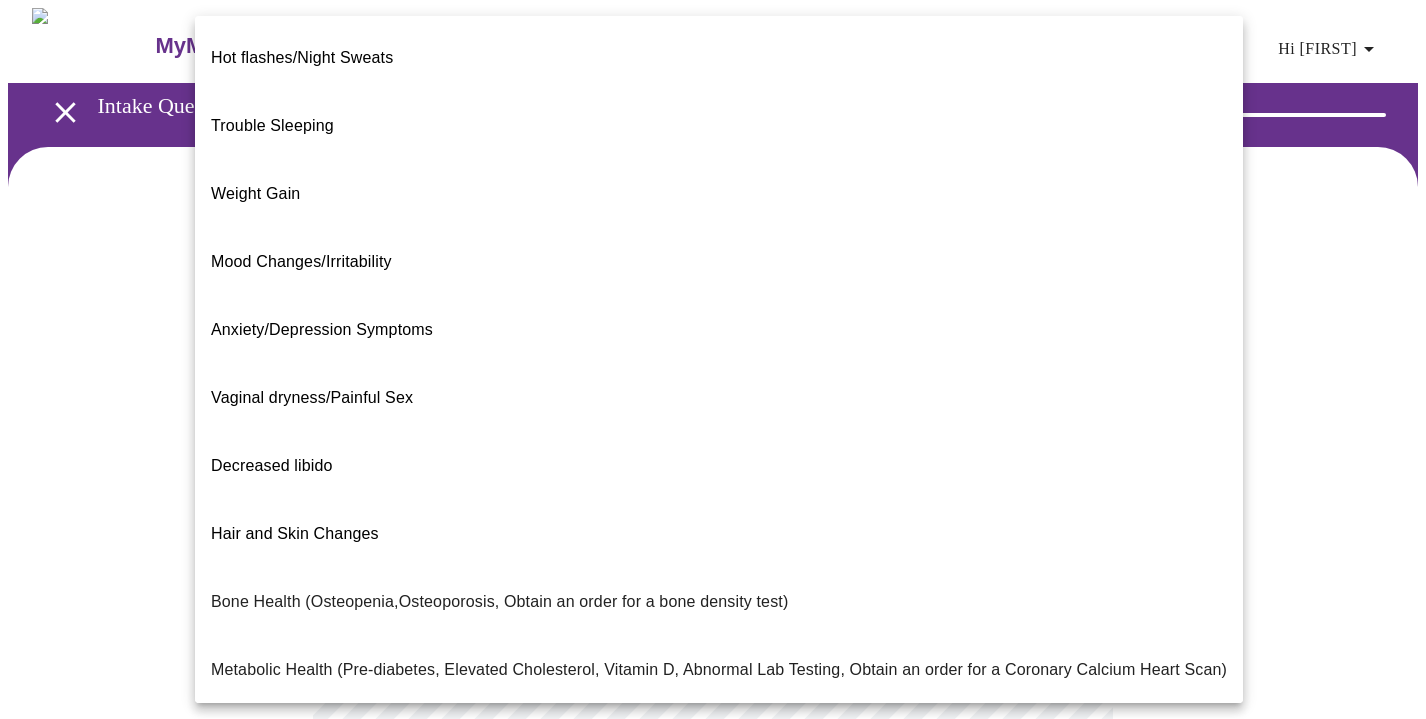 click on "MyMenopauseRx Appointments Messaging Labs Uploads Medications Community Refer a Friend Hi [FIRST]   Intake Questions for [DATE] @ [TIME]-[TIME] 13  /  13 Settings Billing Invoices Log out Add Medication Medication [MEDICATION] [MEDICATION_TYPE] [STRENGTH] [STRENGTH] Cancel Add [STRENGTH] [STRENGTH] [STRENGTH] [STRENGTH]" at bounding box center (713, 609) 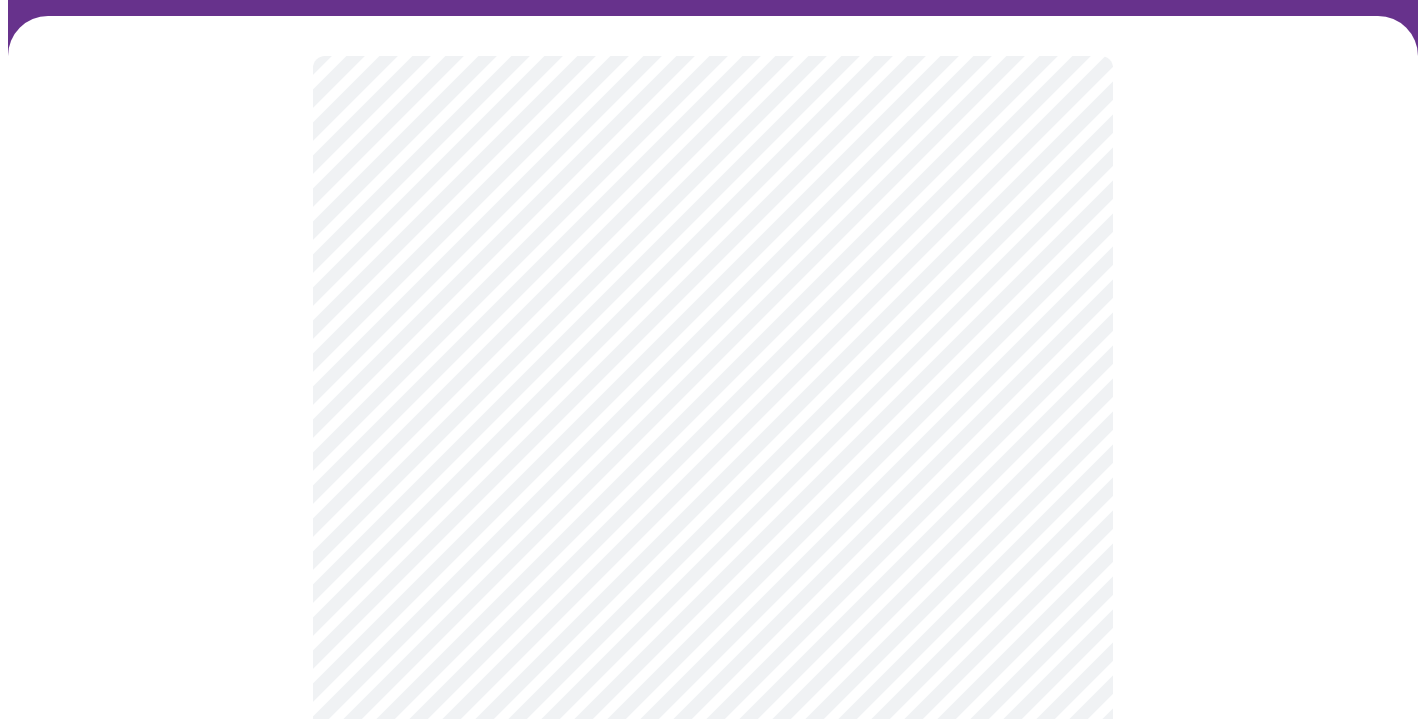 scroll, scrollTop: 140, scrollLeft: 0, axis: vertical 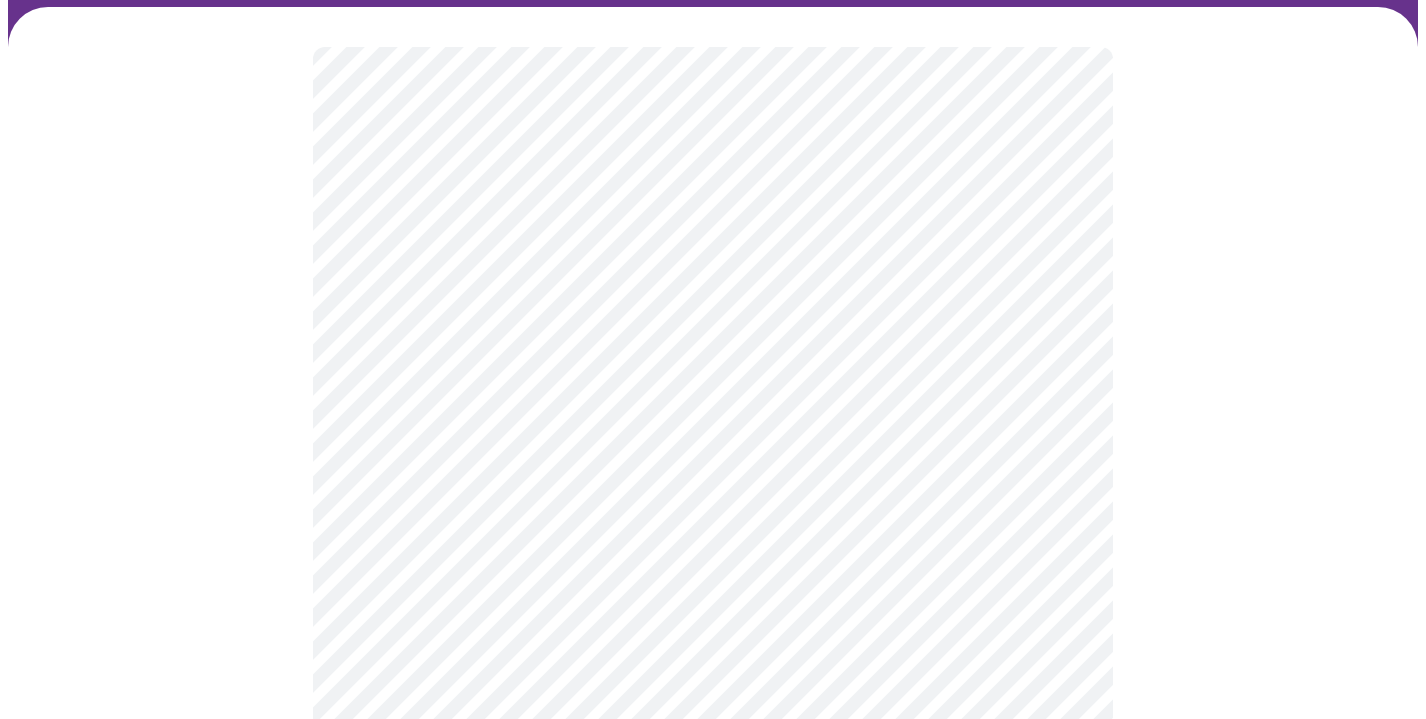 click on "Hi [PERSON]   Intake Questions for [DATE] @ [TIME]-[TIME] 2  /  13 Settings Billing Invoices Log out" at bounding box center [713, 463] 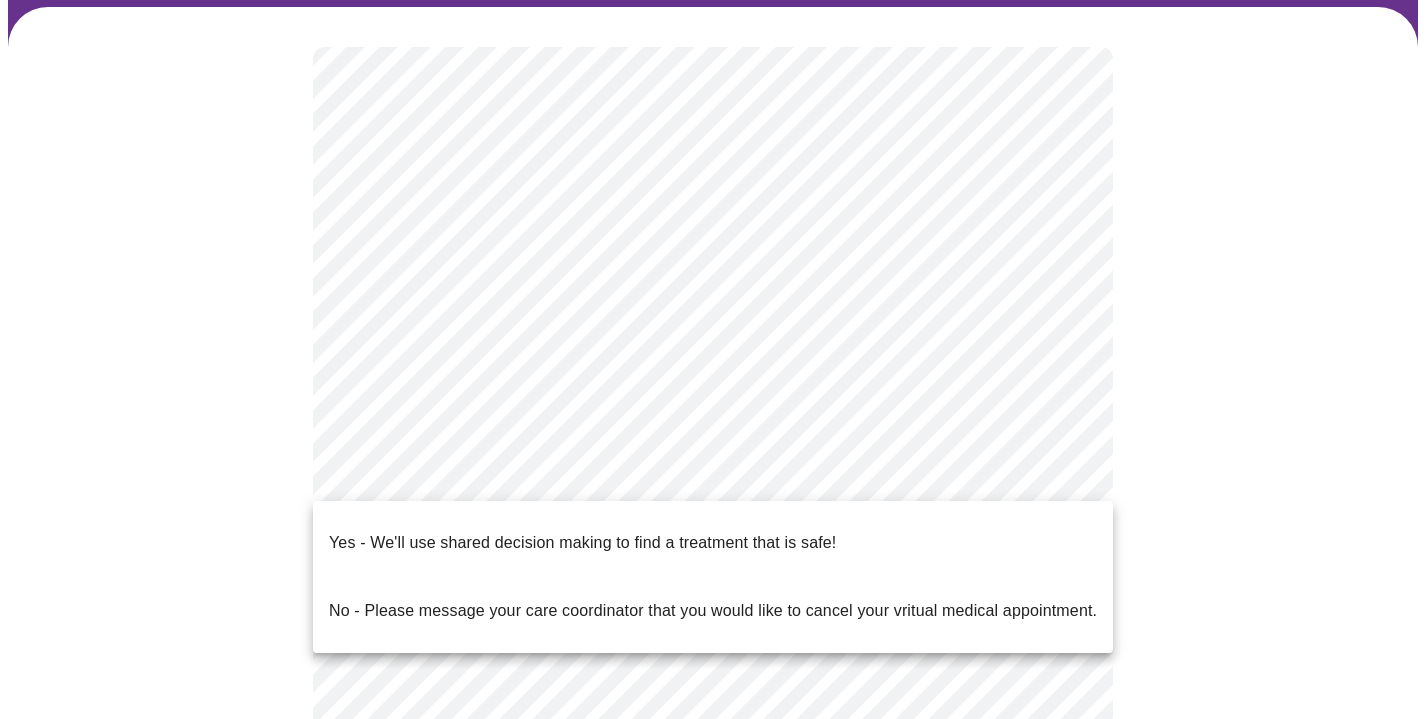 click on "Yes - We'll use shared decision making to find a treatment that is safe!" at bounding box center (582, 543) 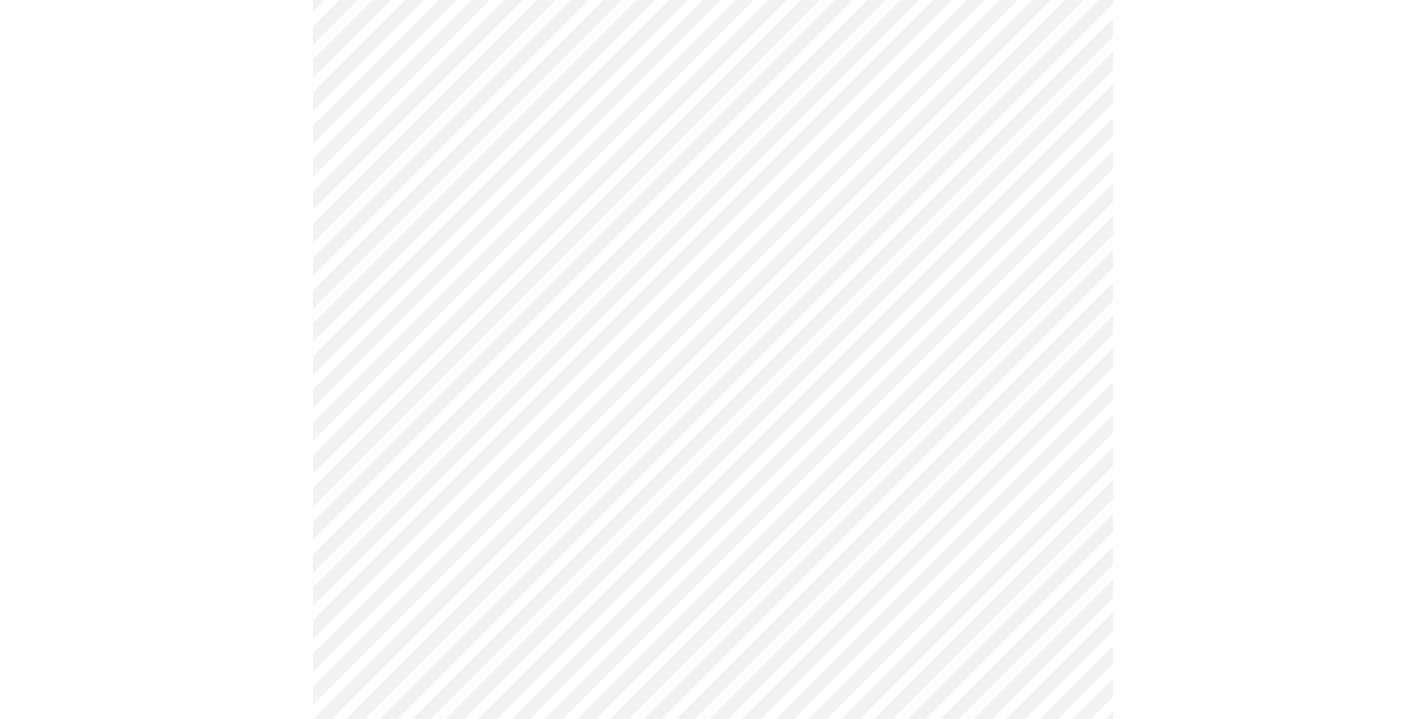 scroll, scrollTop: 328, scrollLeft: 0, axis: vertical 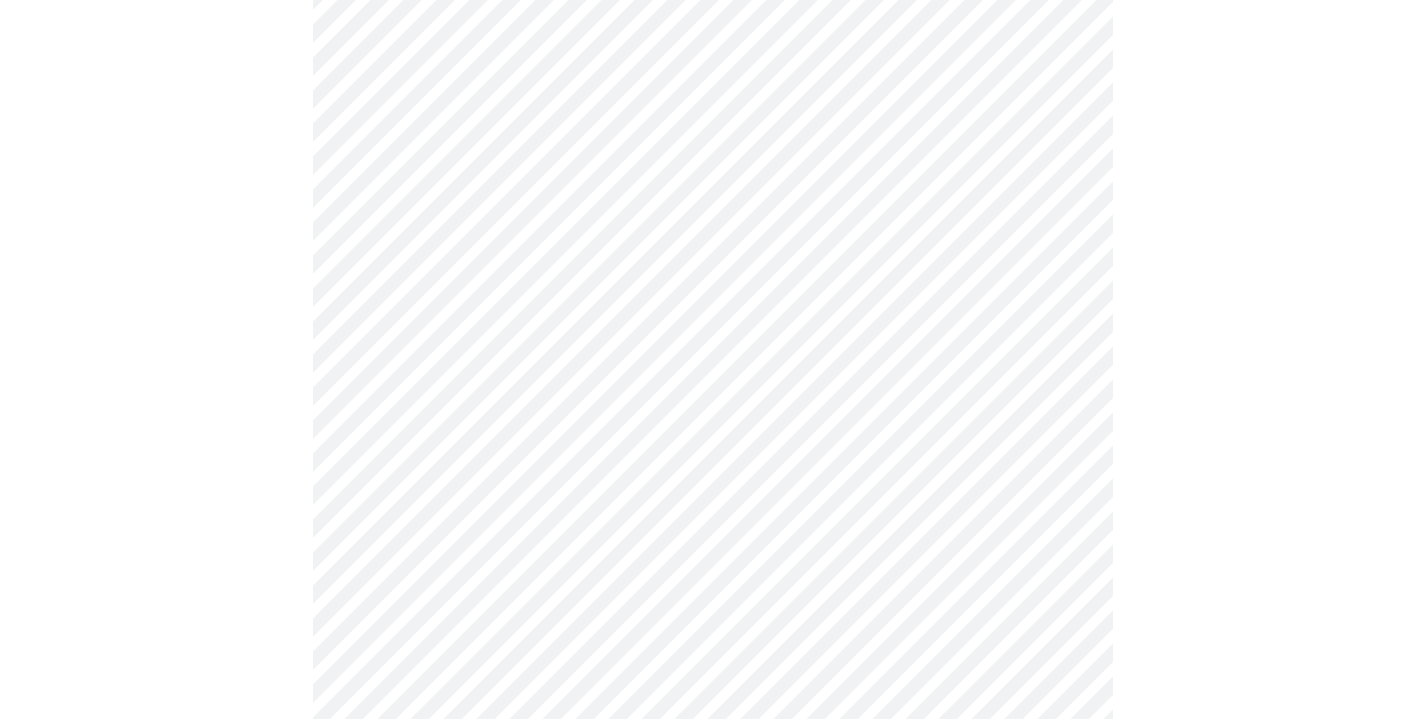 click on "Hi [PERSON]   Intake Questions for [DATE] @ [TIME]-[TIME] 2  /  13 Settings Billing Invoices Log out" at bounding box center (713, 269) 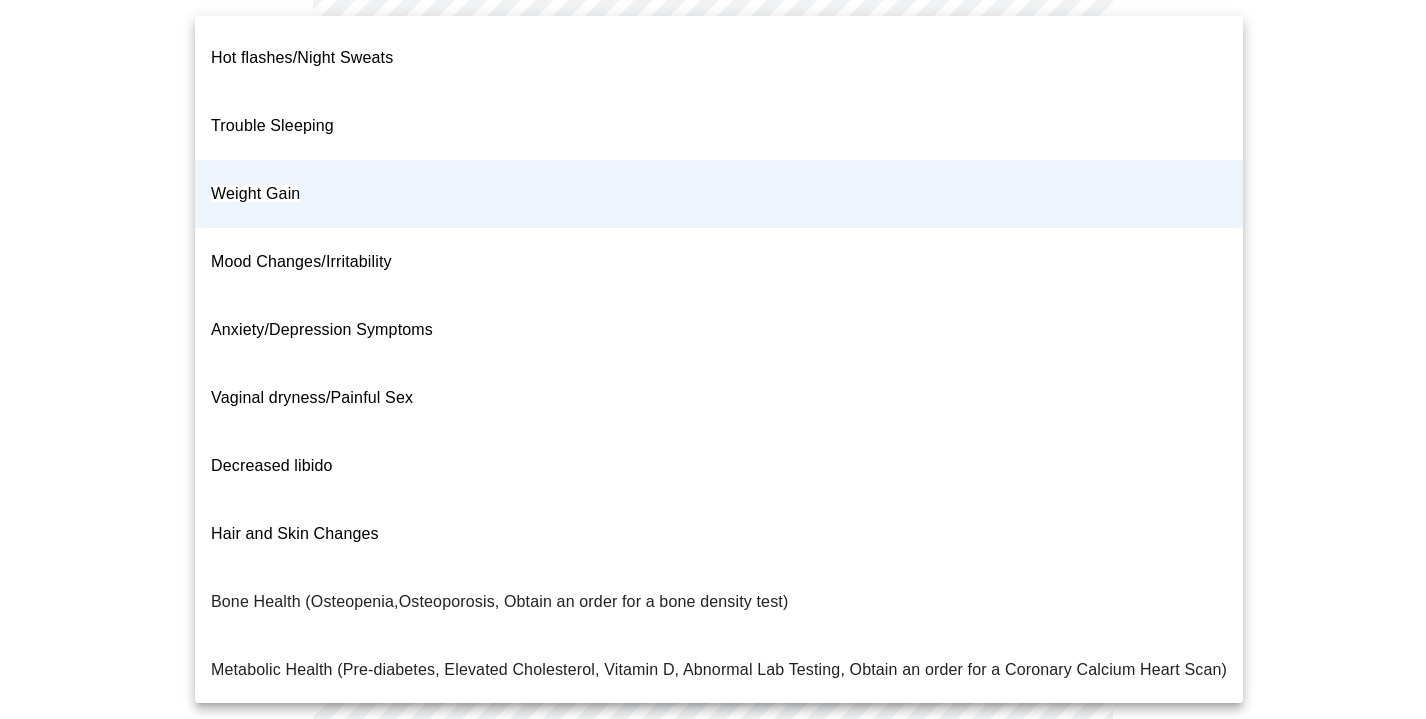click on "Weight Gain" at bounding box center [255, 193] 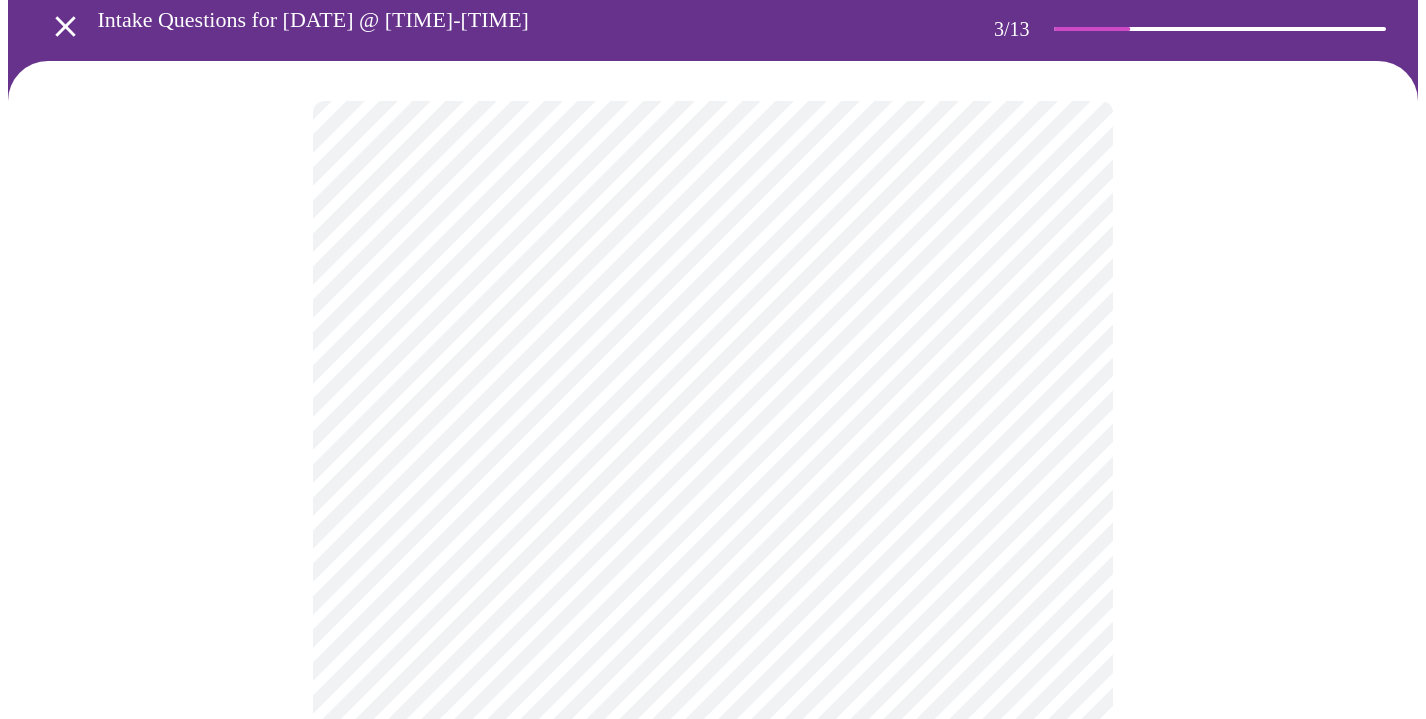 scroll, scrollTop: 91, scrollLeft: 0, axis: vertical 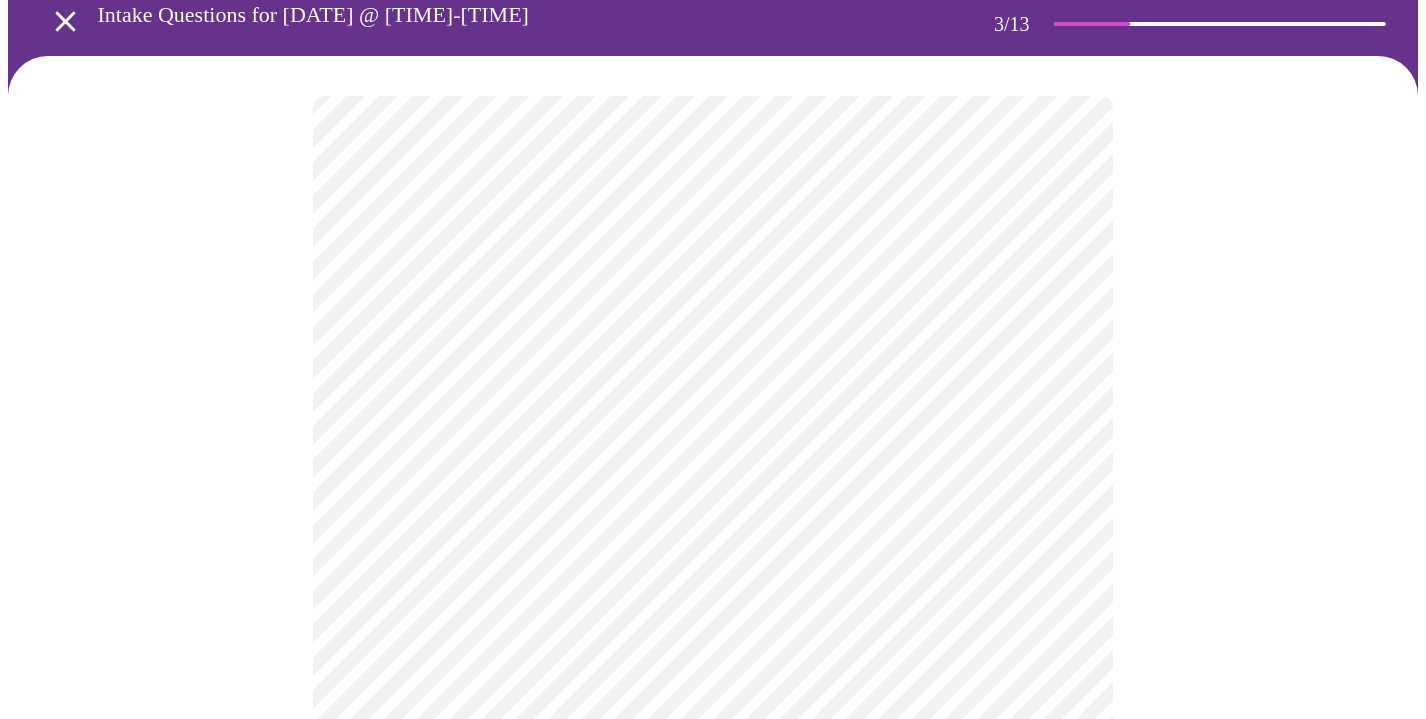 click on "MyMenopauseRx Appointments Messaging Labs Uploads Medications Community Refer a Friend Hi [FIRST]   Intake Questions for [DATE] @ [TIME]-[TIME] 3  /  13 Settings Billing Invoices Log out" at bounding box center (713, 1268) 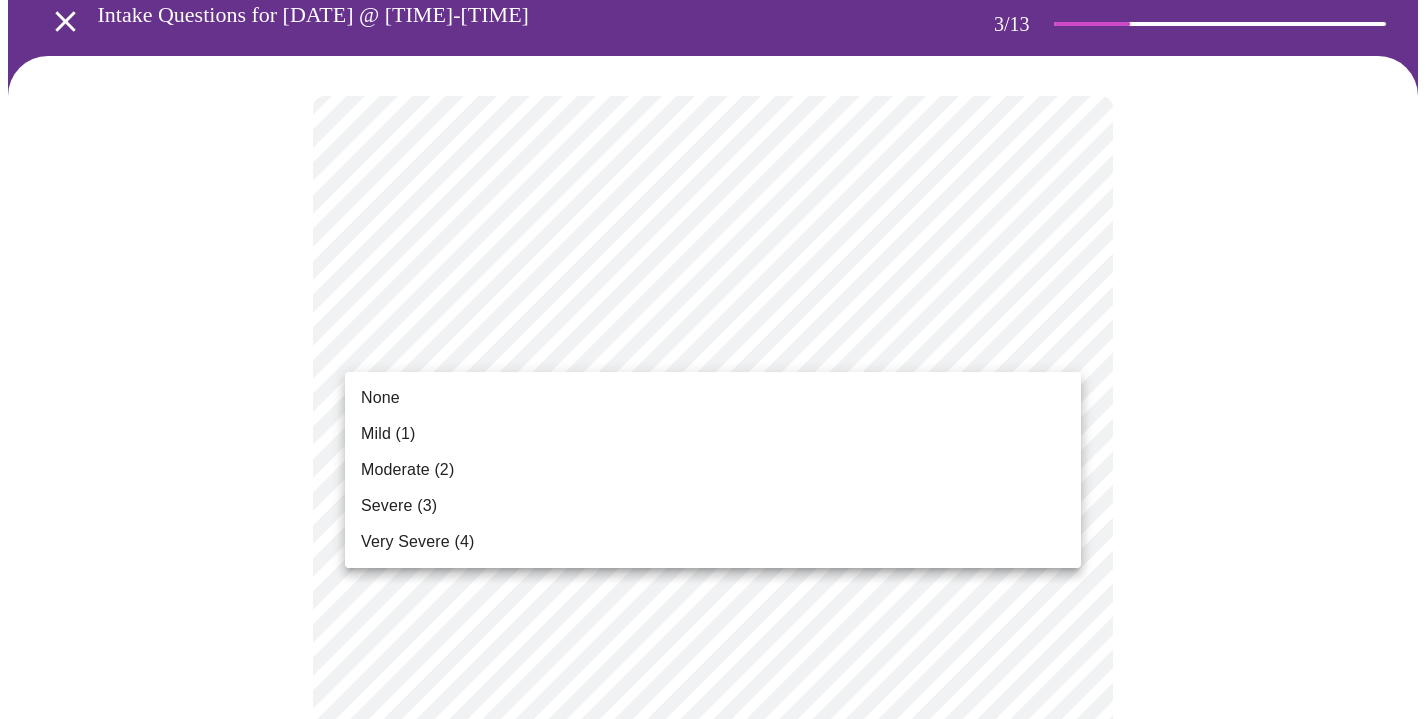 click on "Mild (1)" at bounding box center (713, 434) 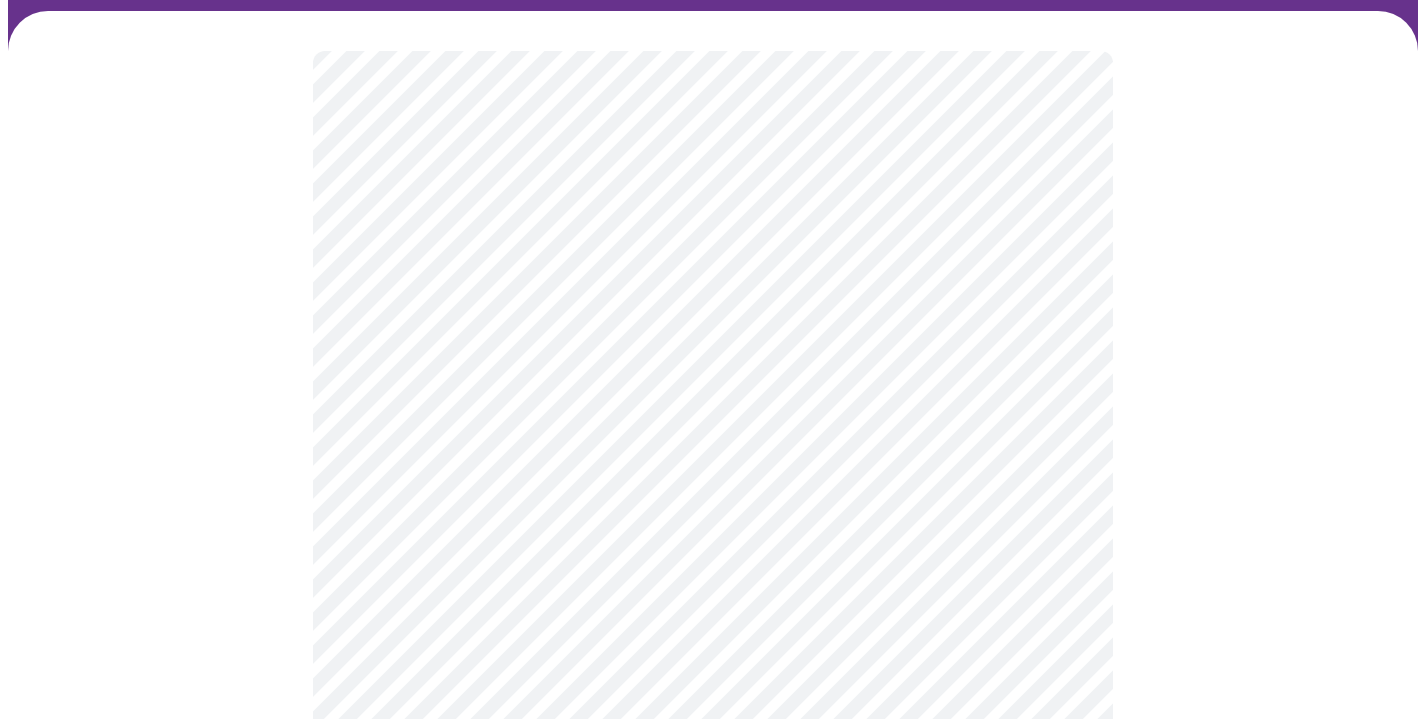 scroll, scrollTop: 138, scrollLeft: 0, axis: vertical 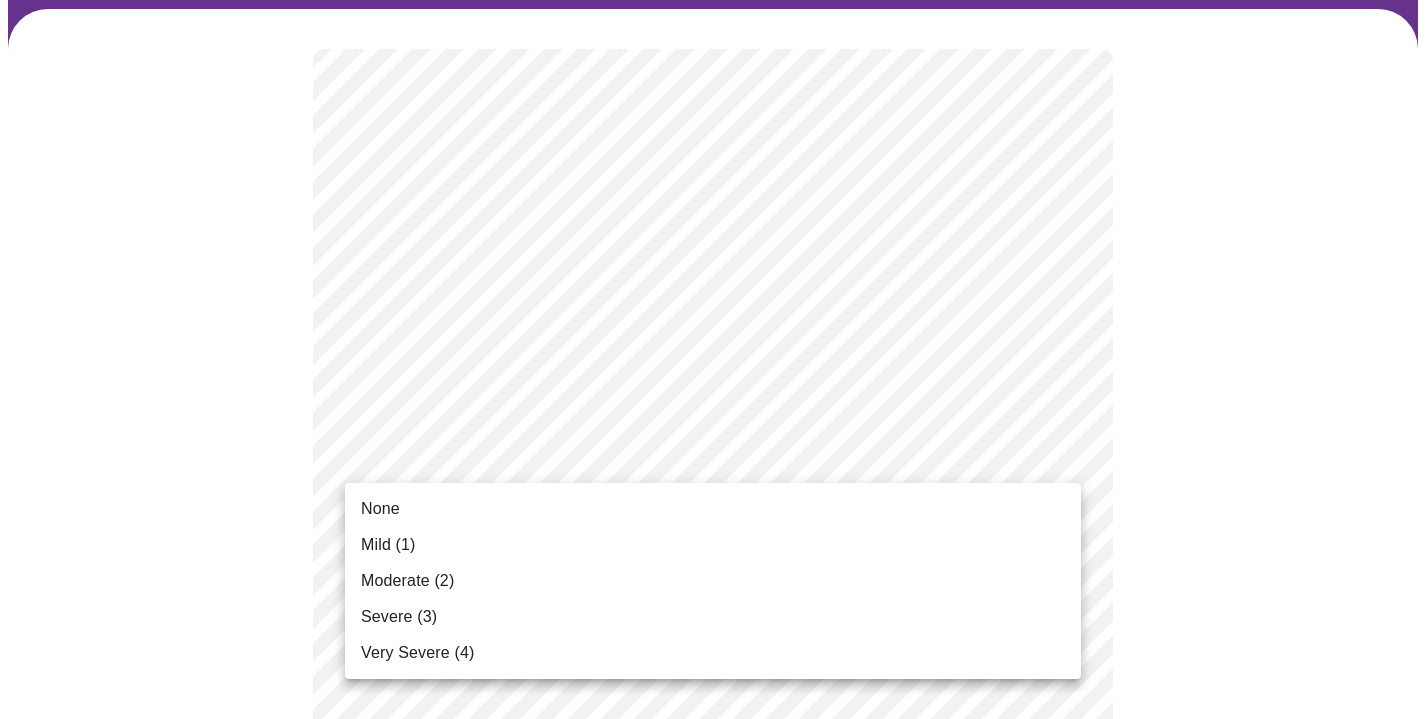 click on "MyMenopauseRx Appointments Messaging Labs Uploads Medications Community Refer a Friend Hi [FIRST]   Intake Questions for [DATE] @ [TIME]-[TIME] 3  /  13 Settings Billing Invoices Log out None Mild (1) Moderate (2) Severe (3) Very Severe (4)" at bounding box center (713, 1186) 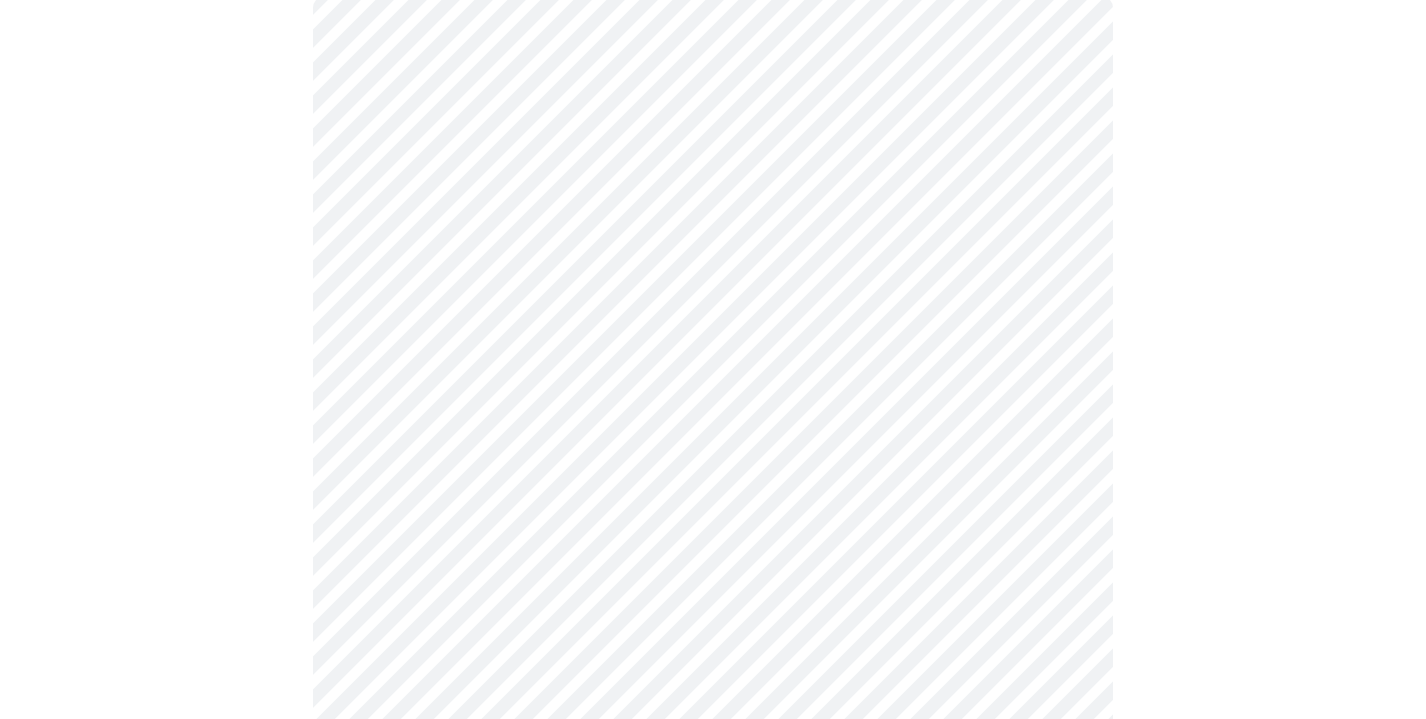 scroll, scrollTop: 221, scrollLeft: 0, axis: vertical 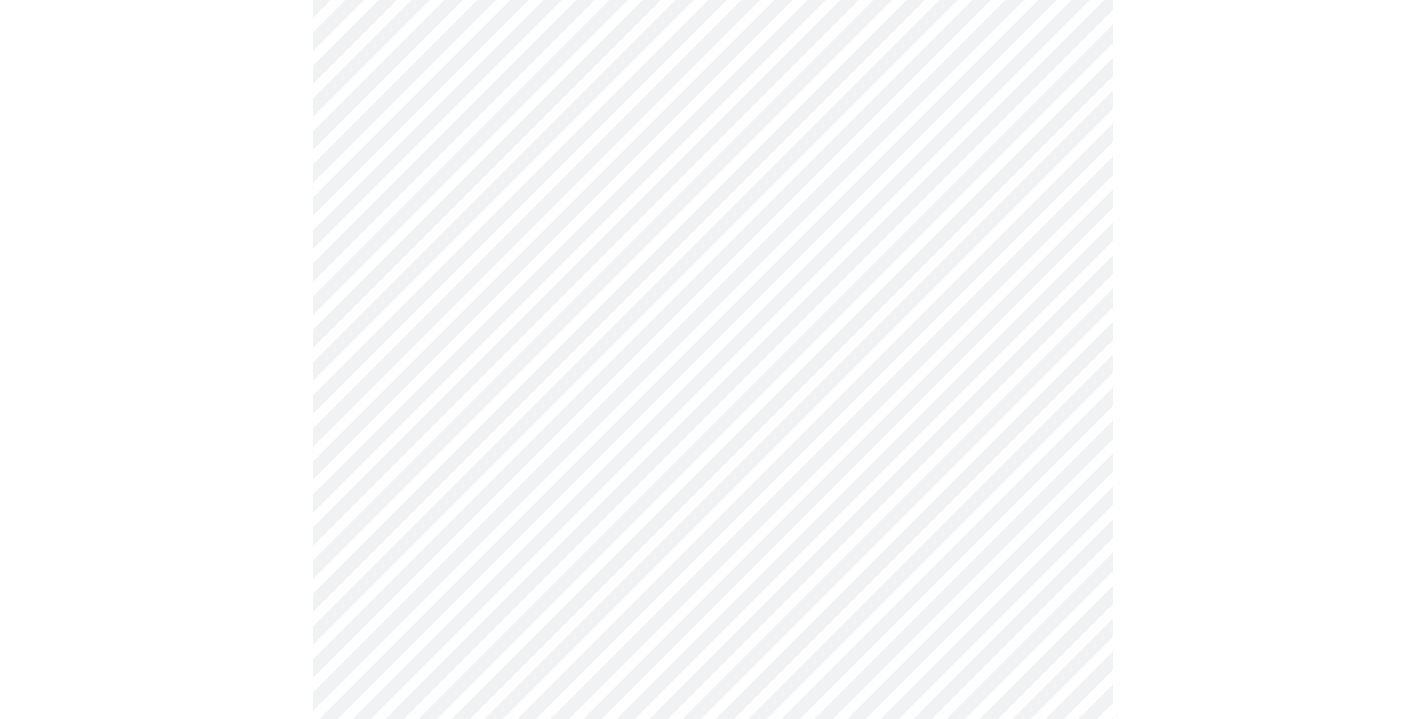 click on "MyMenopauseRx Appointments Messaging Labs Uploads Medications Community Refer a Friend Hi [FIRST]   Intake Questions for [DATE] @ [TIME]-[TIME] 3  /  13 Settings Billing Invoices Log out" at bounding box center (713, 1089) 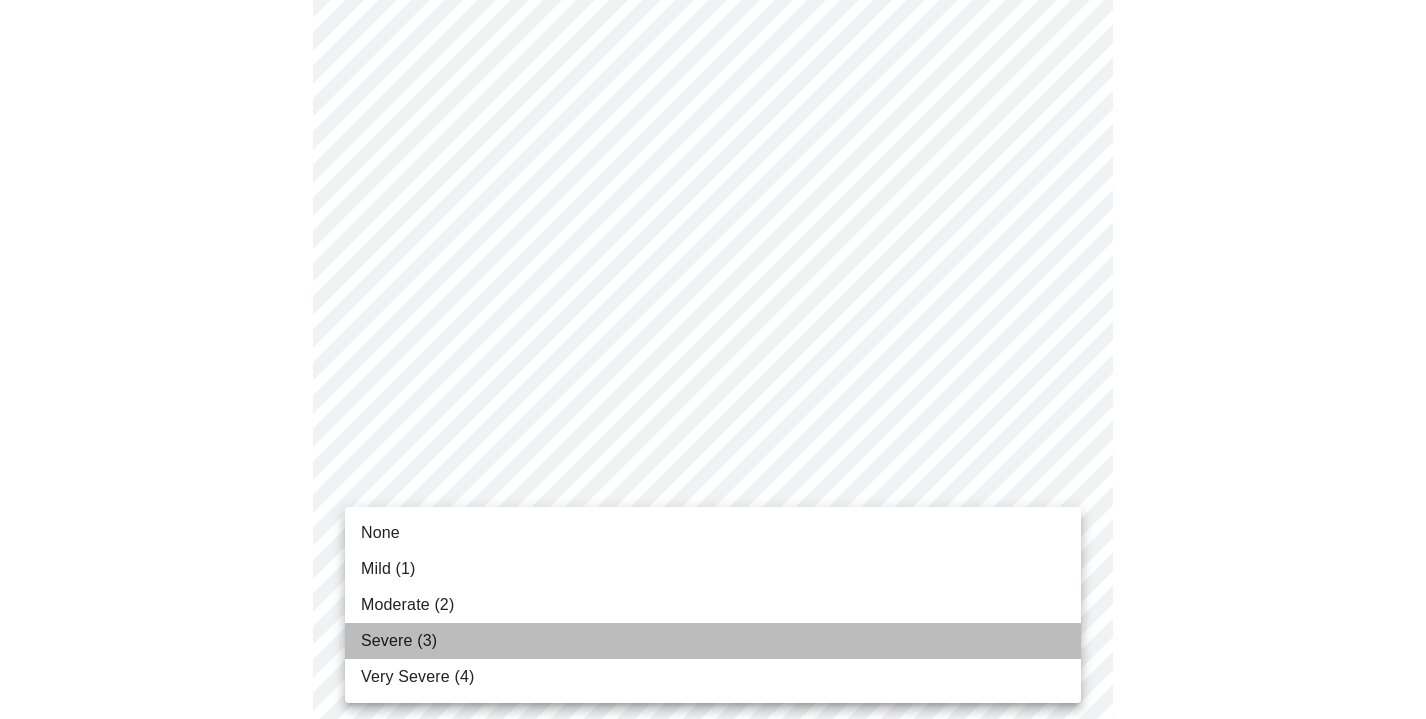 click on "Severe (3)" at bounding box center (399, 641) 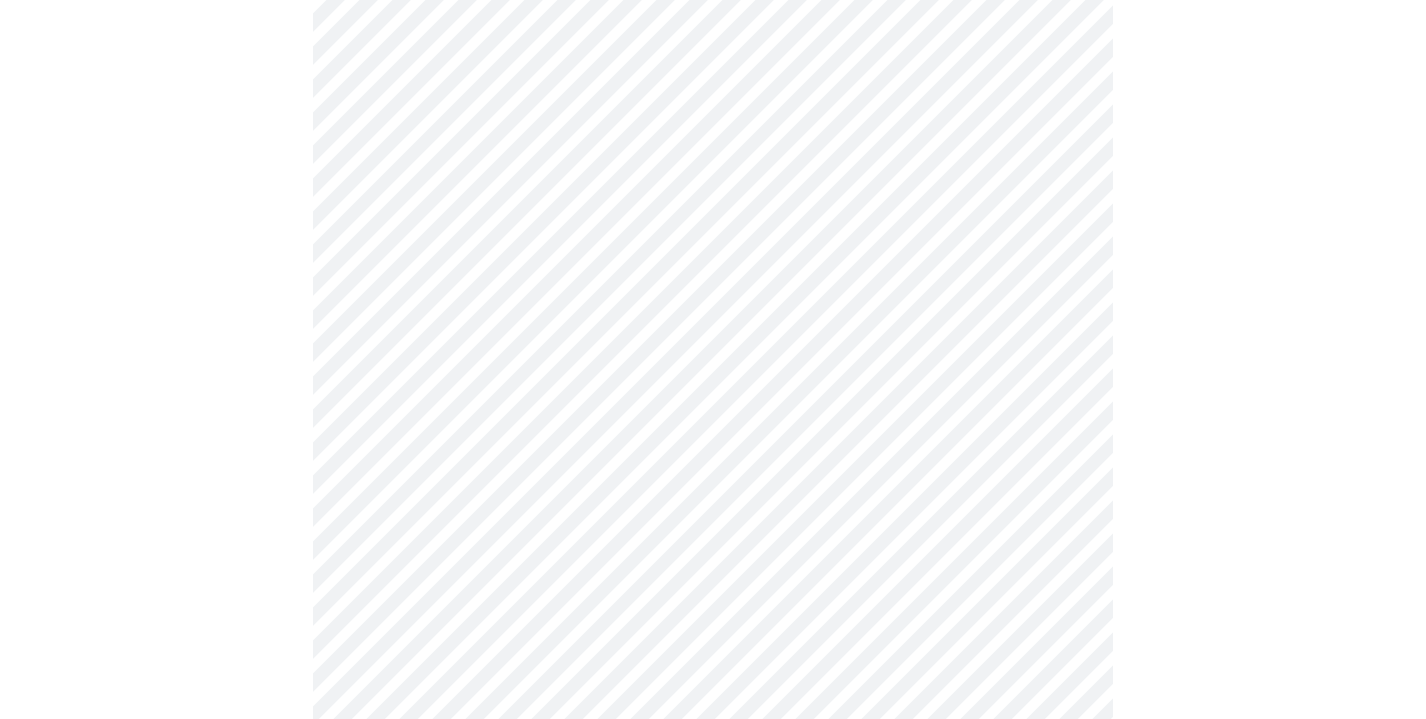 scroll, scrollTop: 374, scrollLeft: 0, axis: vertical 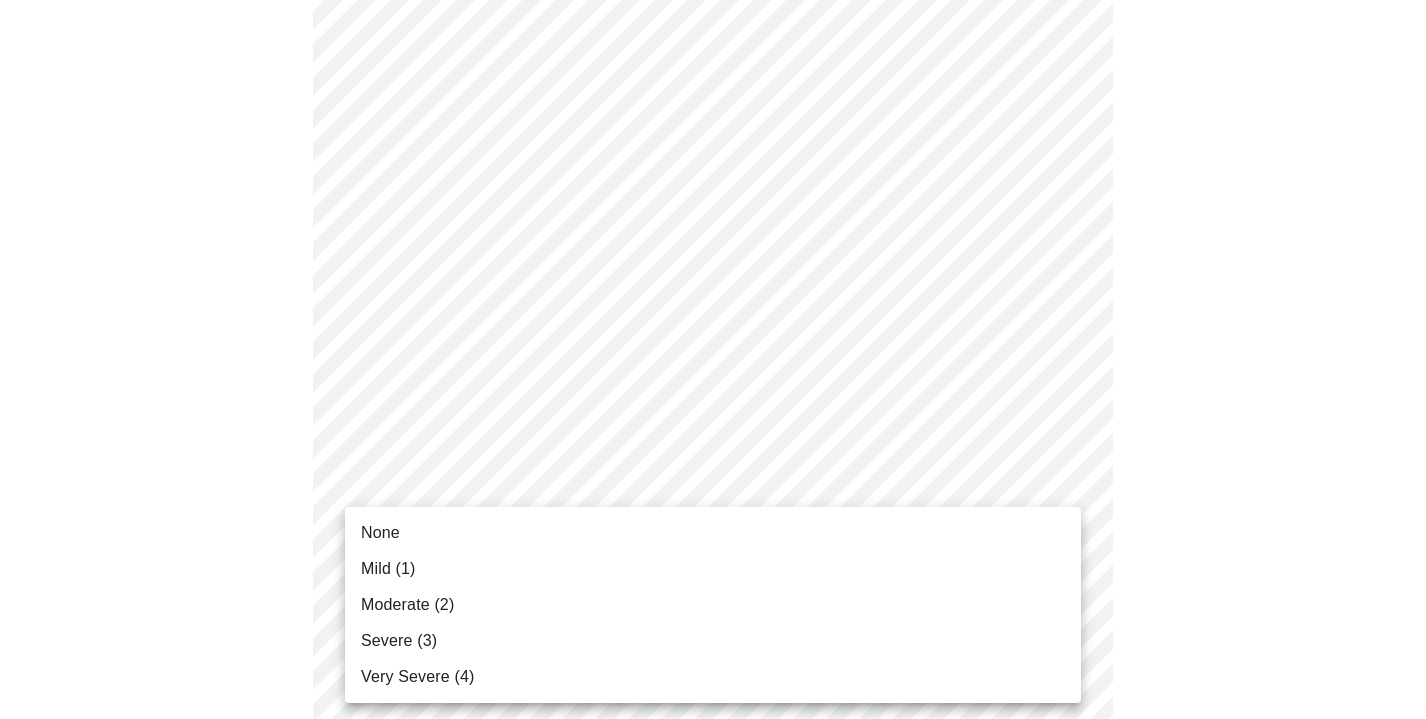 click on "MyMenopauseRx Appointments Messaging Labs Uploads Medications Community Refer a Friend Hi [FIRST]   Intake Questions for [DATE] @ [TIME]-[TIME] 3  /  13 Settings Billing Invoices Log out None Mild (1) Moderate (2) Severe (3) Very Severe (4)" at bounding box center (713, 922) 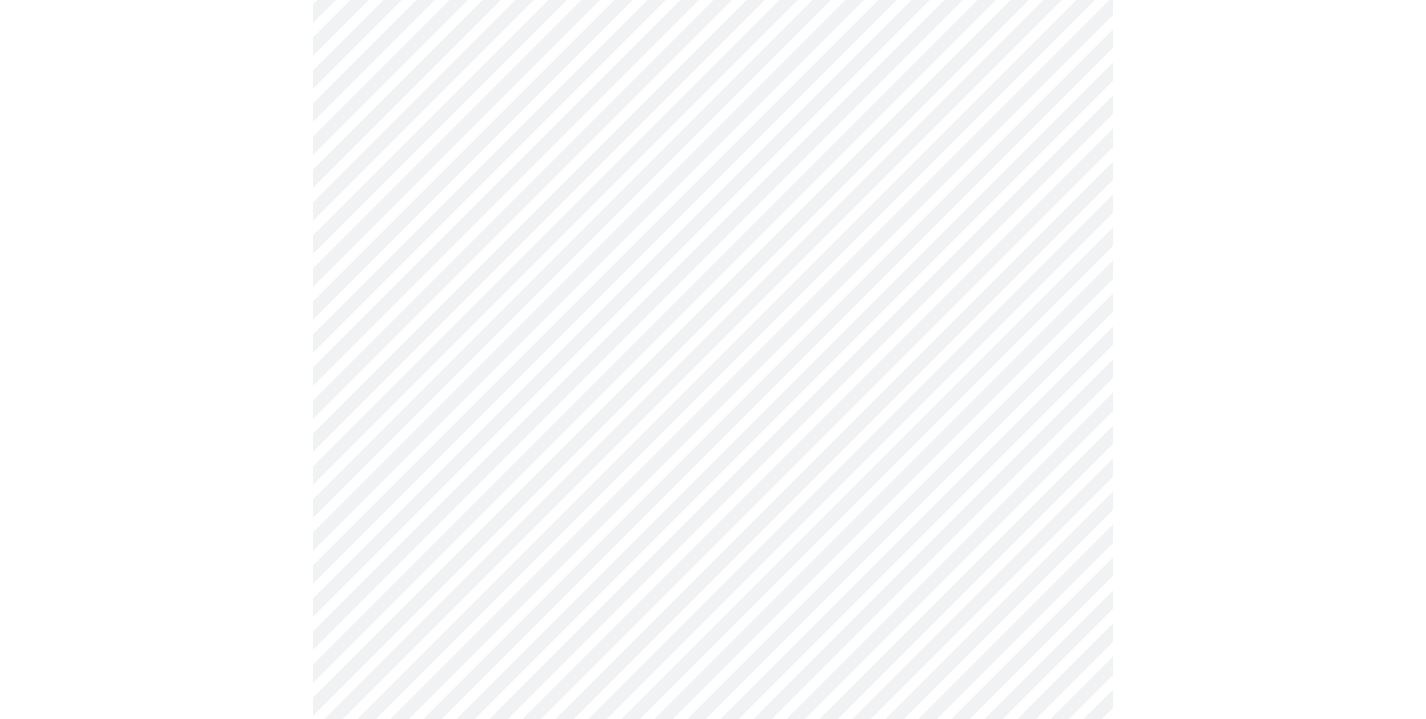scroll, scrollTop: 547, scrollLeft: 0, axis: vertical 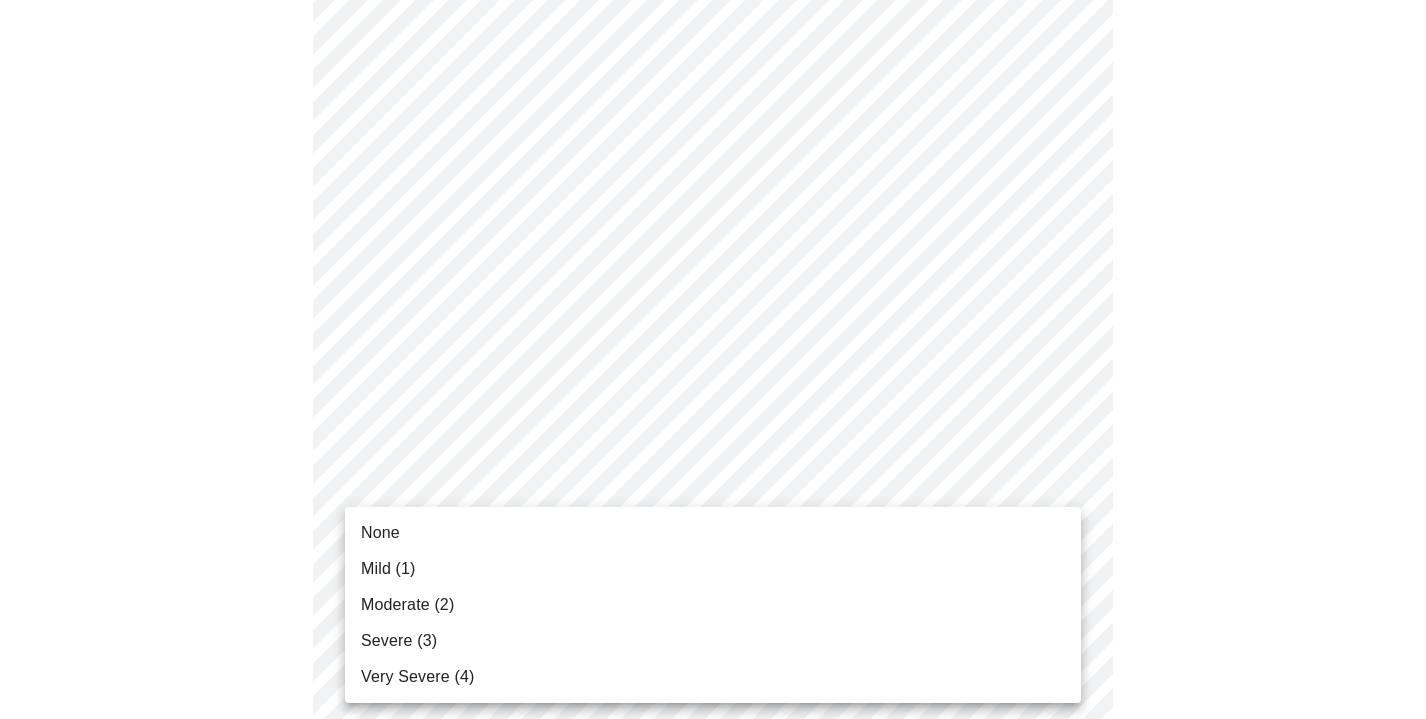 click on "MyMenopauseRx Appointments Messaging Labs Uploads Medications Community Refer a Friend Hi [FIRST]   Intake Questions for [DATE] @ [TIME]-[TIME] 3  /  13 Settings Billing Invoices Log out None Mild (1) Moderate (2) Severe (3) Very Severe (4)" at bounding box center (713, 735) 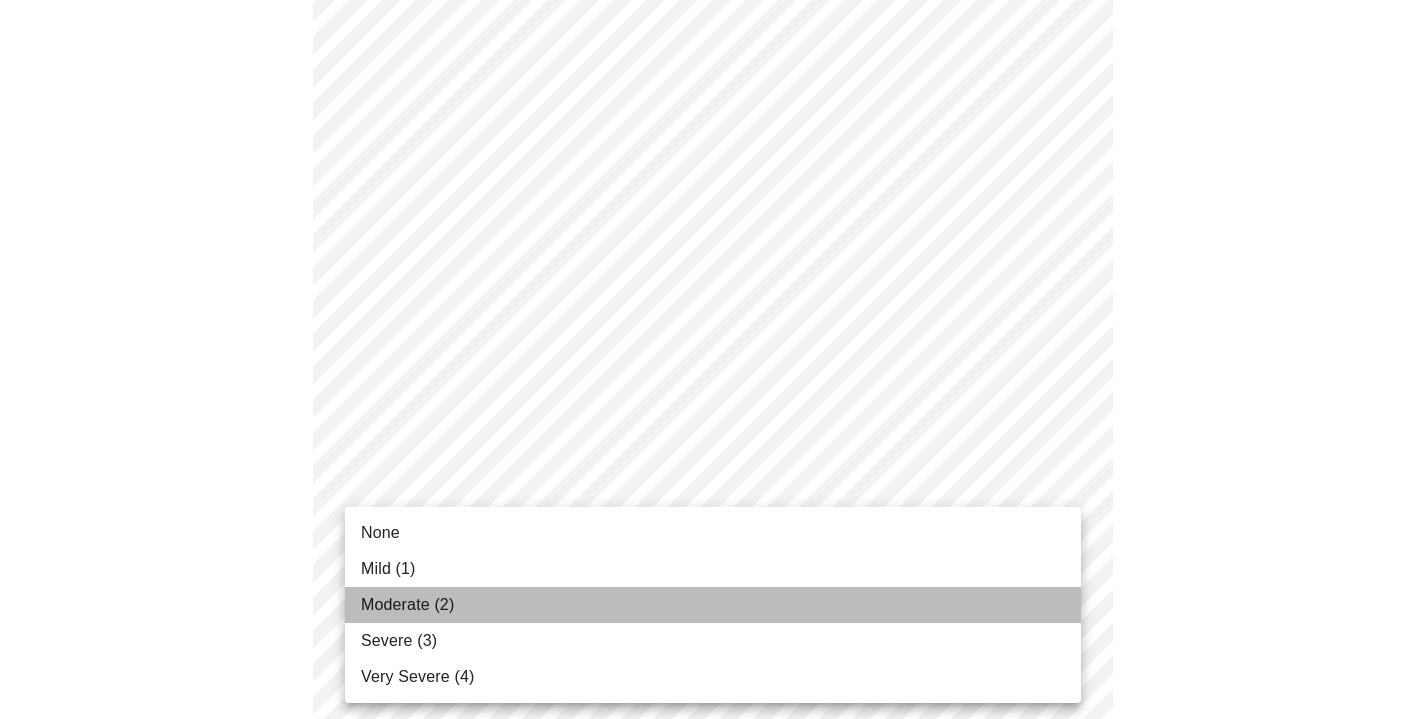click on "Moderate (2)" at bounding box center (713, 605) 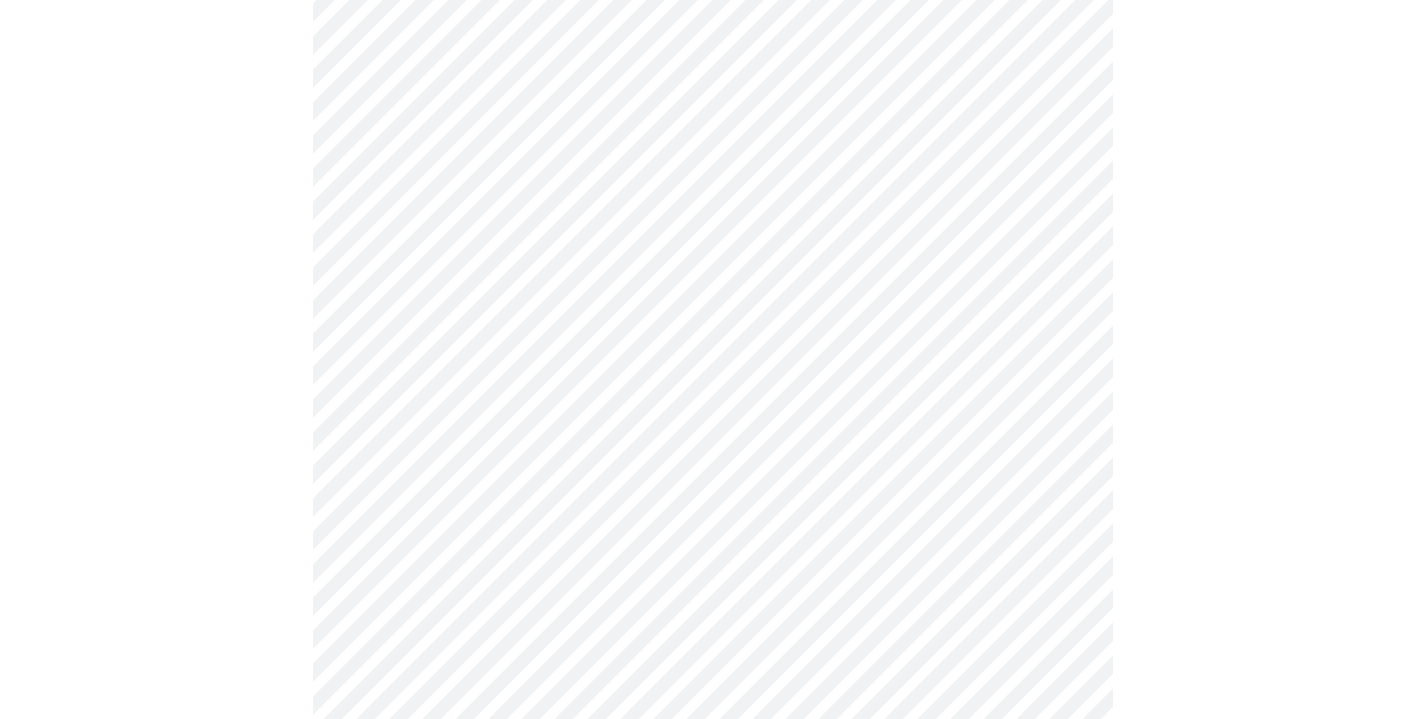 click on "MyMenopauseRx Appointments Messaging Labs Uploads Medications Community Refer a Friend Hi [FIRST]   Intake Questions for [DATE] @ [TIME]-[TIME] 3  /  13 Settings Billing Invoices Log out" at bounding box center (713, 721) 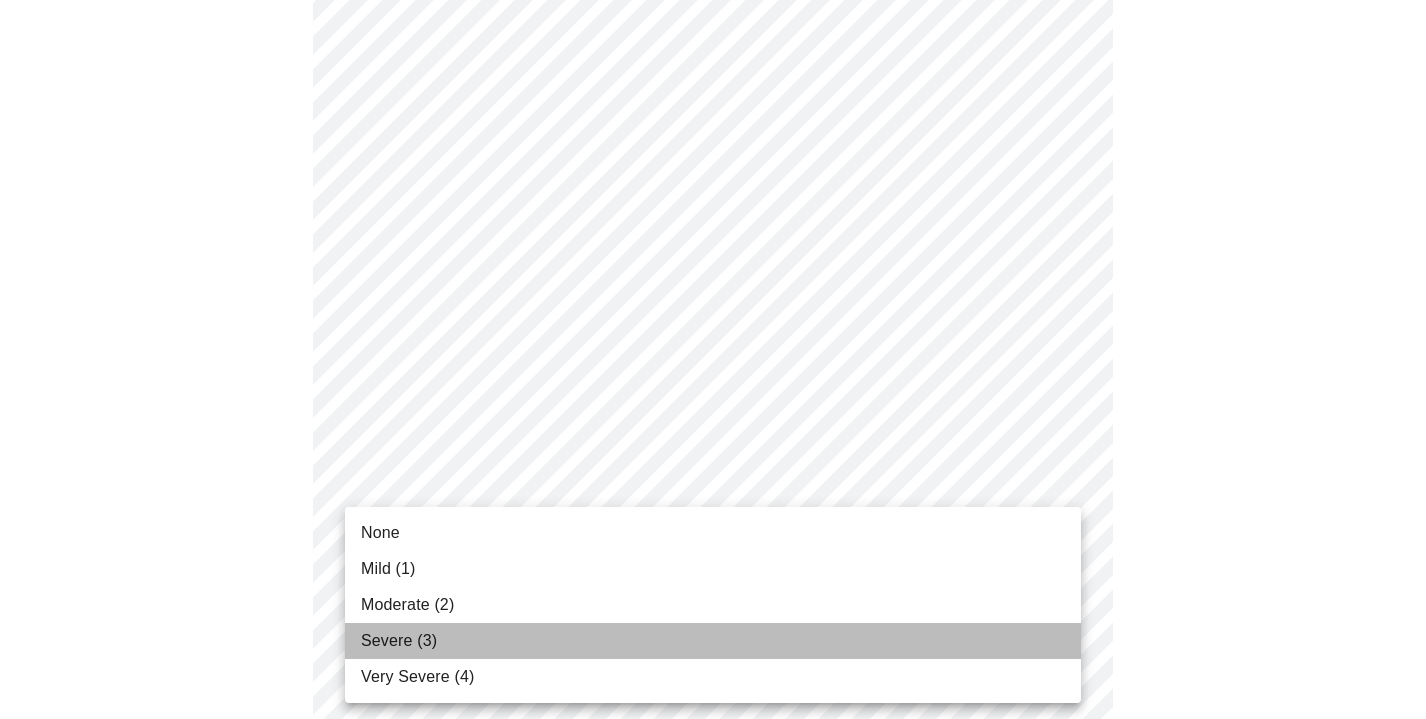 click on "Severe (3)" at bounding box center [713, 641] 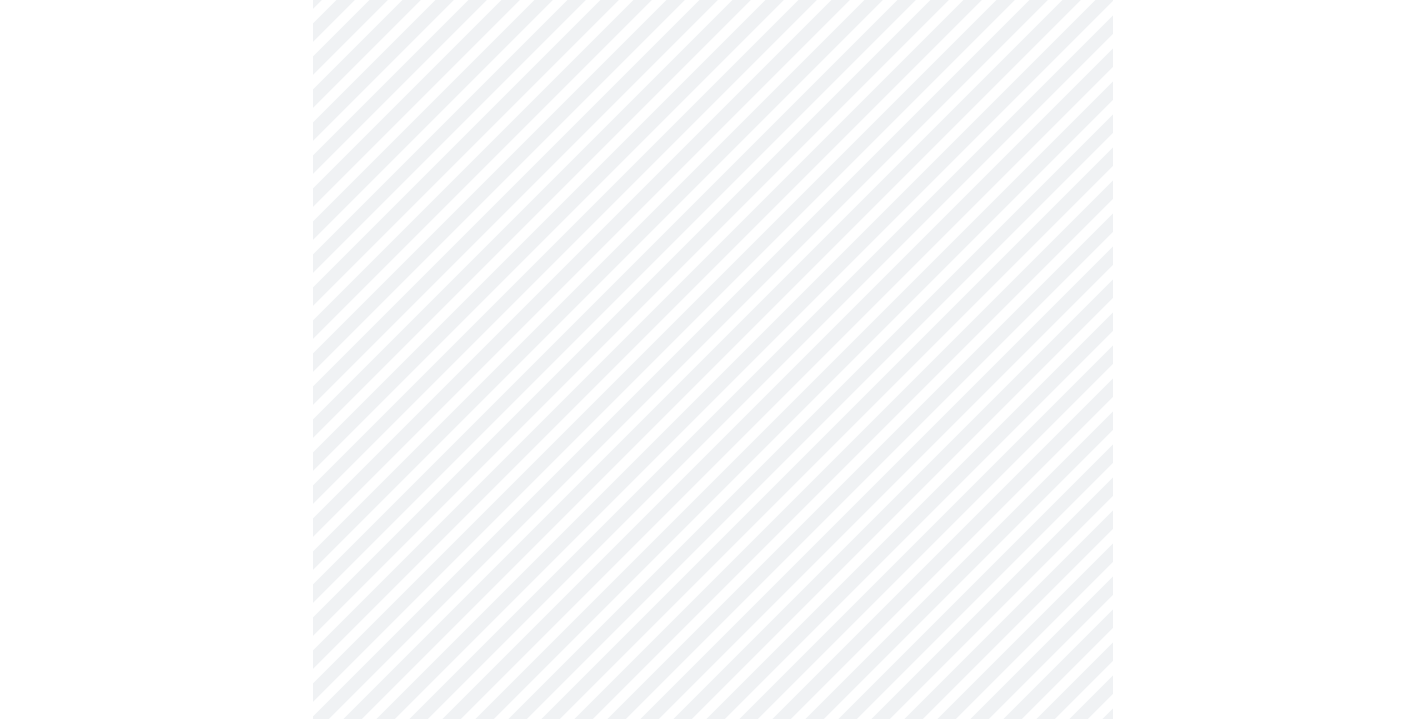 scroll, scrollTop: 825, scrollLeft: 0, axis: vertical 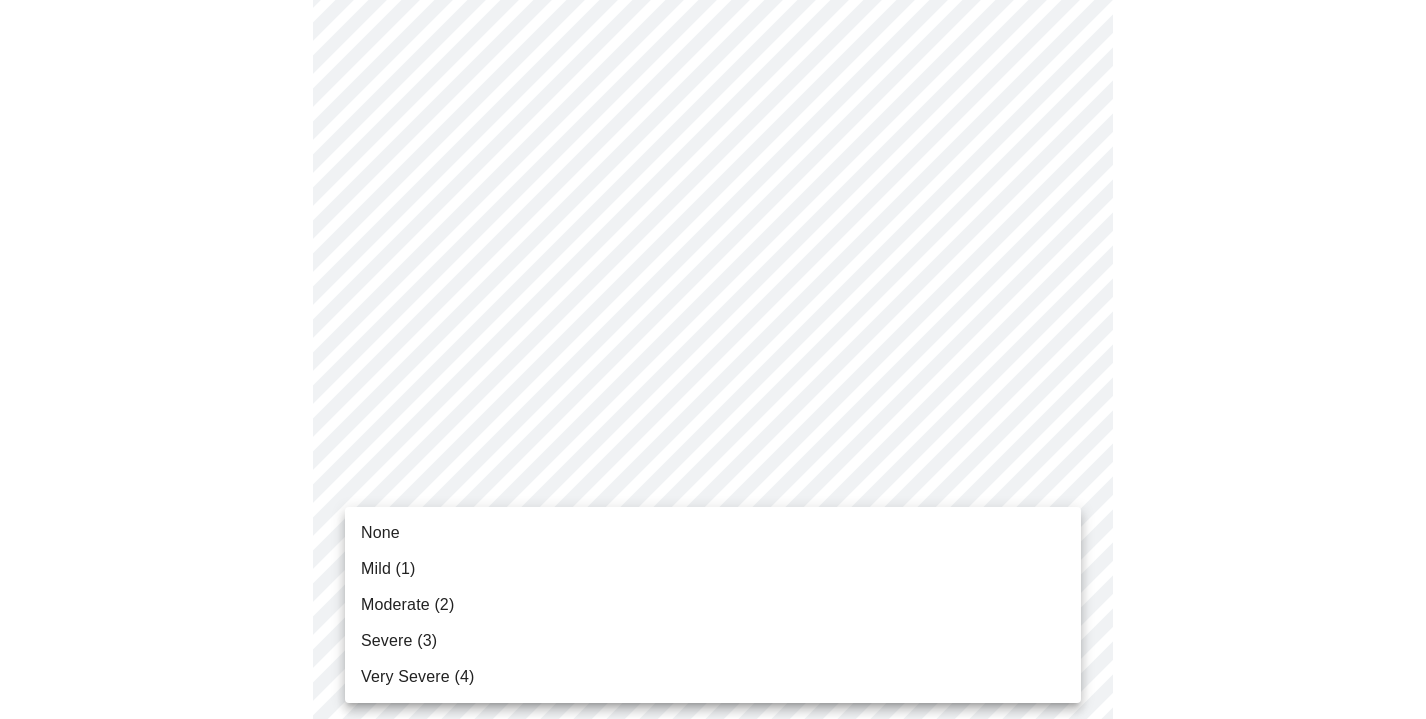 click on "MyMenopauseRx Appointments Messaging Labs Uploads Medications Community Refer a Friend Hi [FIRST]   Intake Questions for [DATE] @ [TIME]-[TIME] 3  /  13 Settings Billing Invoices Log out None Mild (1) Moderate (2) Severe (3) Very Severe (4)" at bounding box center [713, 429] 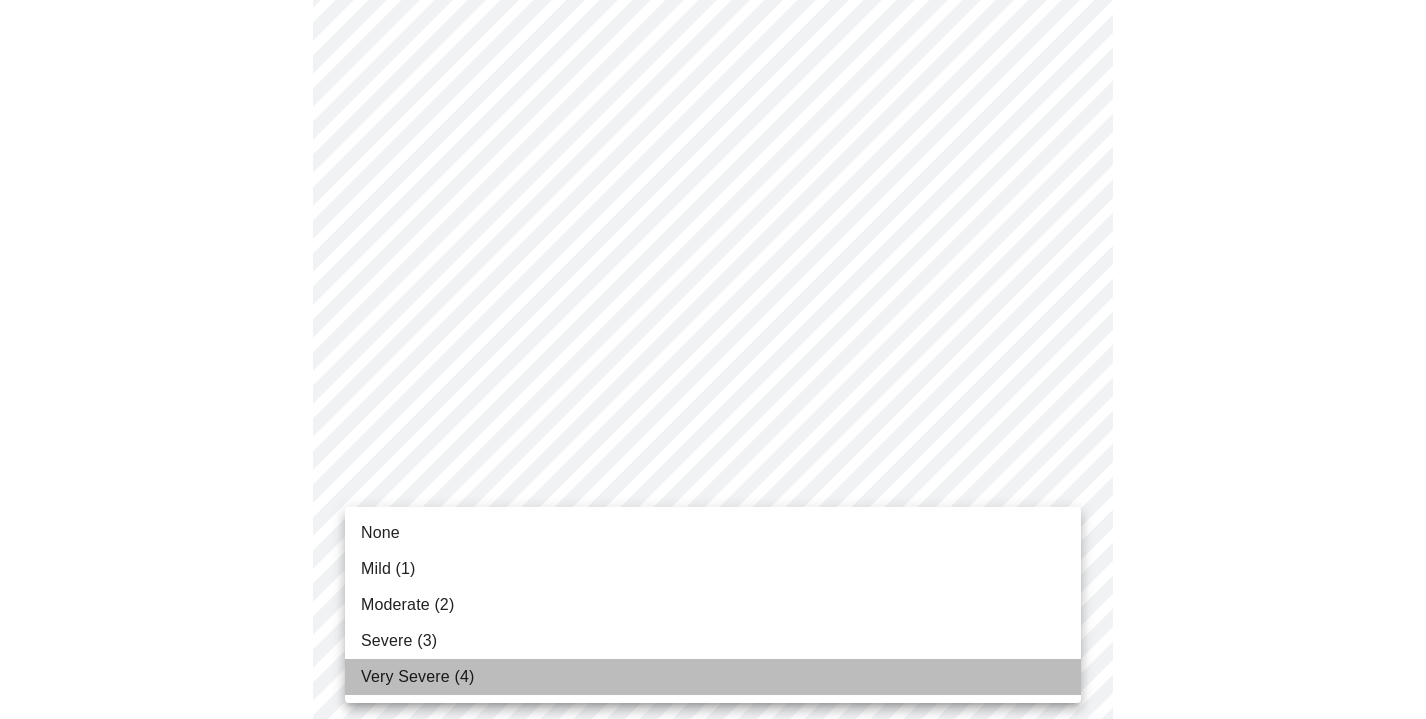 click on "Very Severe (4)" at bounding box center (417, 677) 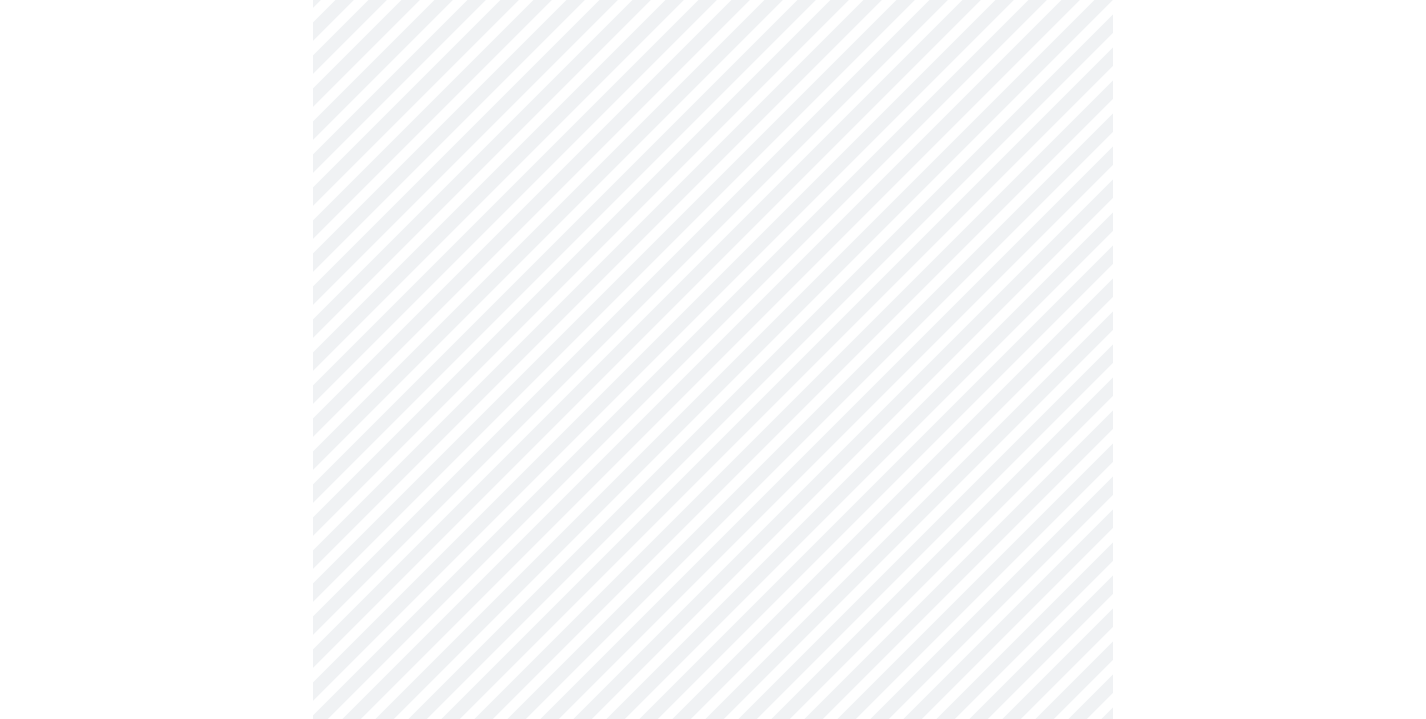 click on "MyMenopauseRx Appointments Messaging Labs Uploads Medications Community Refer a Friend Hi [FIRST]   Intake Questions for [DATE] @ [TIME]-[TIME] 3  /  13 Settings Billing Invoices Log out" at bounding box center [713, 415] 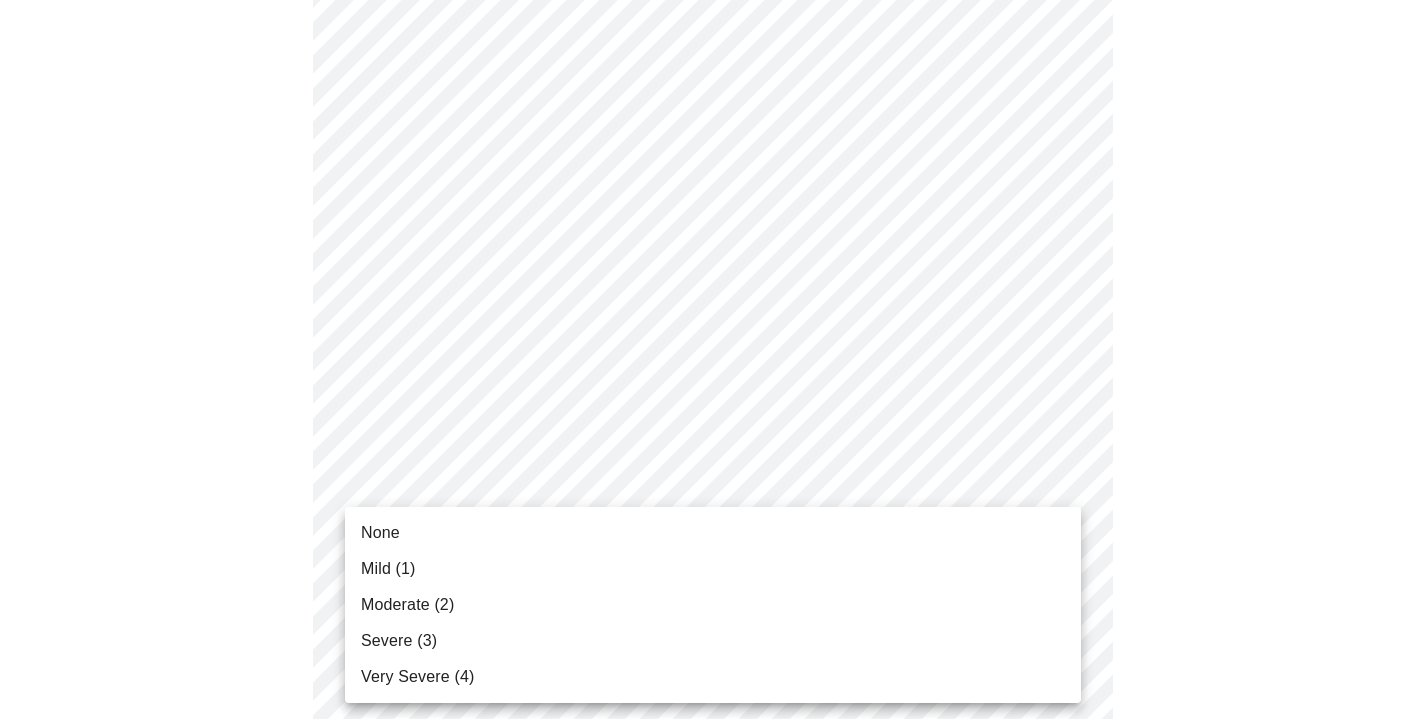 click on "Very Severe (4)" at bounding box center (417, 677) 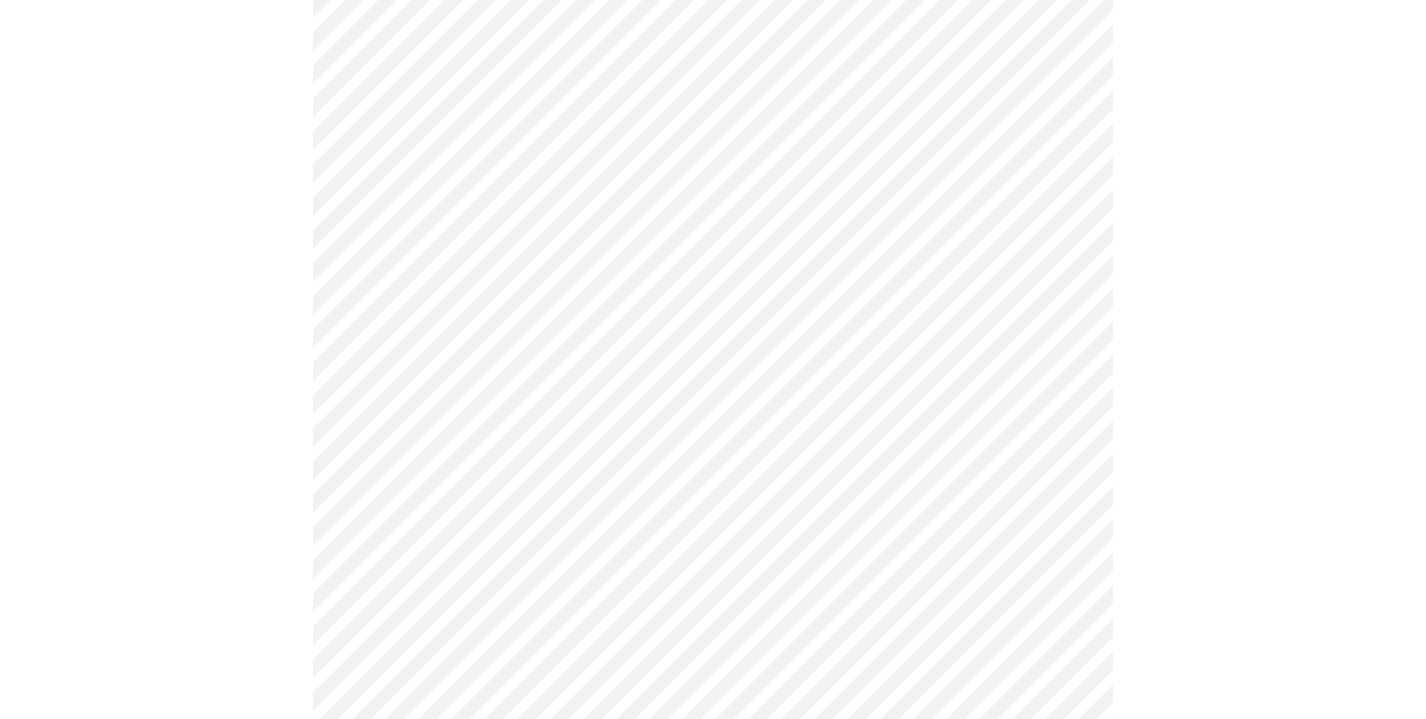scroll, scrollTop: 1113, scrollLeft: 0, axis: vertical 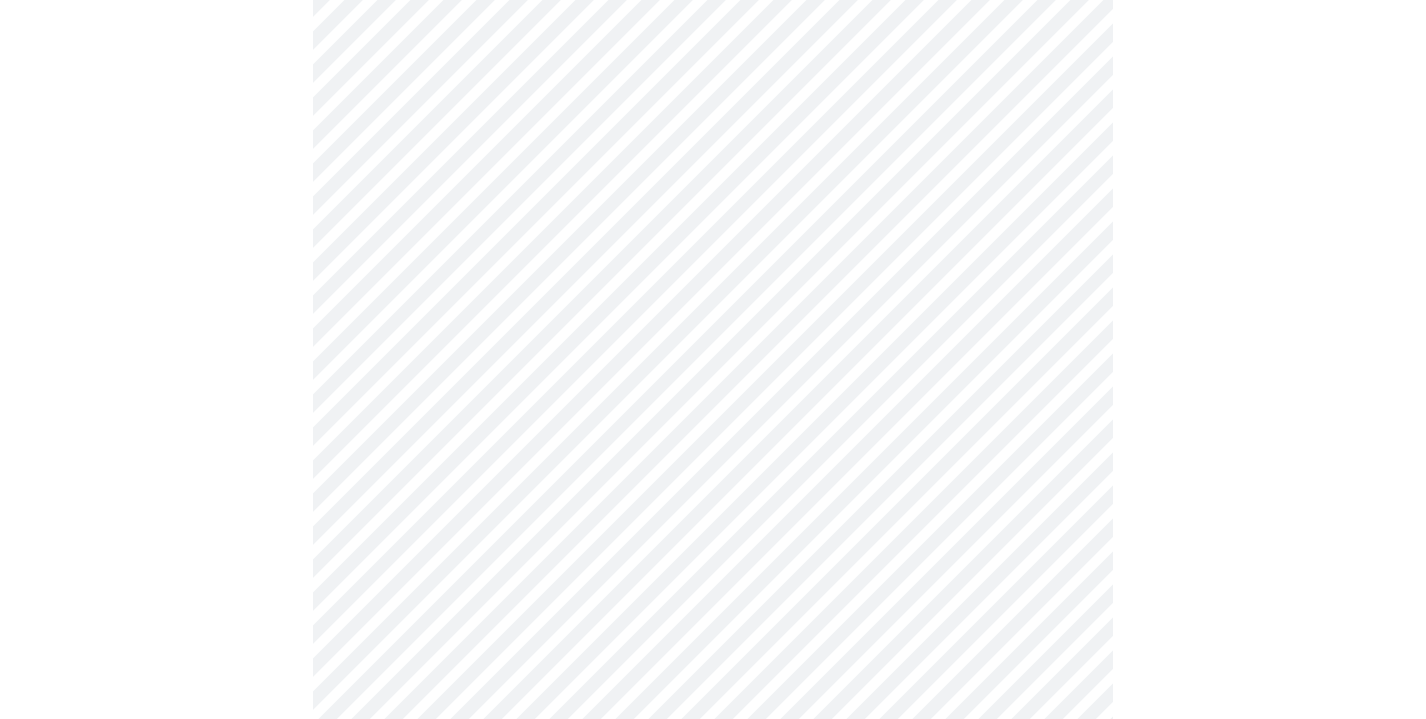 click on "MyMenopauseRx Appointments Messaging Labs Uploads Medications Community Refer a Friend Hi [FIRST]   Intake Questions for [DATE] @ [TIME]-[TIME] 3  /  13 Settings Billing Invoices Log out" at bounding box center (713, 113) 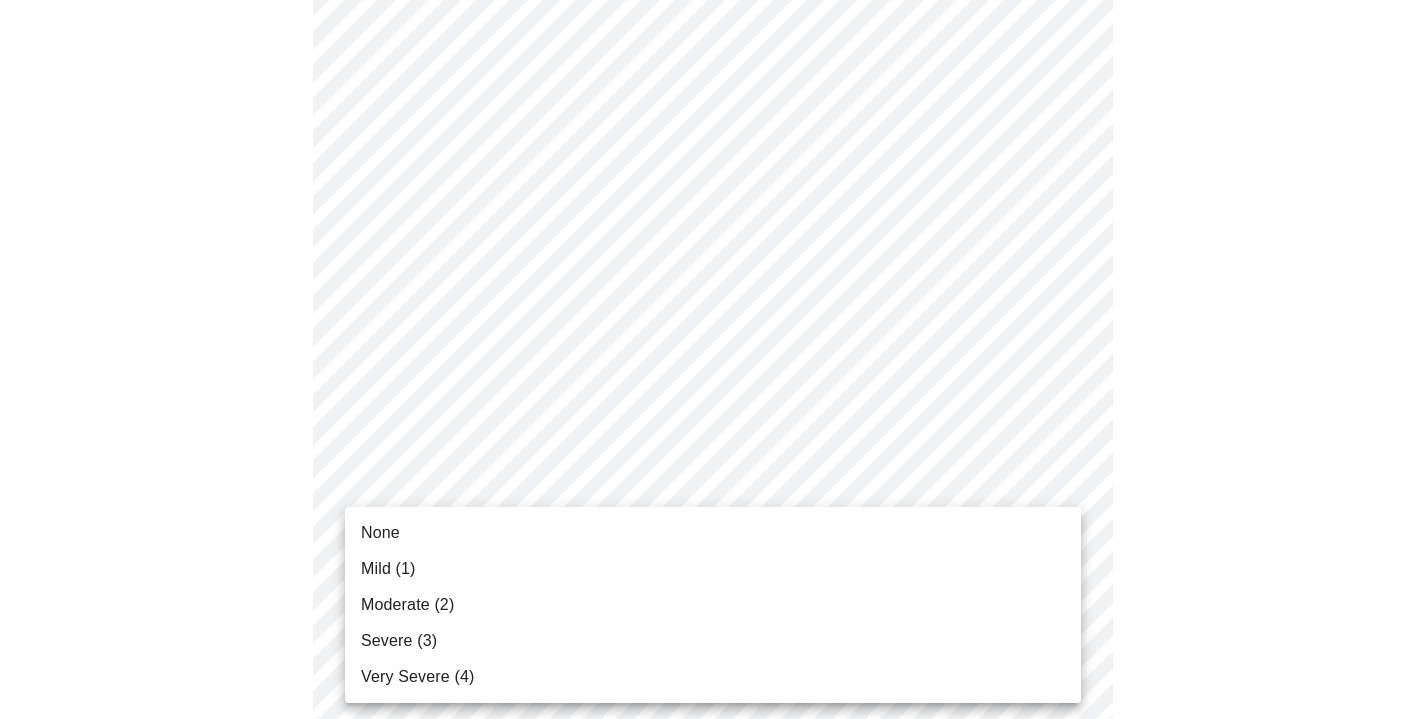 click on "None" at bounding box center (713, 533) 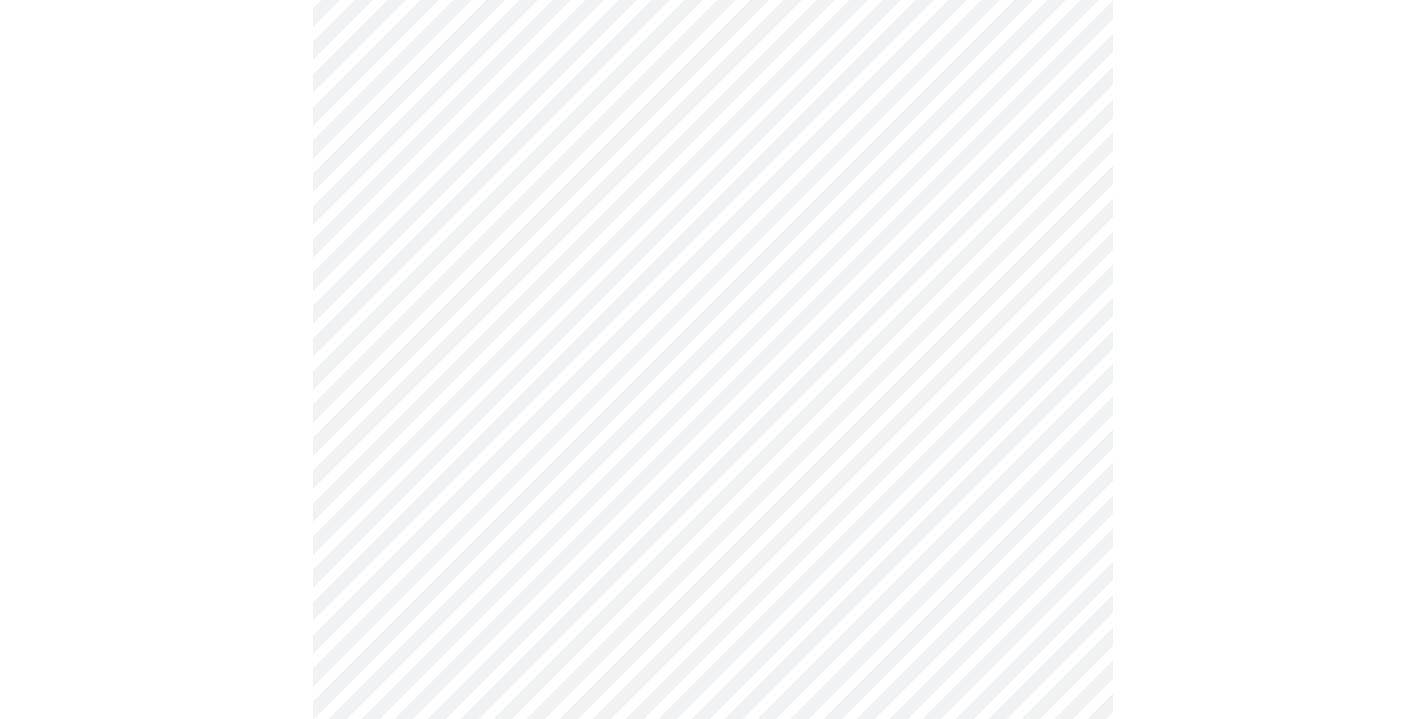 scroll, scrollTop: 1275, scrollLeft: 0, axis: vertical 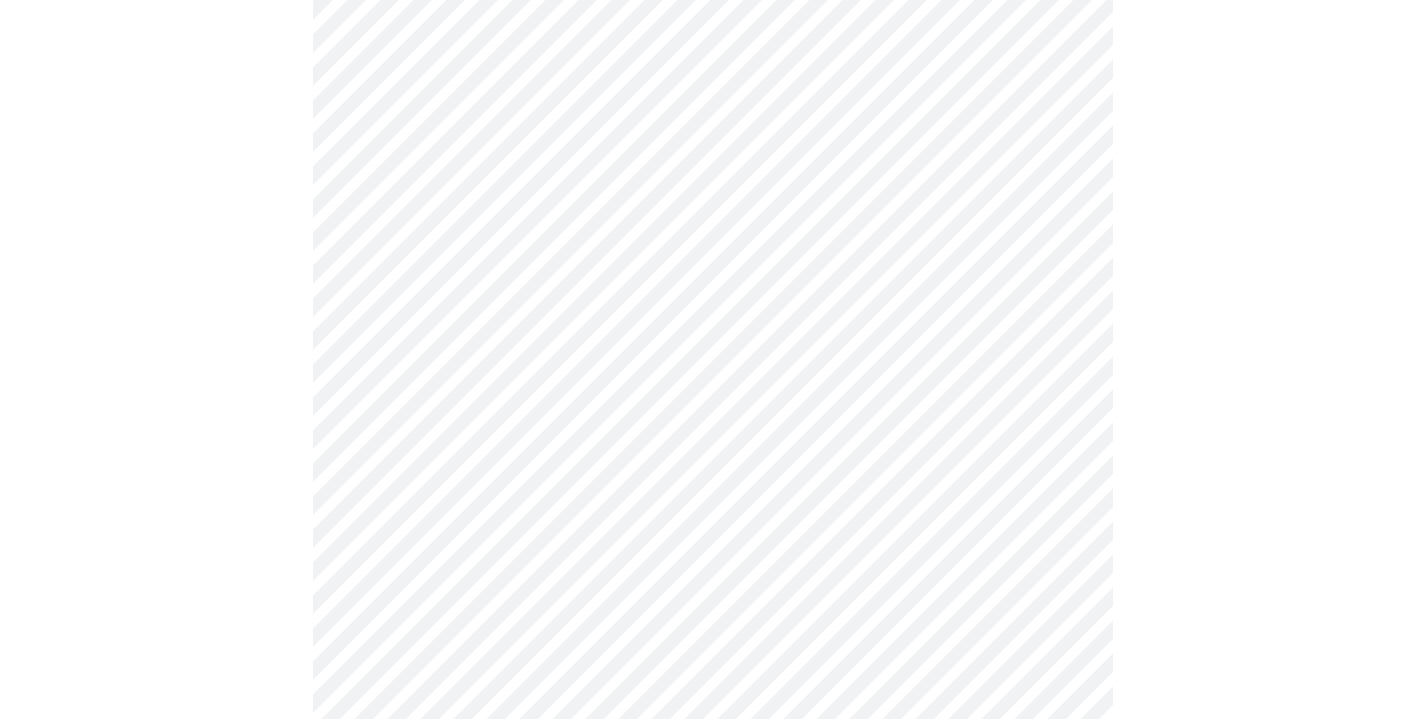 click on "MyMenopauseRx Appointments Messaging Labs Uploads Medications Community Refer a Friend Hi [FIRST]   Intake Questions for [DATE] @ [TIME]-[TIME] 3  /  13 Settings Billing Invoices Log out" at bounding box center (713, -63) 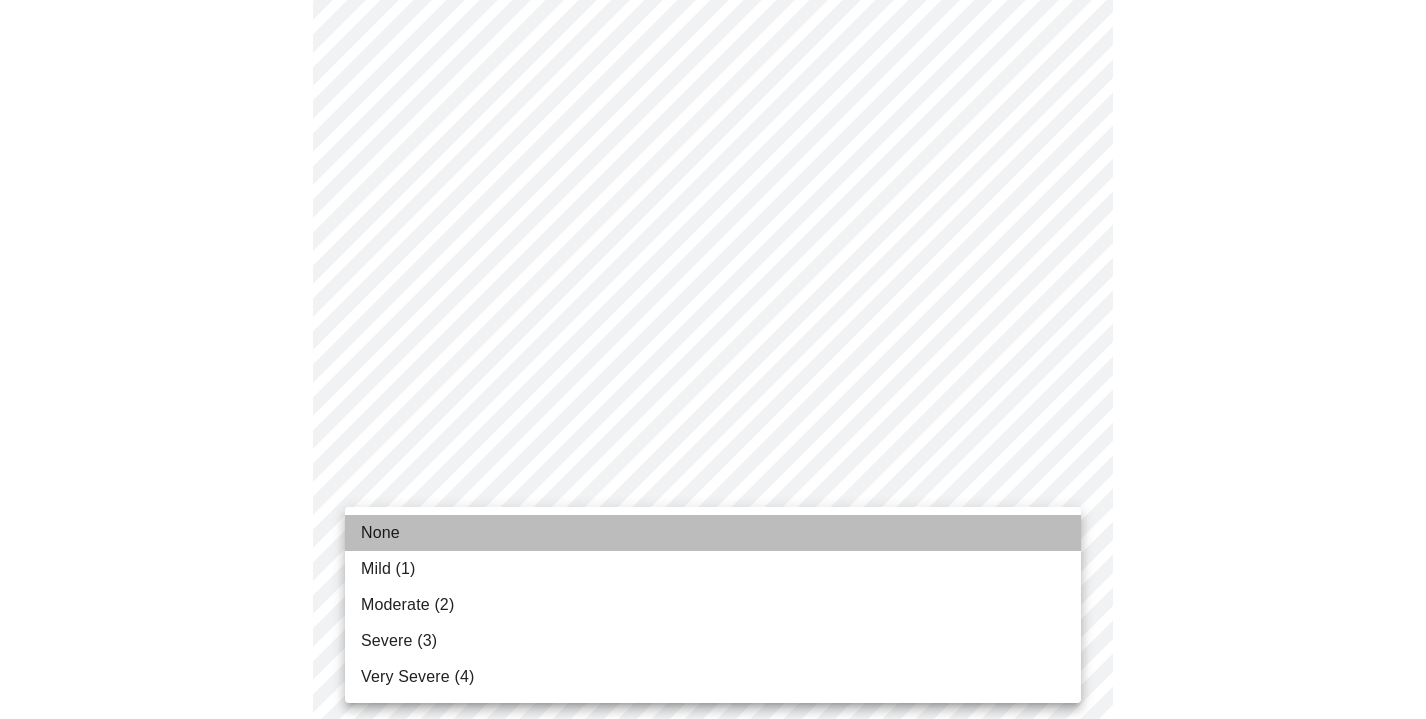 click on "None" at bounding box center (713, 533) 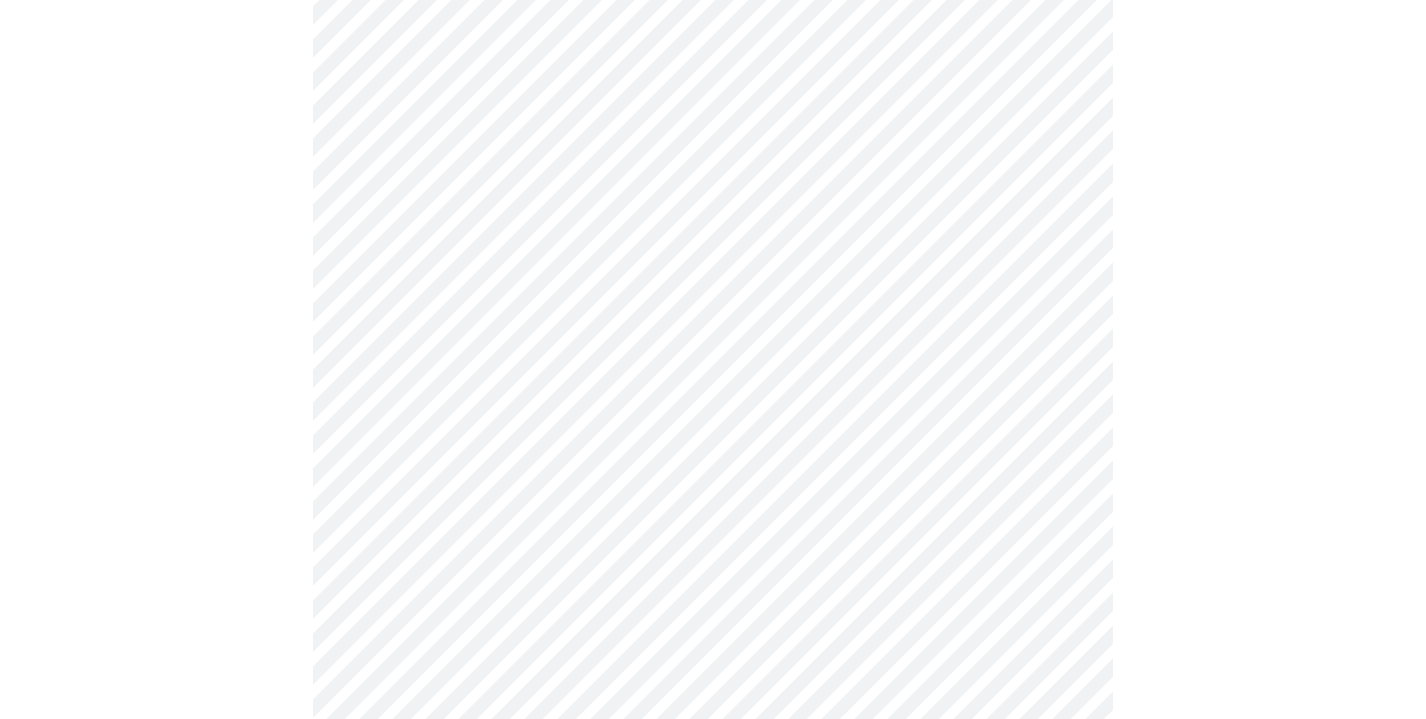 scroll, scrollTop: 1469, scrollLeft: 0, axis: vertical 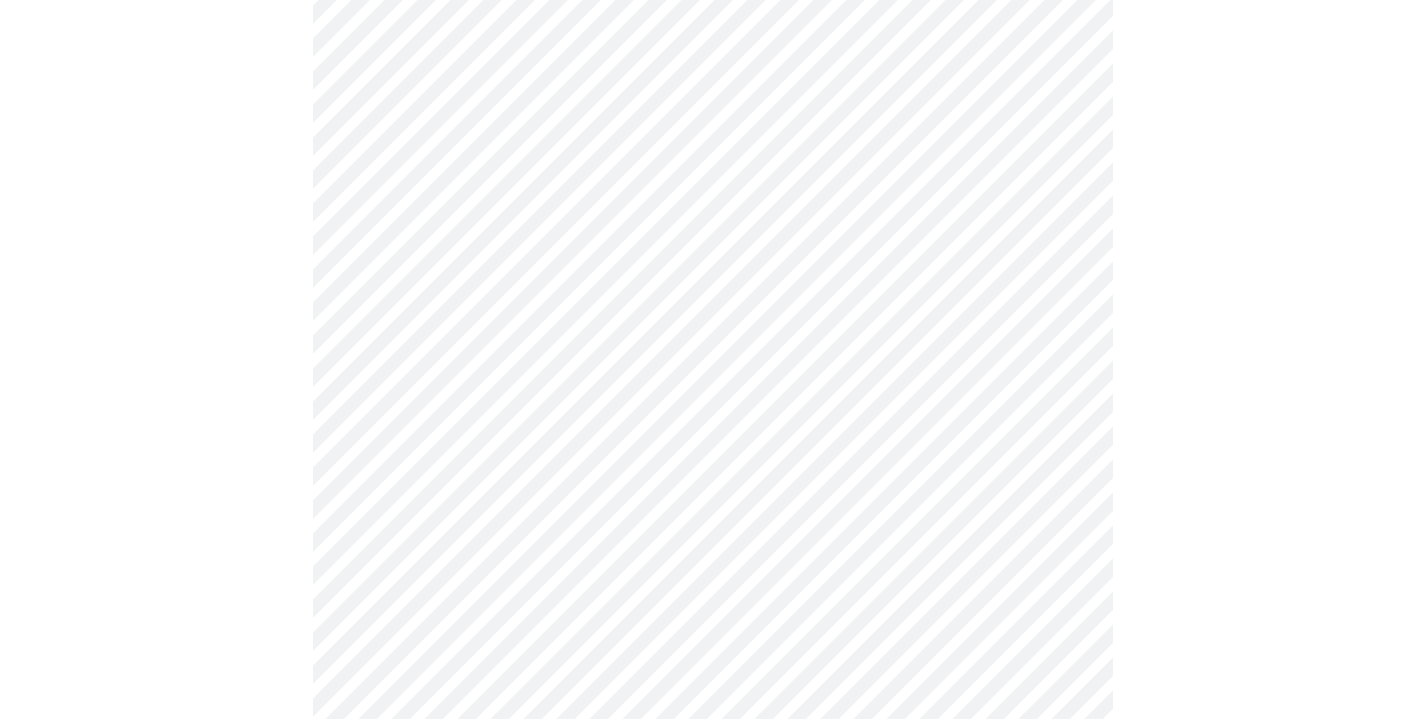 click on "MyMenopauseRx Appointments Messaging Labs Uploads Medications Community Refer a Friend Hi [FIRST]   Intake Questions for [DATE] @ [TIME]-[TIME] 3  /  13 Settings Billing Invoices Log out" at bounding box center [713, -271] 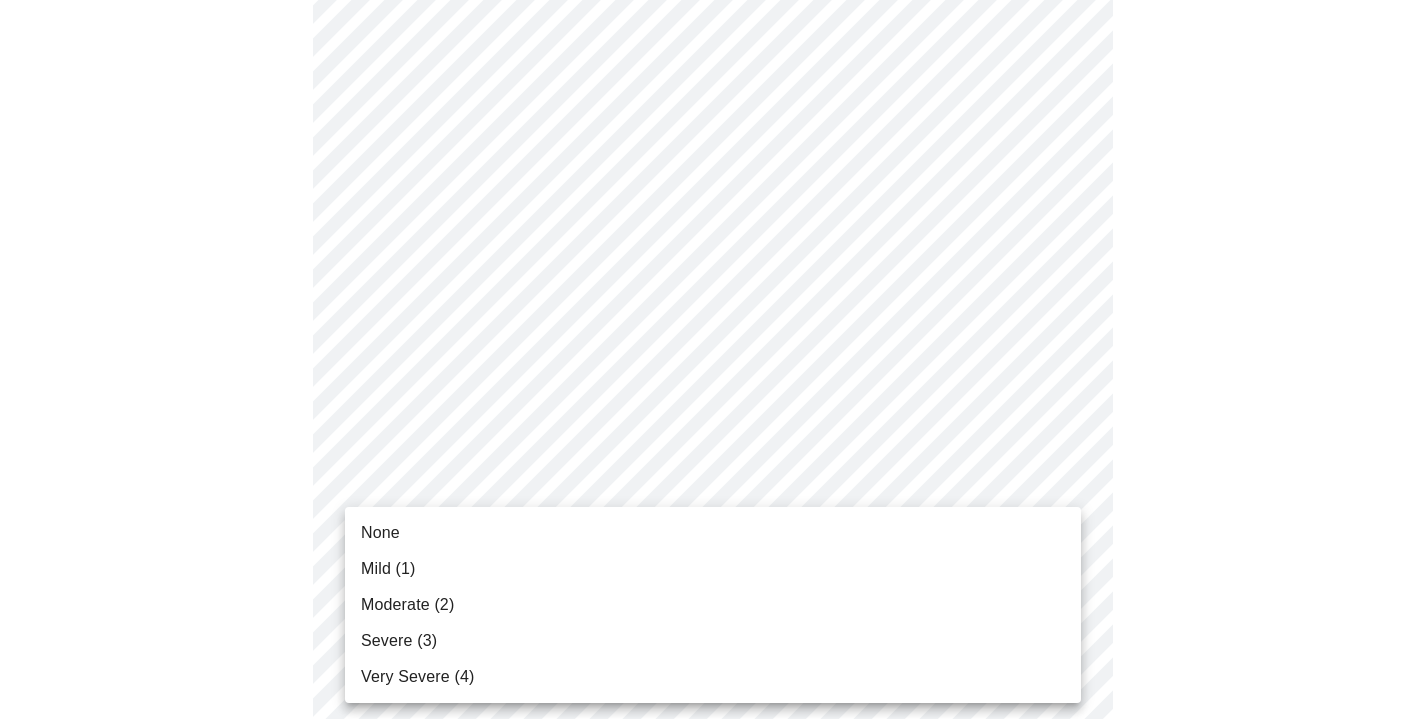 click on "Severe (3)" at bounding box center (399, 641) 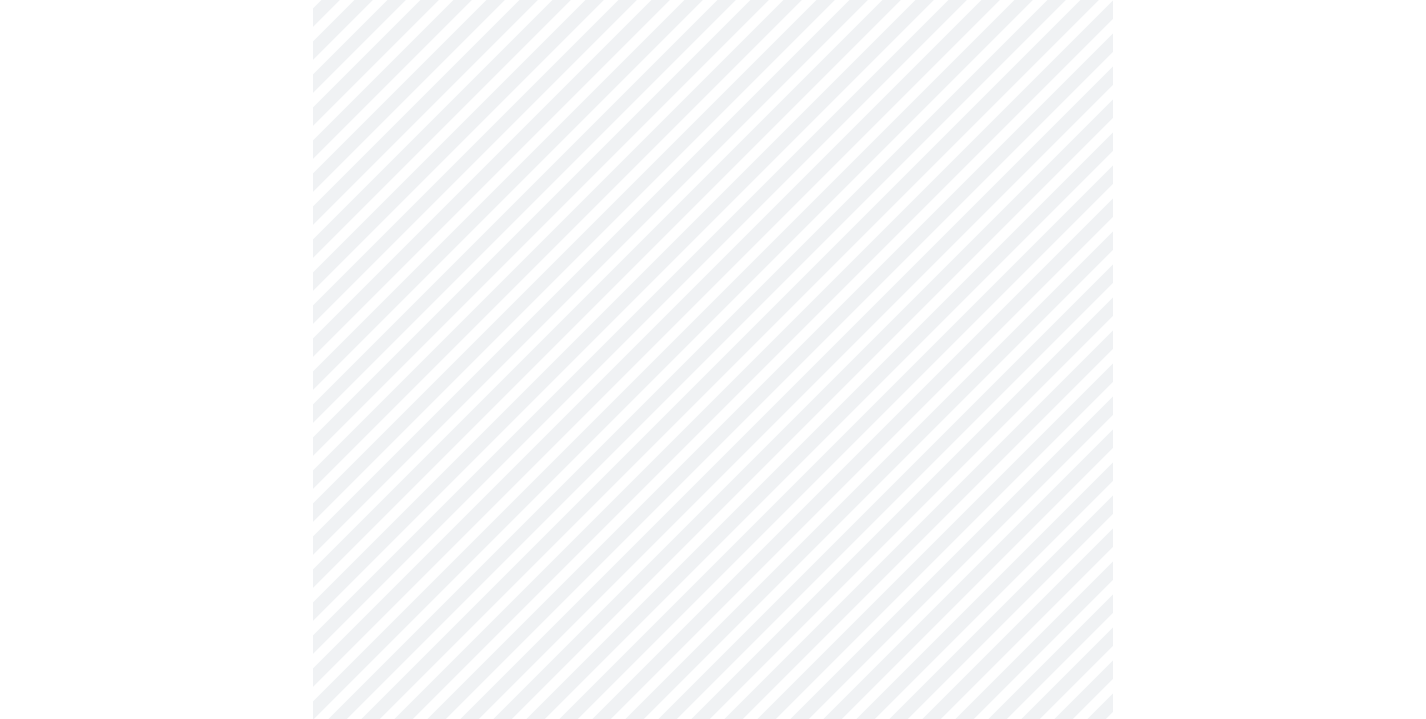 scroll, scrollTop: 580, scrollLeft: 0, axis: vertical 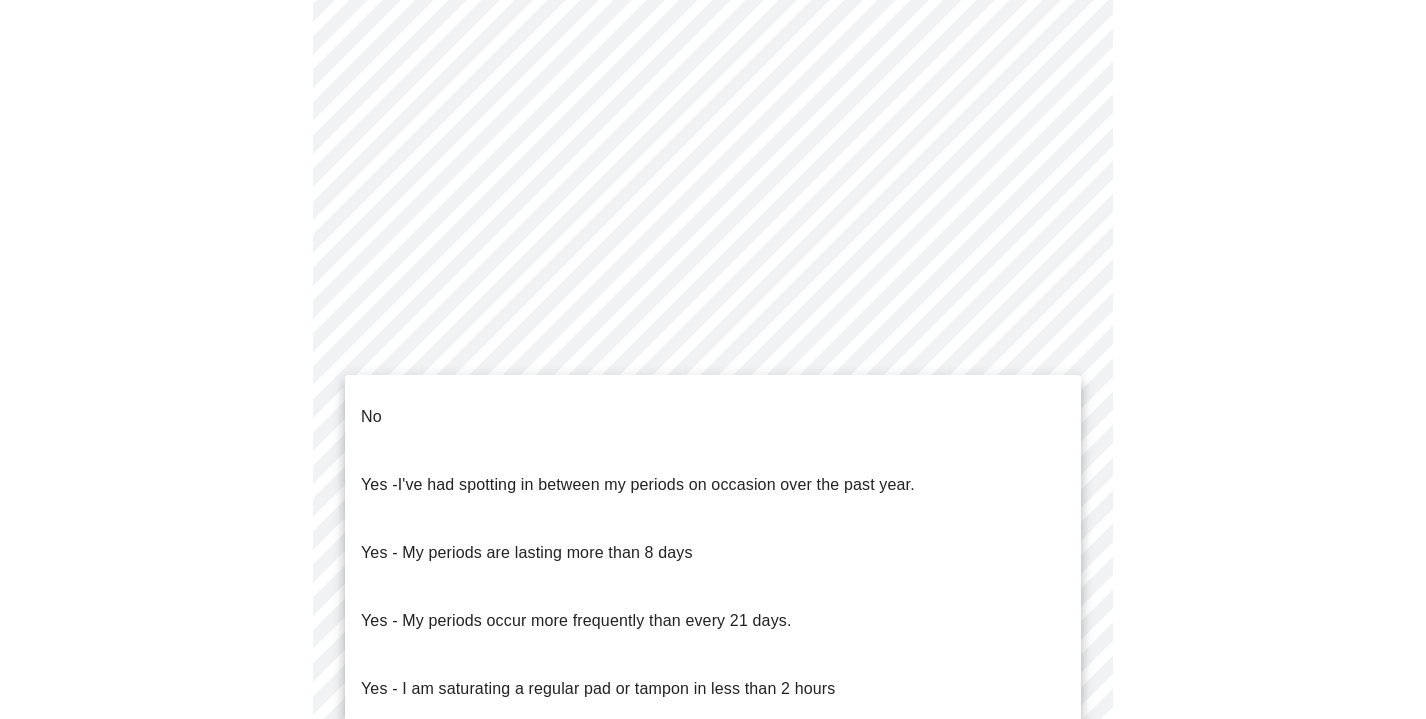 click on "MyMenopauseRx Appointments Messaging Labs Uploads Medications Community Refer a Friend Hi [FIRST]   Intake Questions for [DATE] @ [TIME]-[TIME] 13  /  13 Settings Billing Invoices Log out Hot flashes/Night Sweats
Trouble Sleeping
Weight Gain
Mood Changes/Irritability
Anxiety/Depression Symptoms
Vaginal dryness/Painful Sex
Decreased libido
Hair and Skin Changes
Bone Health (Osteopenia,Osteoporosis, Obtain an order for a bone density test)
Metabolic Health (Pre-diabetes, Elevated Cholesterol, Vitamin D, Abnormal Lab Testing, Obtain an order for a Coronary Calcium Heart Scan)
Period Problems
Postmenopausal Bleeding
Orgasms are weak
UTI Symptoms
Vaginal Infection
Herpes (oral, genital)
STD Testing
I feel great - just need a refill.
Other" at bounding box center (713, 374) 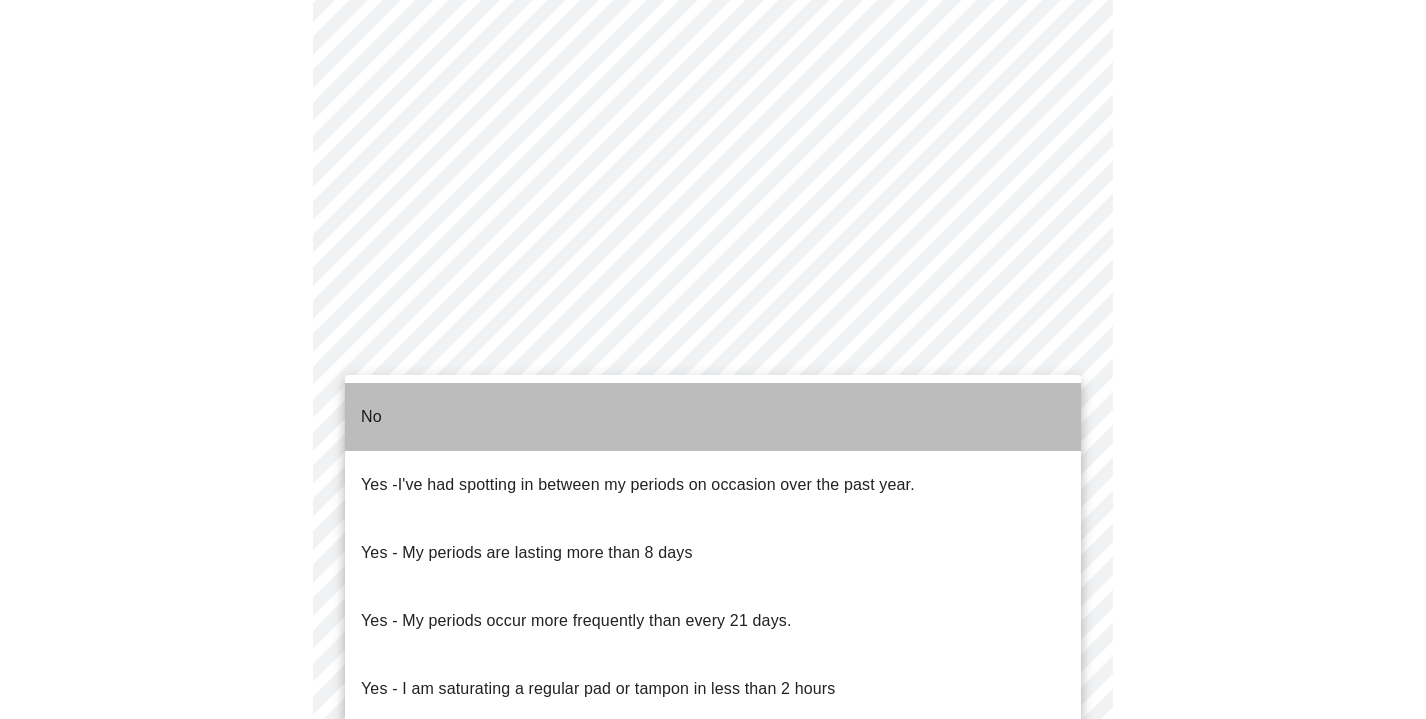 click on "No" at bounding box center [713, 417] 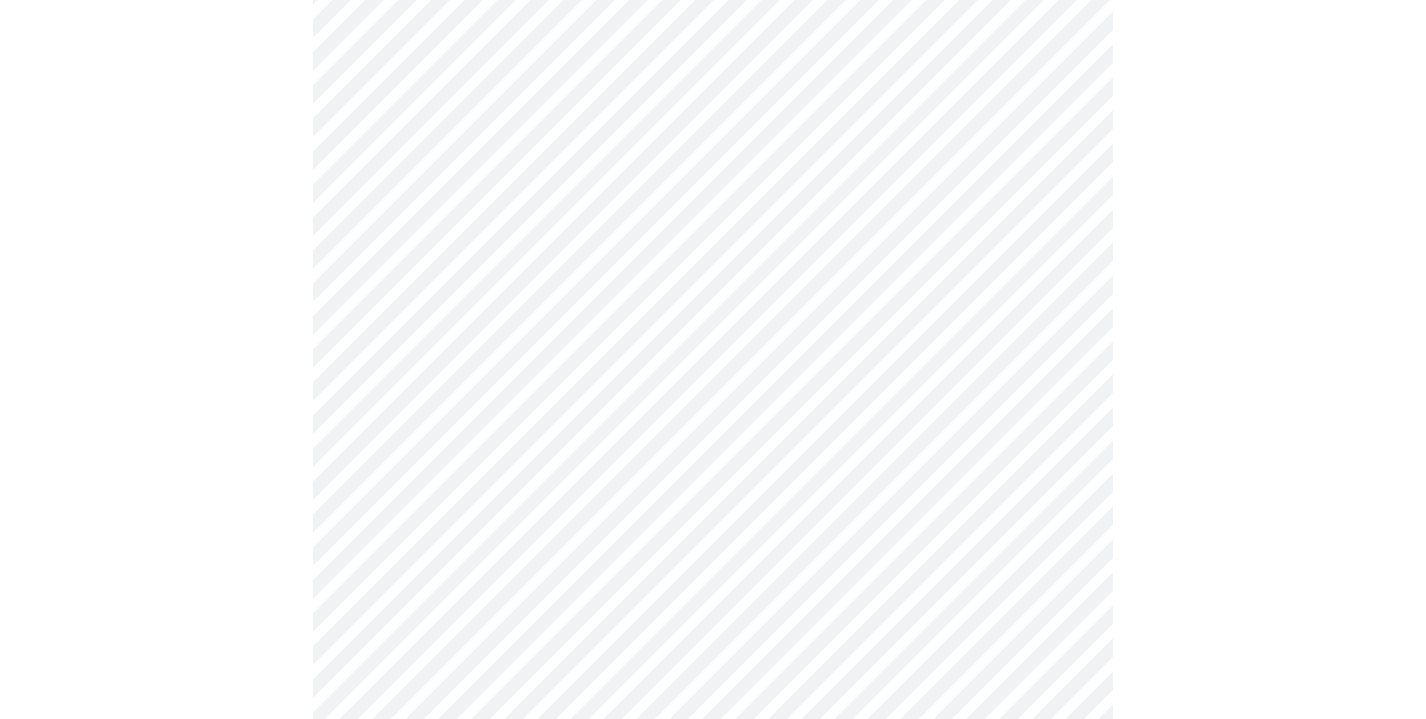 scroll, scrollTop: 736, scrollLeft: 0, axis: vertical 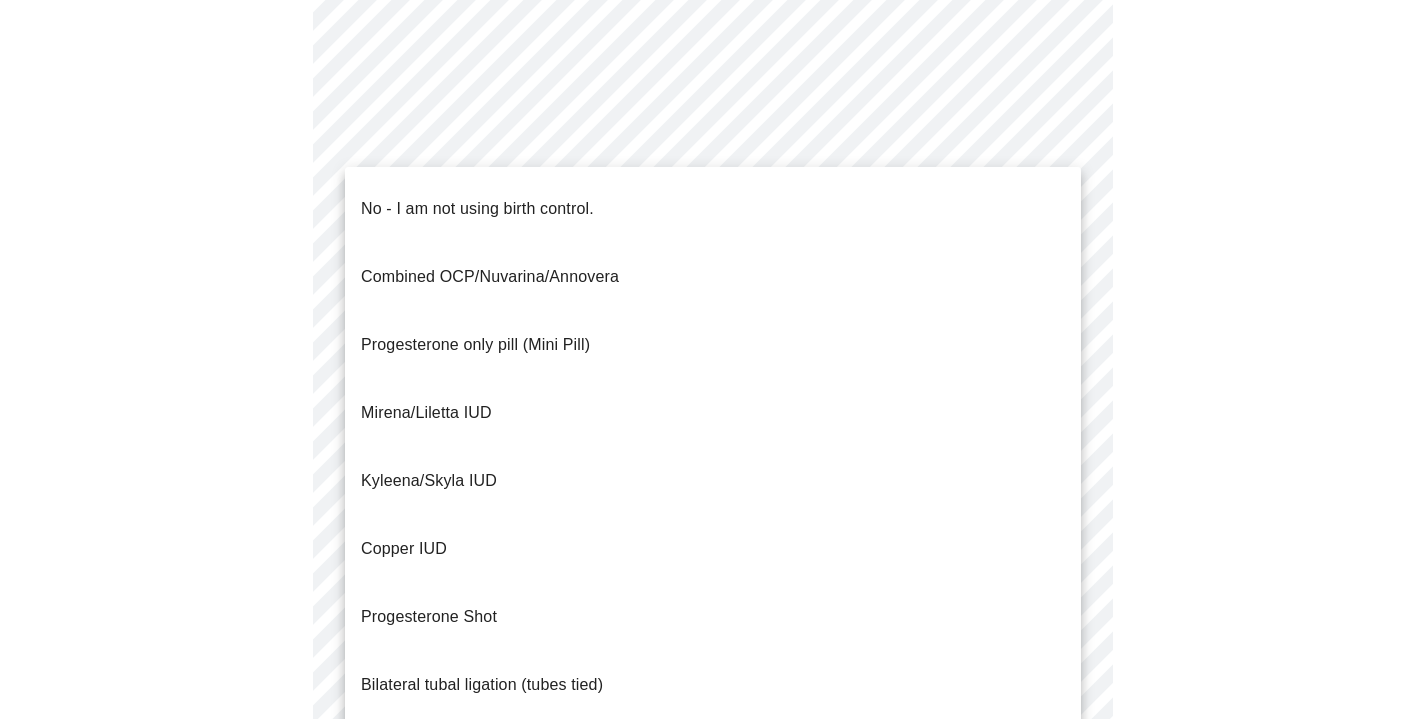 click on "Hi [PERSON]   Intake Questions for [DATE] @ [TIME]-[TIME] 4  /  13 Settings Billing Invoices Log out No - I am not using birth control.
Combined OCP/Nuvarina/Annovera
Progesterone only pill (Mini Pill)
Mirena/Liletta IUD
Kyleena/Skyla IUD
Copper IUD
Progesterone Shot
Bilateral tubal ligation (tubes tied)
Parnter had vasectomy
Barrier method (condoms)" at bounding box center (713, 212) 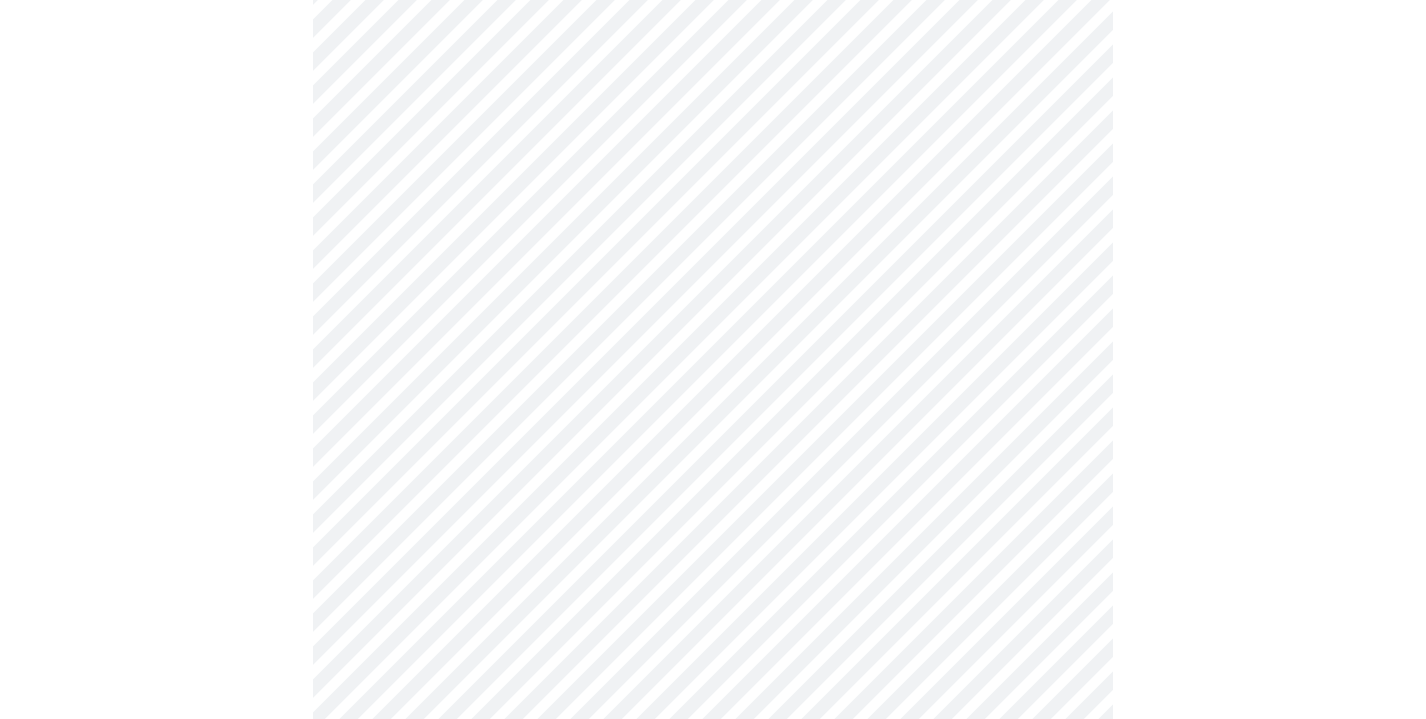 scroll, scrollTop: 962, scrollLeft: 0, axis: vertical 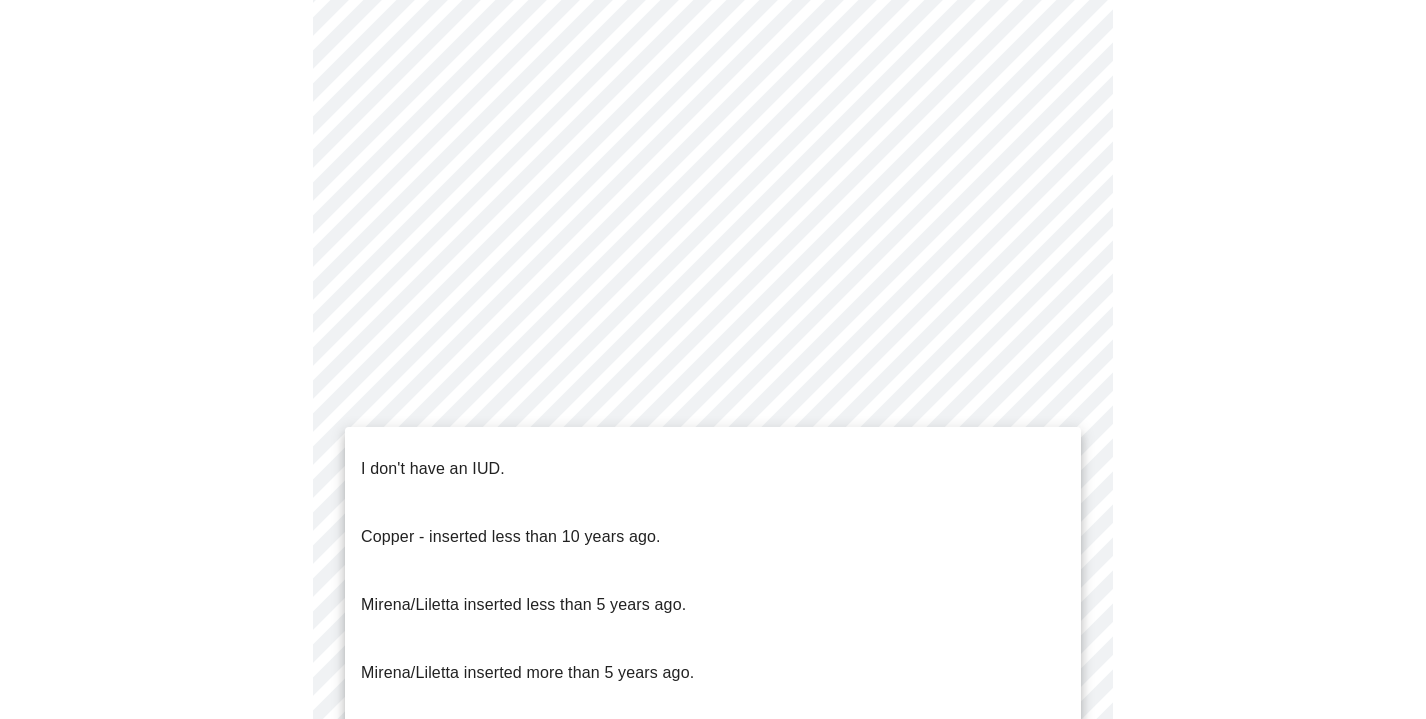 click on "Hi [PERSON]   Intake Questions for [DATE] @ [TIME]-[TIME] 4  /  13 Settings Billing Invoices Log out I don't have an IUD.
Copper - inserted less than 10 years ago.
Mirena/Liletta inserted less than 5 years ago.
Mirena/Liletta inserted more than 5 years ago.
Kyleena, inserted more than 5 years ago." at bounding box center (713, -20) 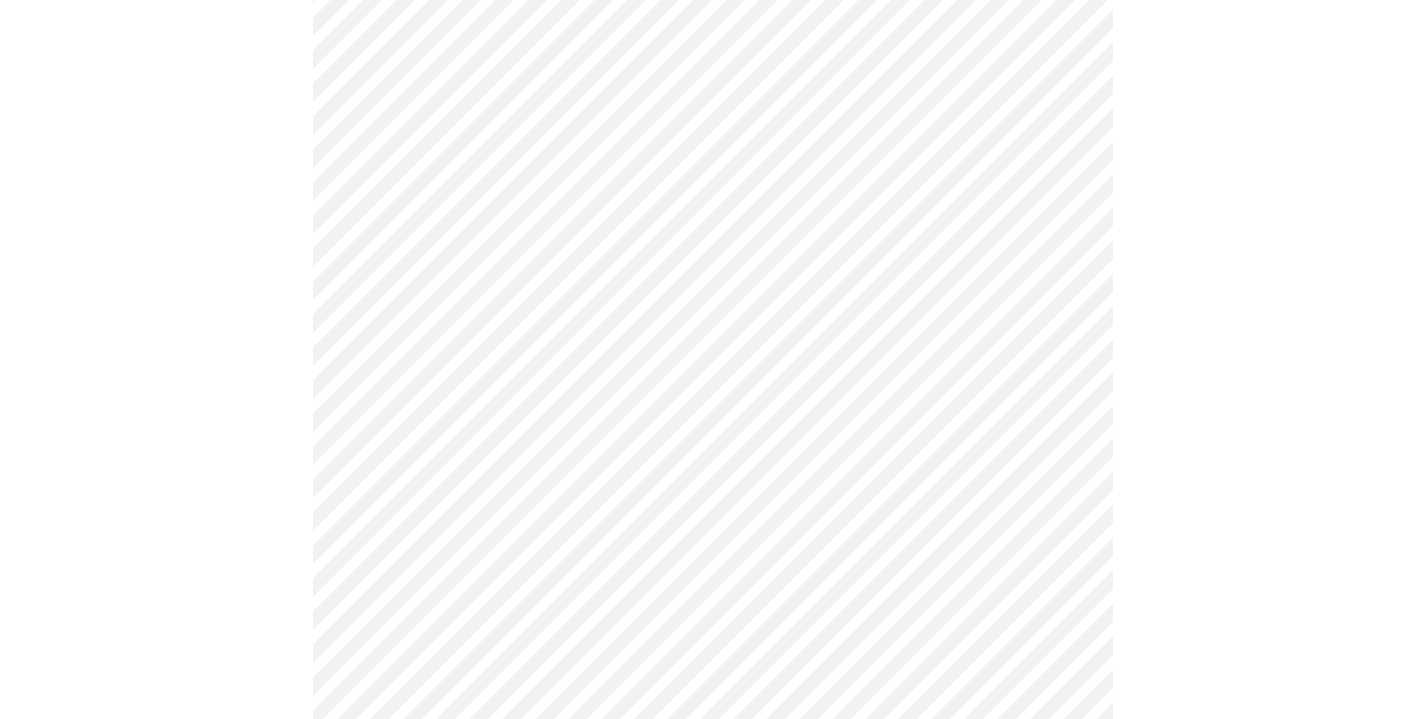 click on "MyMenopauseRx Appointments Messaging Labs Uploads Medications Community Refer a Friend Hi [FIRST]   Intake Questions for [DATE] @ [TIME]-[TIME] 4  /  13 Settings Billing Invoices Log out" at bounding box center (713, -26) 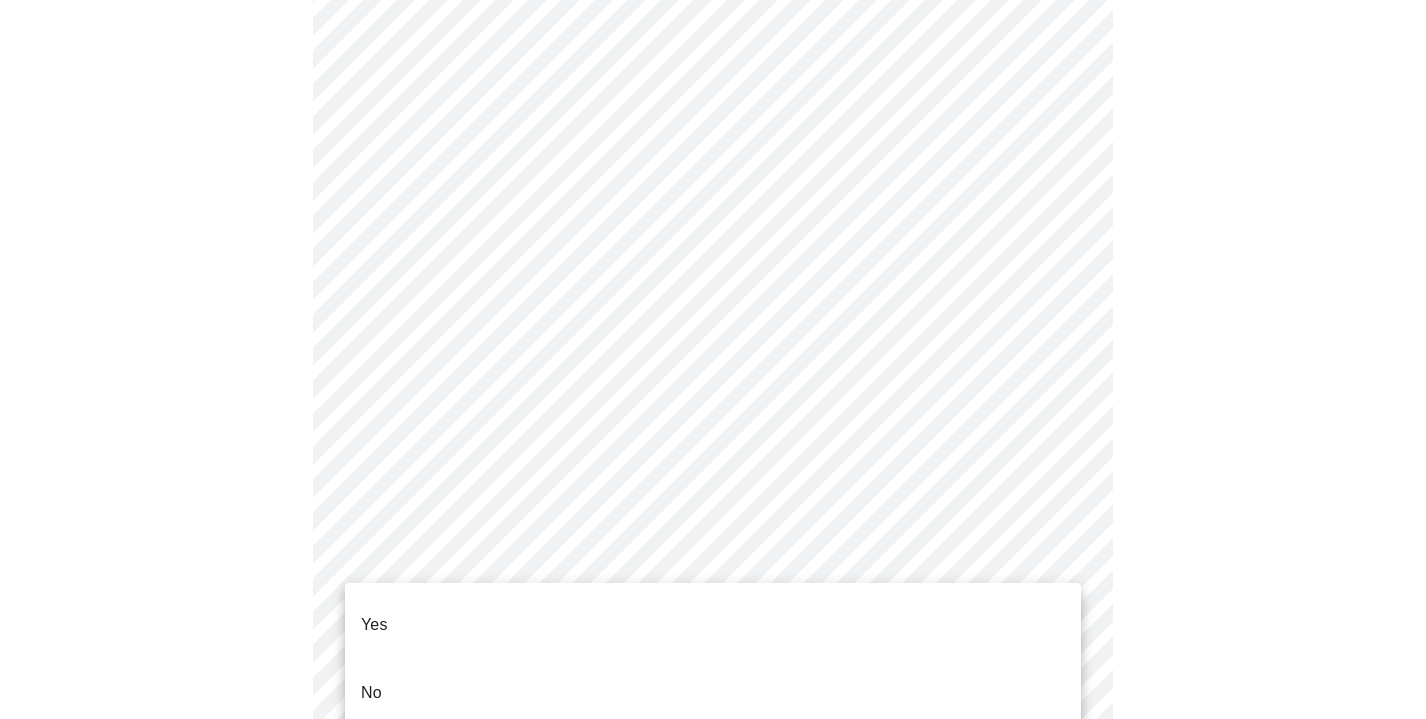 click on "Yes" at bounding box center (713, 625) 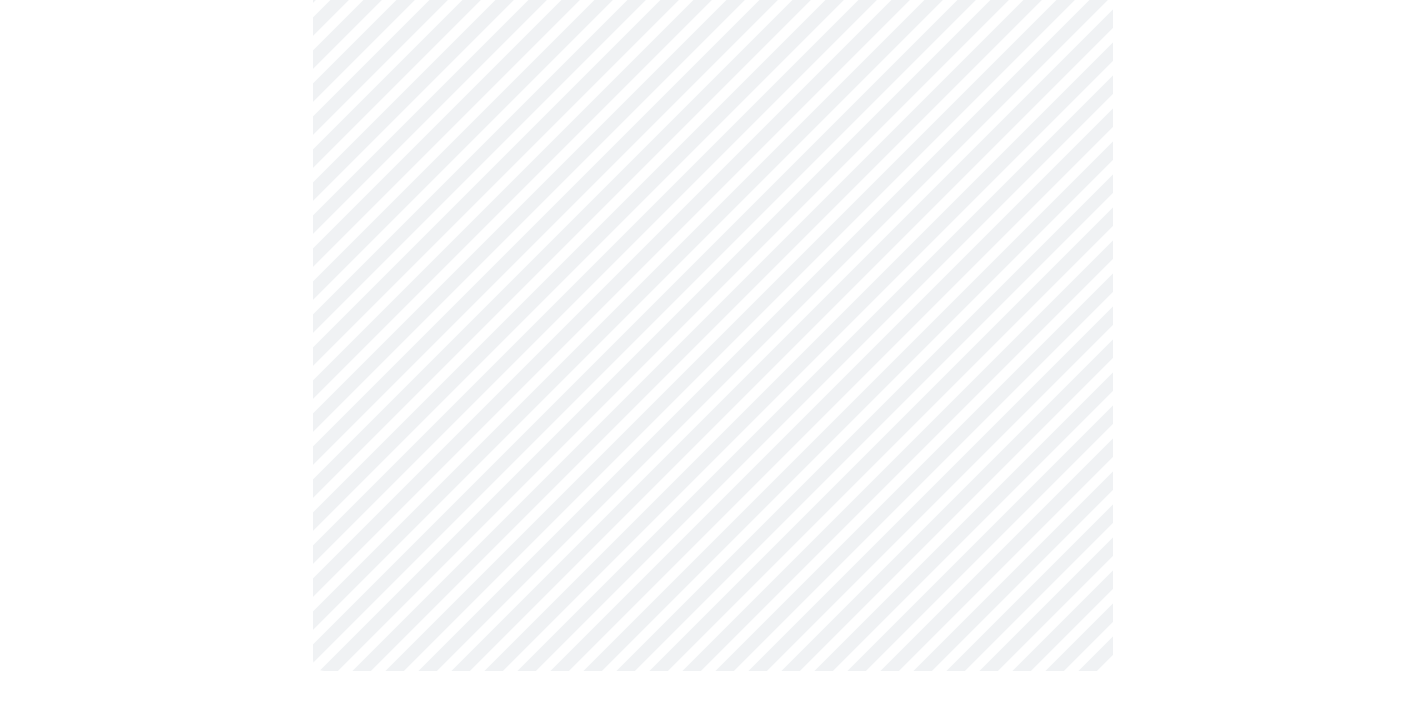 scroll, scrollTop: 0, scrollLeft: 0, axis: both 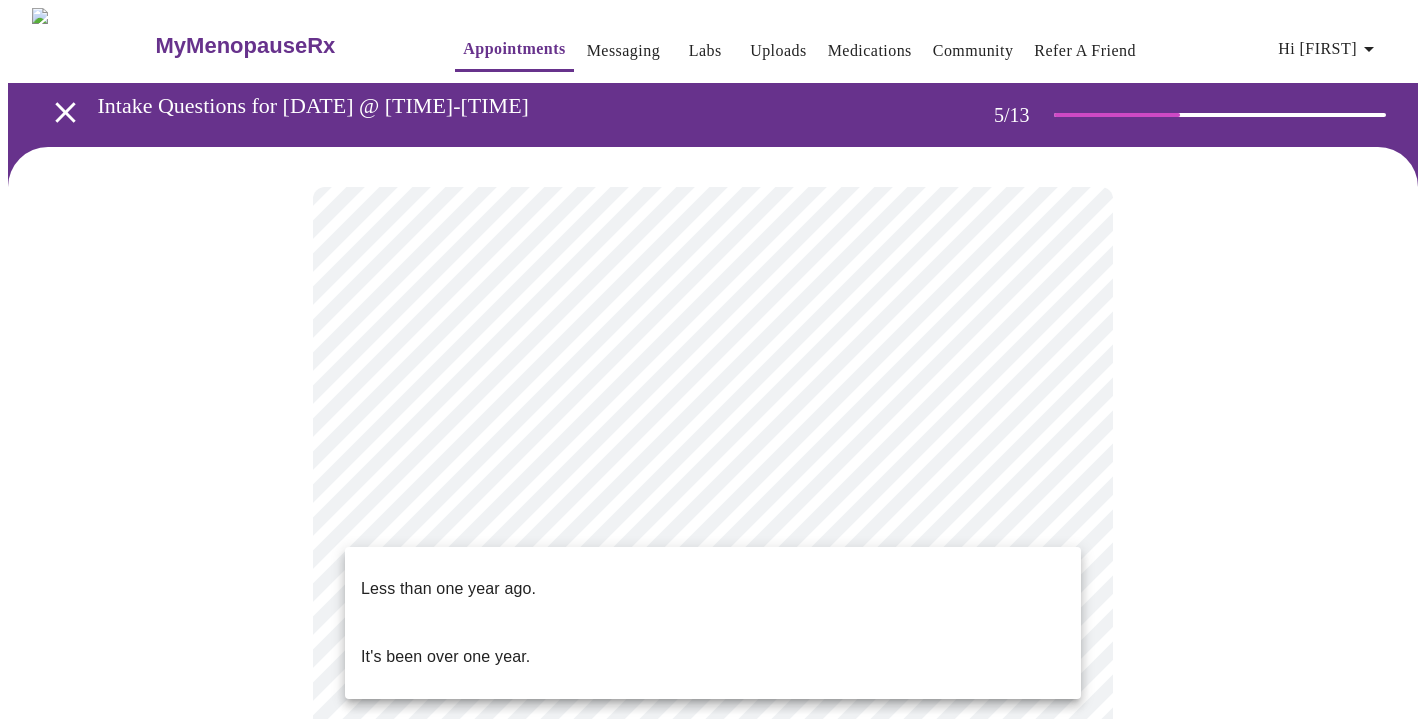 click on "Hi [PERSON]   Intake Questions for [DATE] @ [TIME]-[TIME] 5  /  13 Settings Billing Invoices Log out Less than one year ago.
It's been over one year." at bounding box center (713, 725) 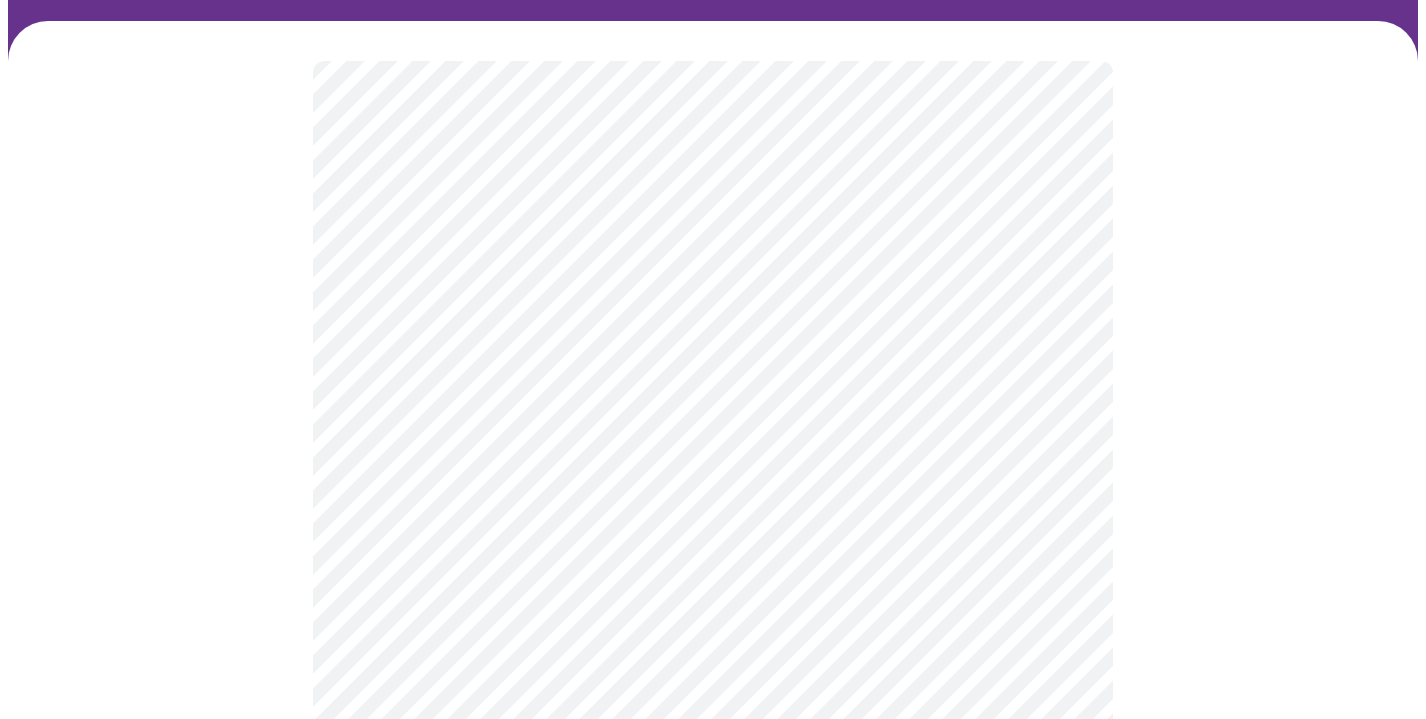 scroll, scrollTop: 118, scrollLeft: 0, axis: vertical 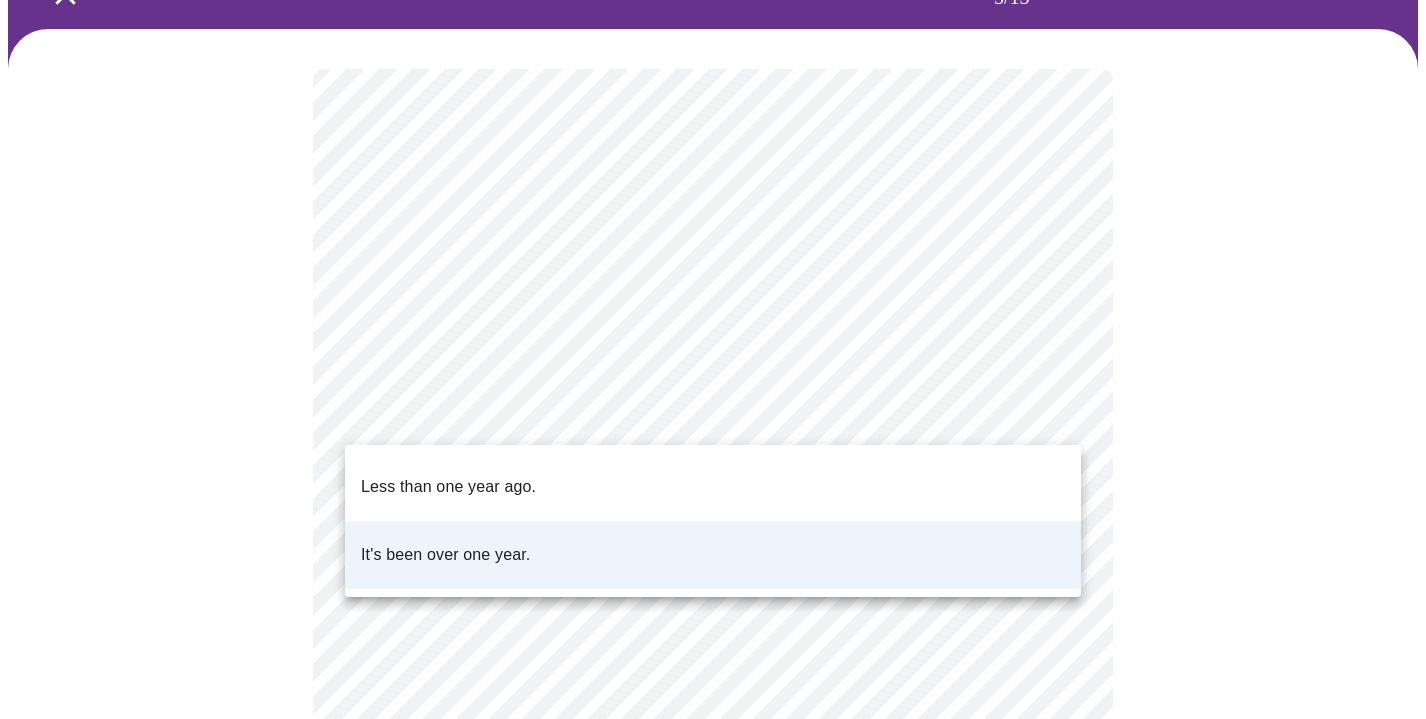 click on "Hi [PERSON]   Intake Questions for [DATE] @ [TIME]-[TIME] 5  /  13 Settings Billing Invoices Log out Less than one year ago.
It's been over one year." at bounding box center (713, 558) 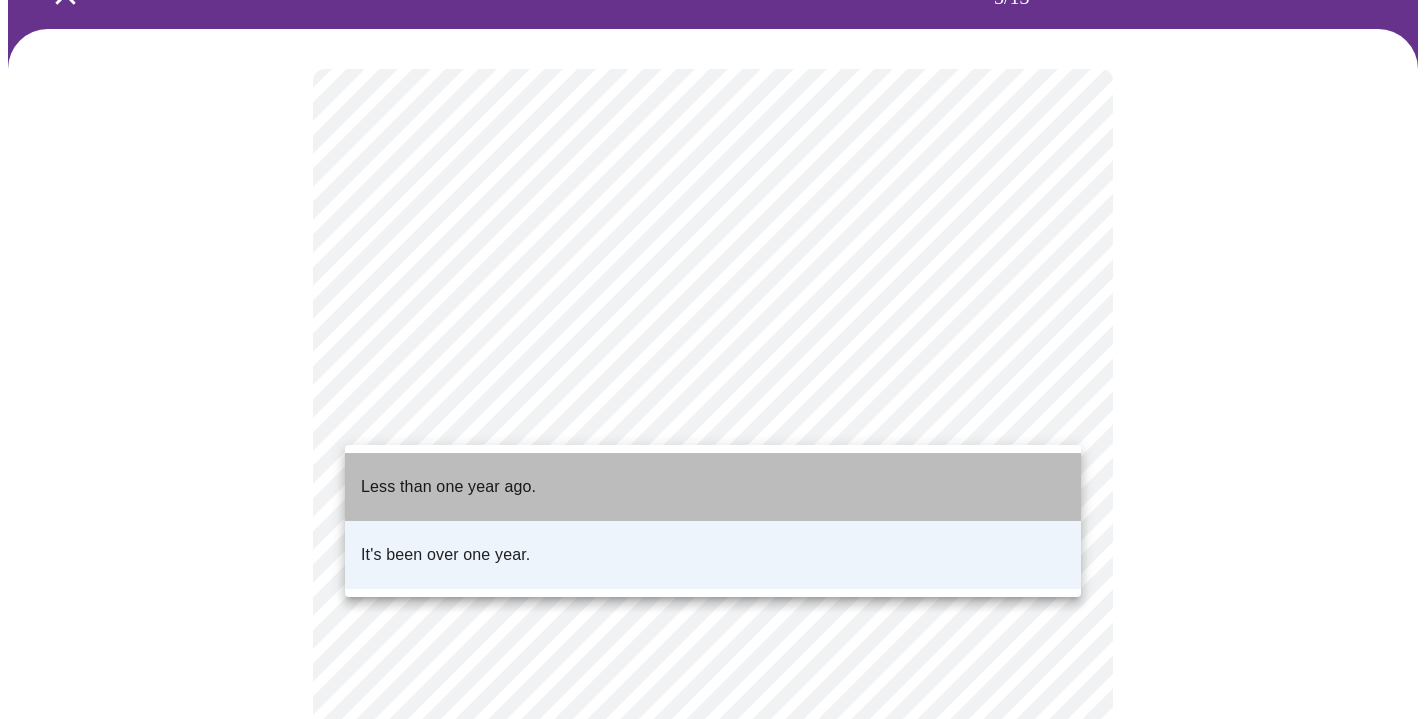 click on "Less than one year ago." at bounding box center [448, 487] 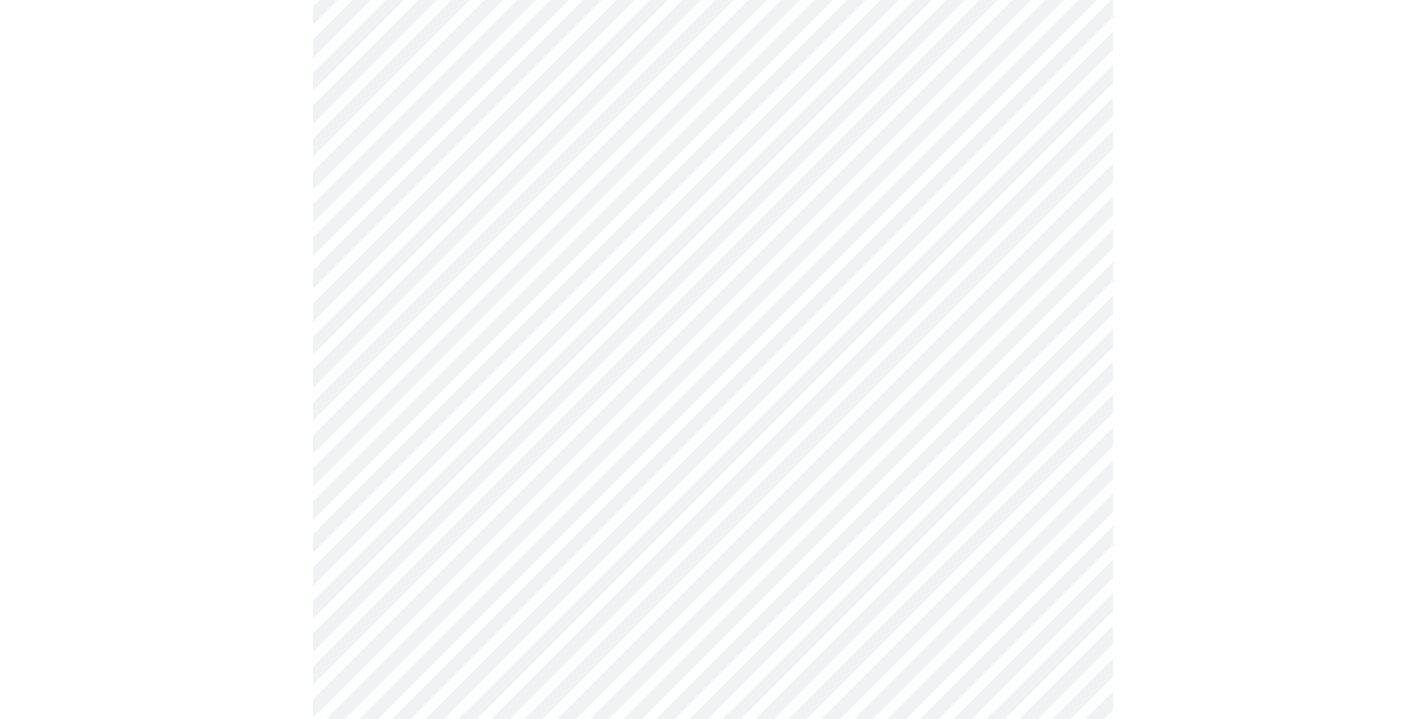 scroll, scrollTop: 0, scrollLeft: 0, axis: both 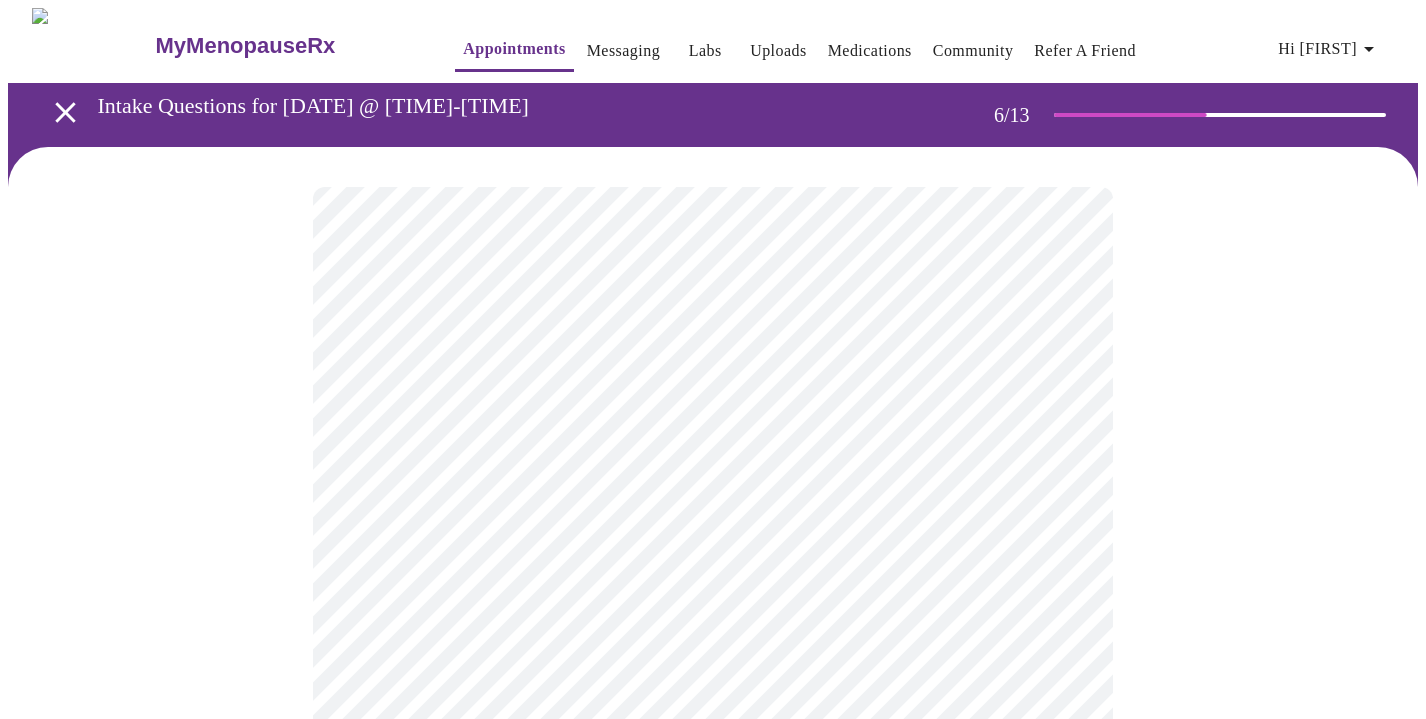 click on "Hi [PERSON]   Intake Questions for [DATE] @ [TIME]-[TIME] 6  /  13 Settings Billing Invoices Log out" at bounding box center [713, 542] 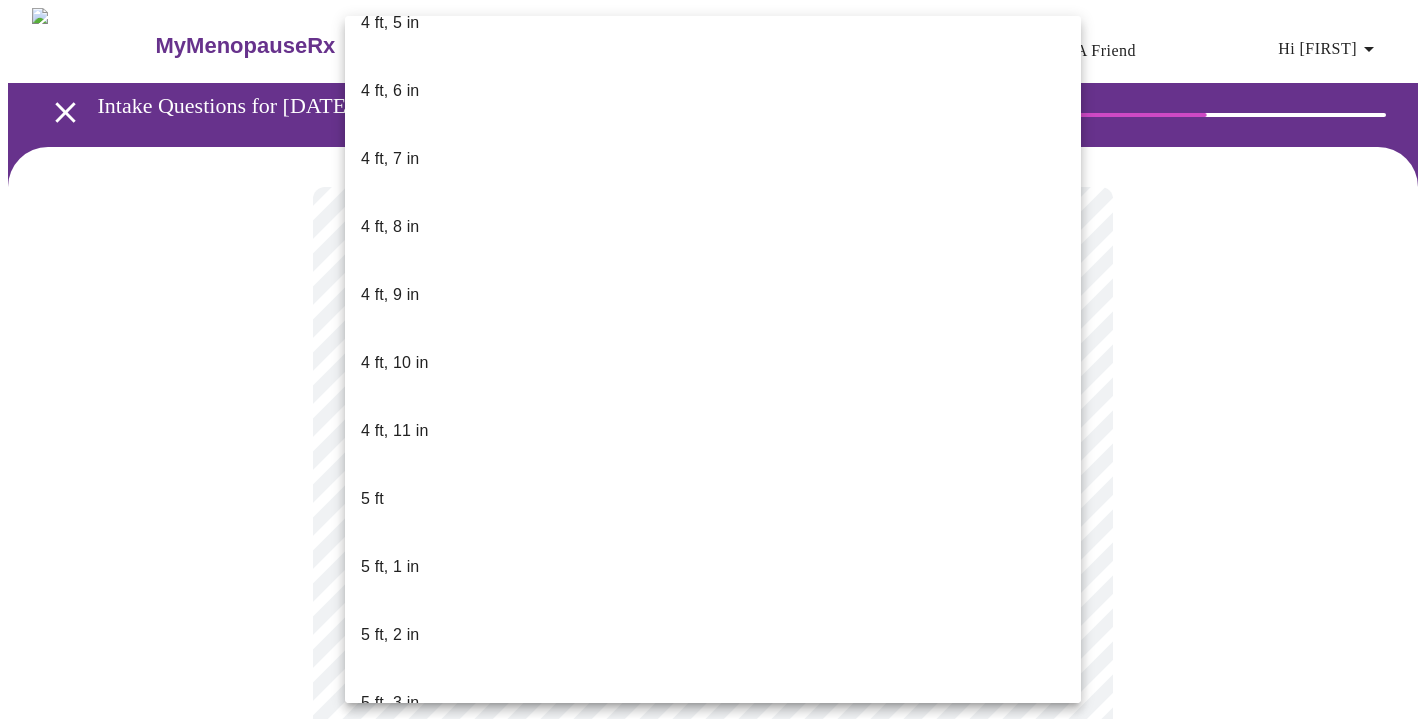 scroll, scrollTop: 1204, scrollLeft: 0, axis: vertical 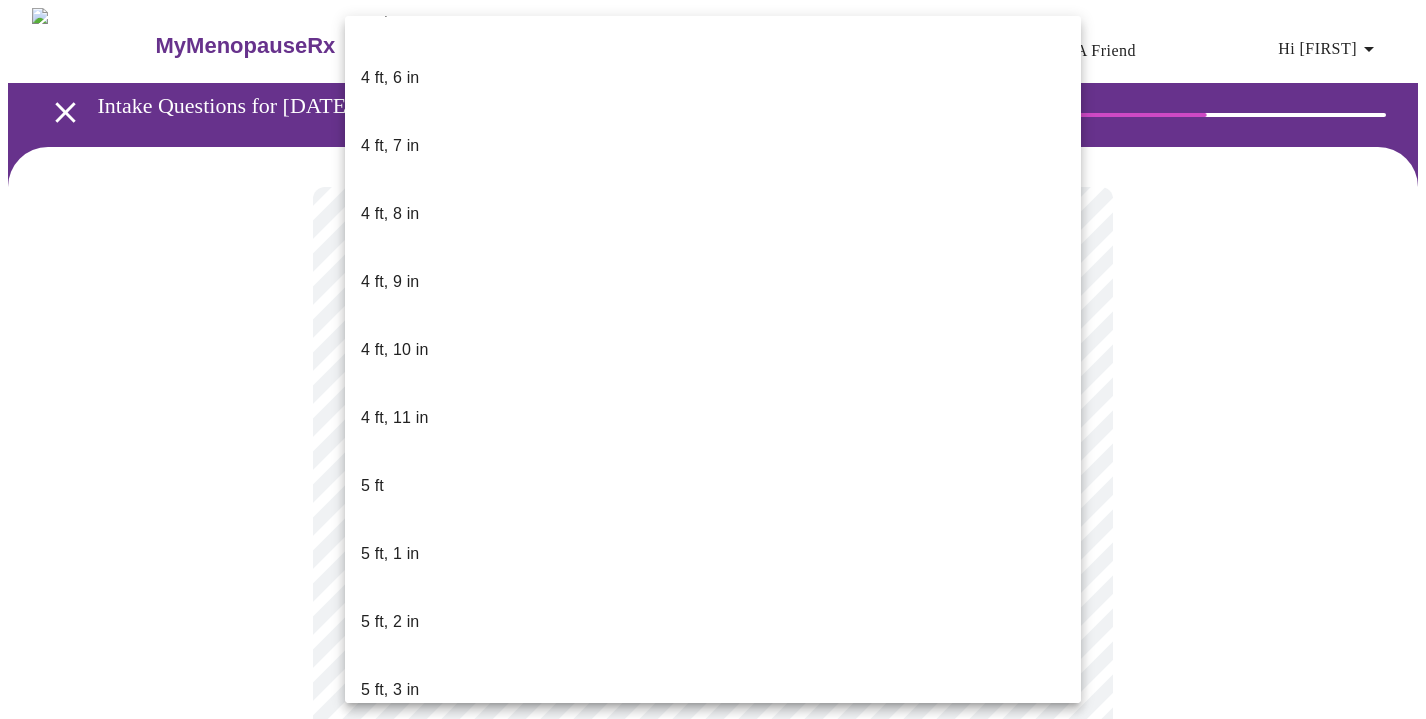 click on "5 ft, 5 in" at bounding box center [390, 826] 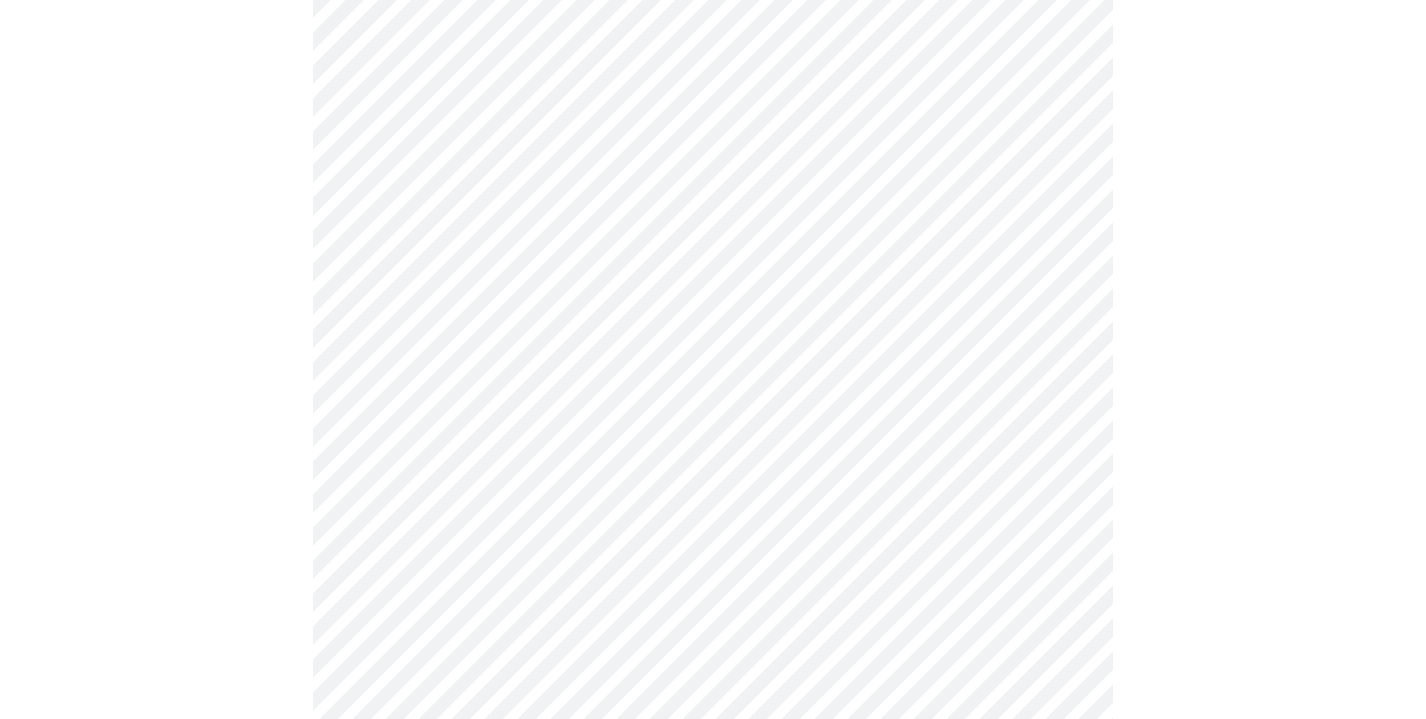 scroll, scrollTop: 5106, scrollLeft: 0, axis: vertical 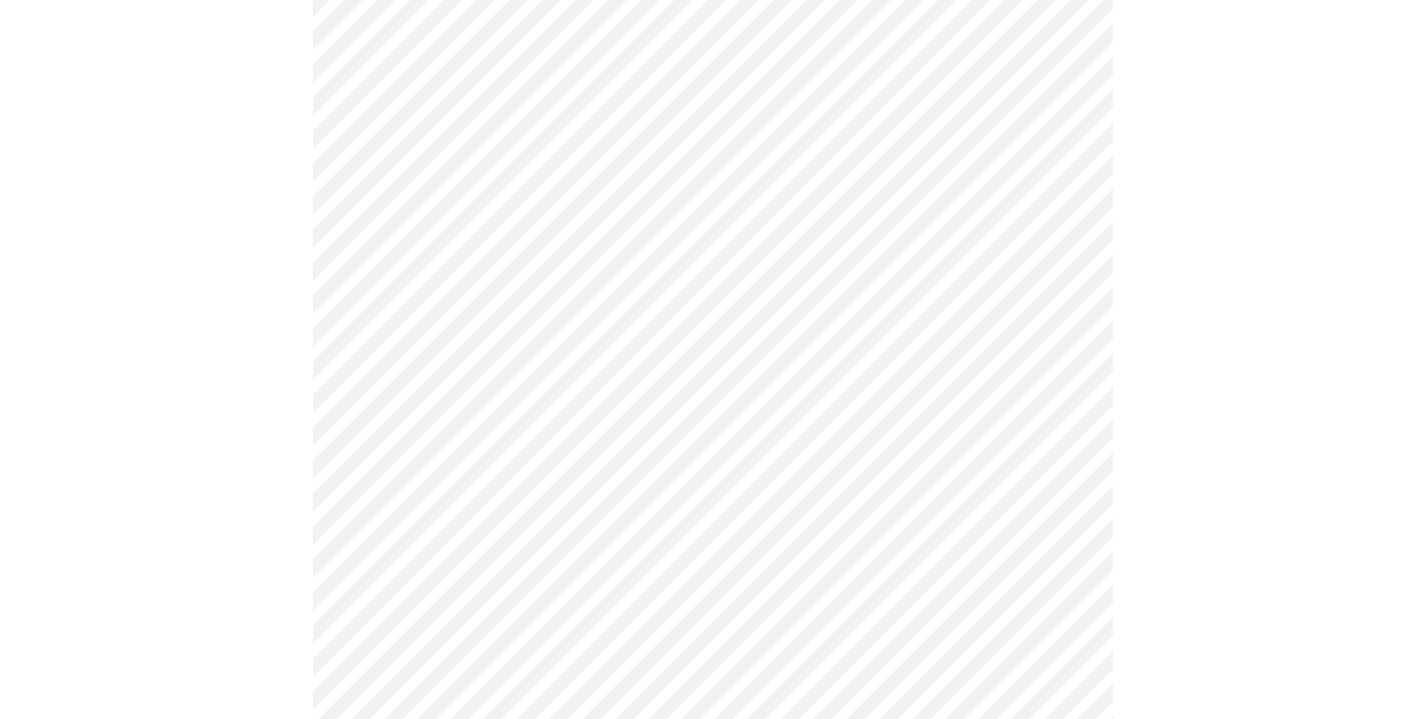 click on "Hi [PERSON]   Intake Questions for [DATE] @ [TIME]-[TIME] 7  /  13 Settings Billing Invoices Log out" at bounding box center [713, -1913] 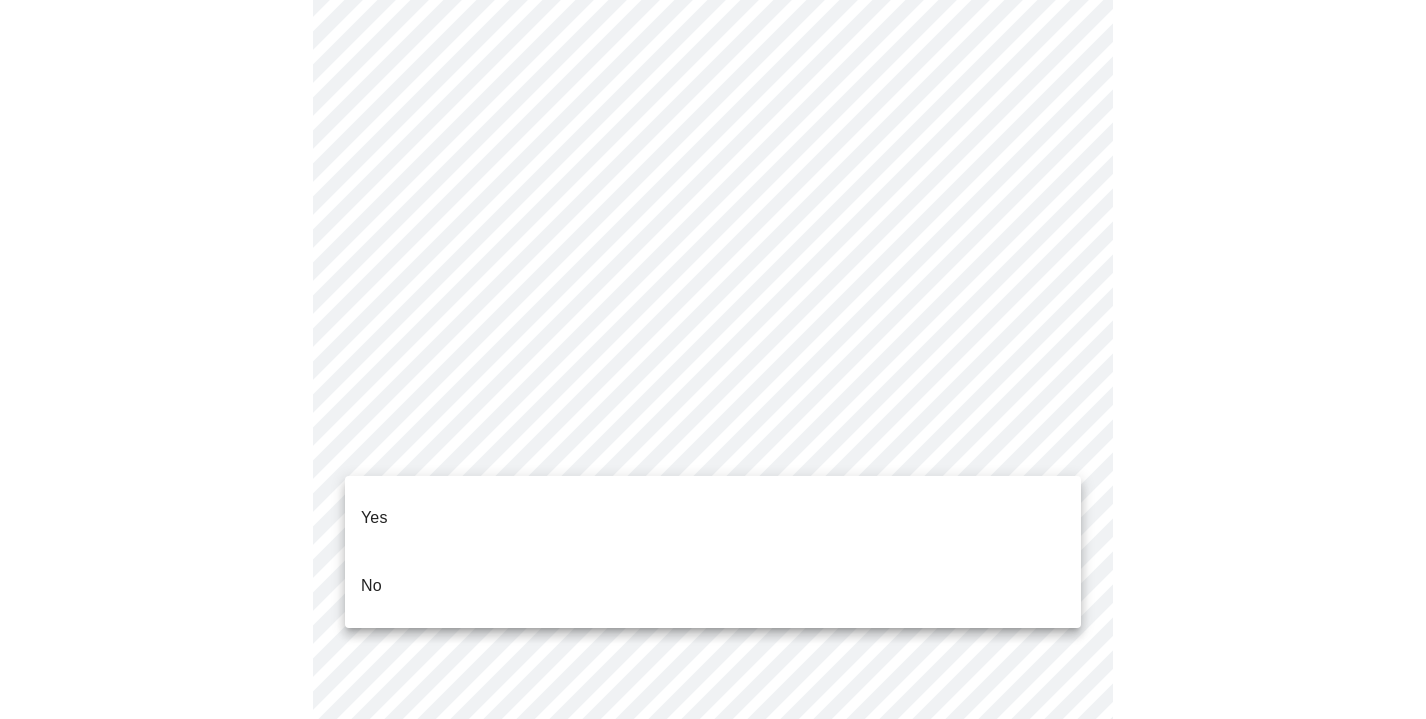 click on "No" at bounding box center (713, 586) 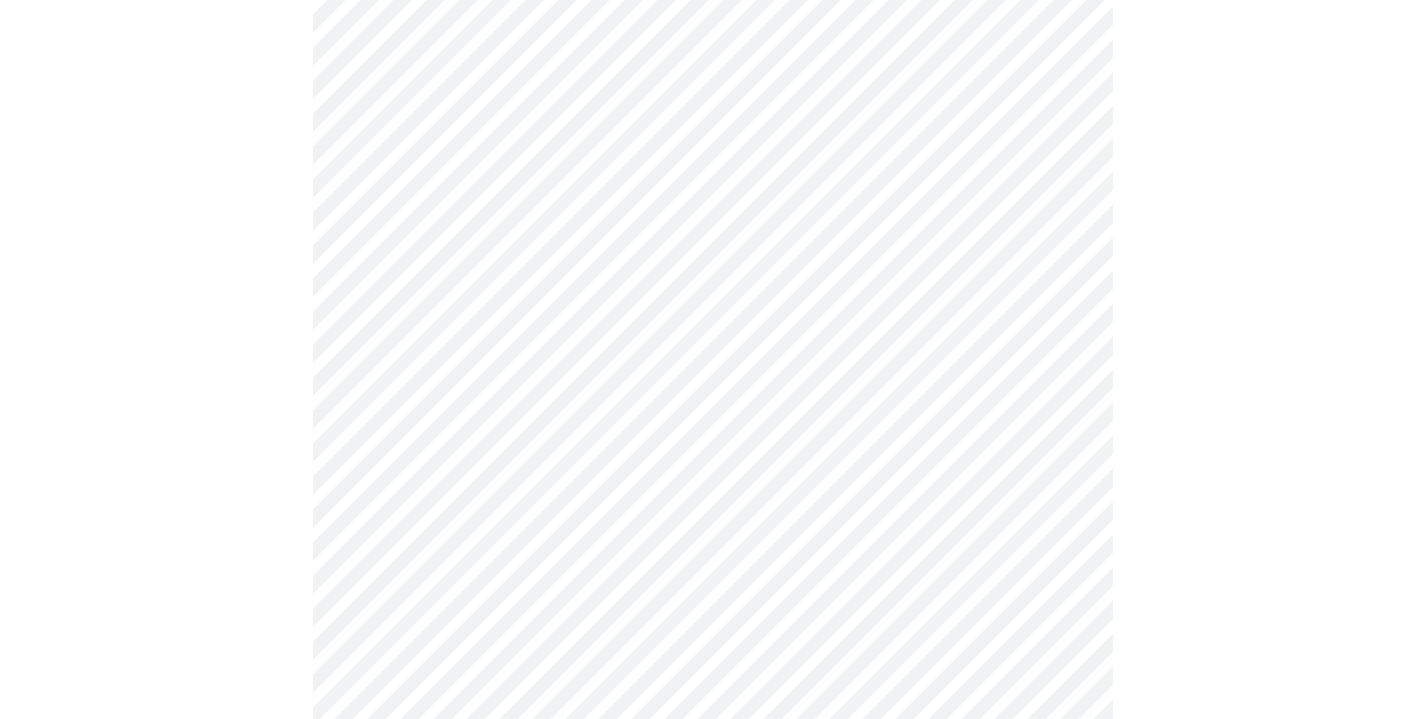 scroll, scrollTop: 5431, scrollLeft: 0, axis: vertical 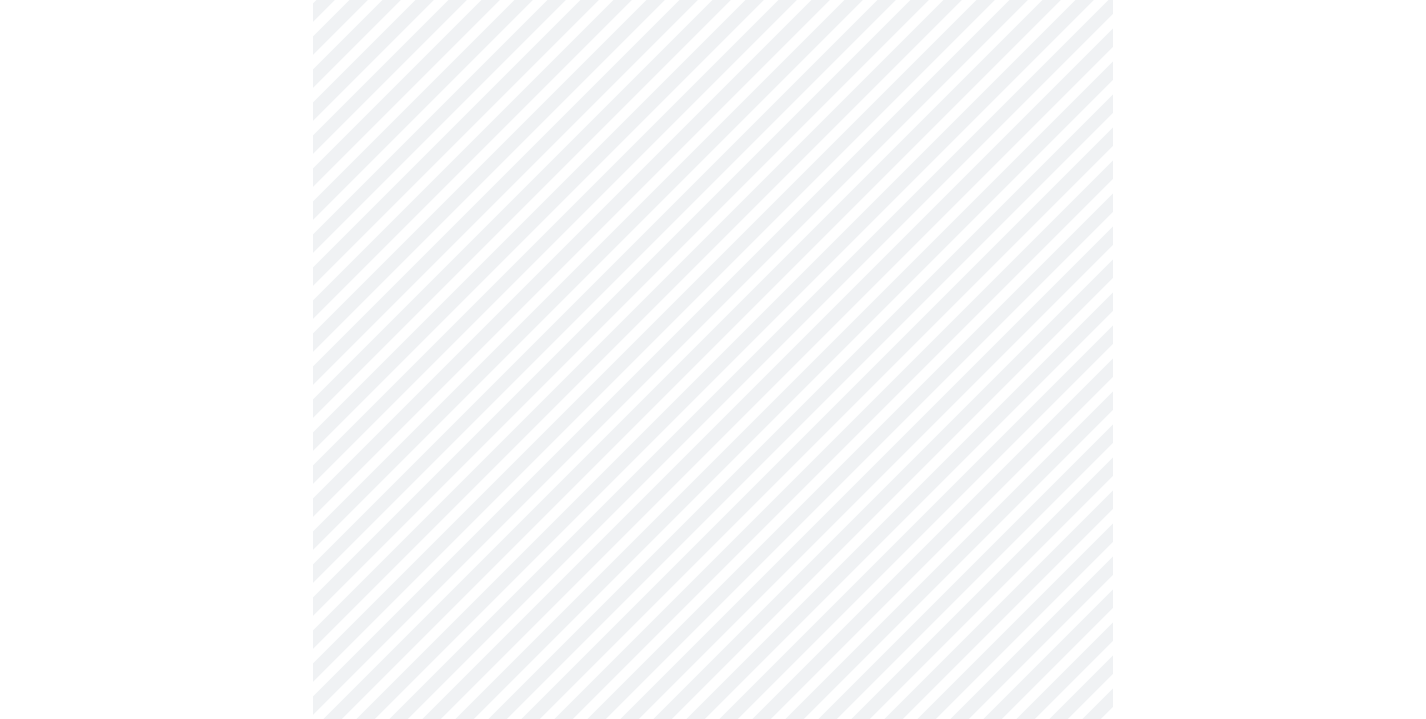 click at bounding box center (713, -2196) 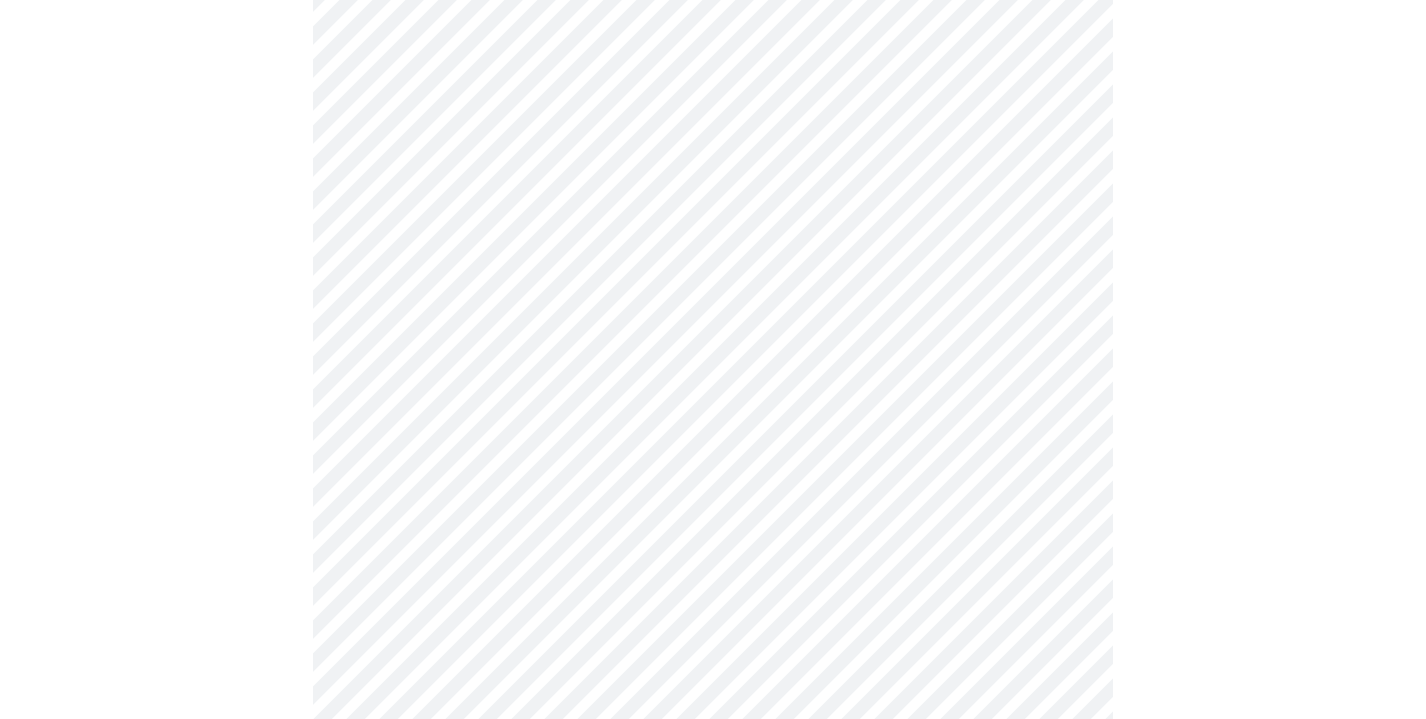 scroll, scrollTop: 1155, scrollLeft: 0, axis: vertical 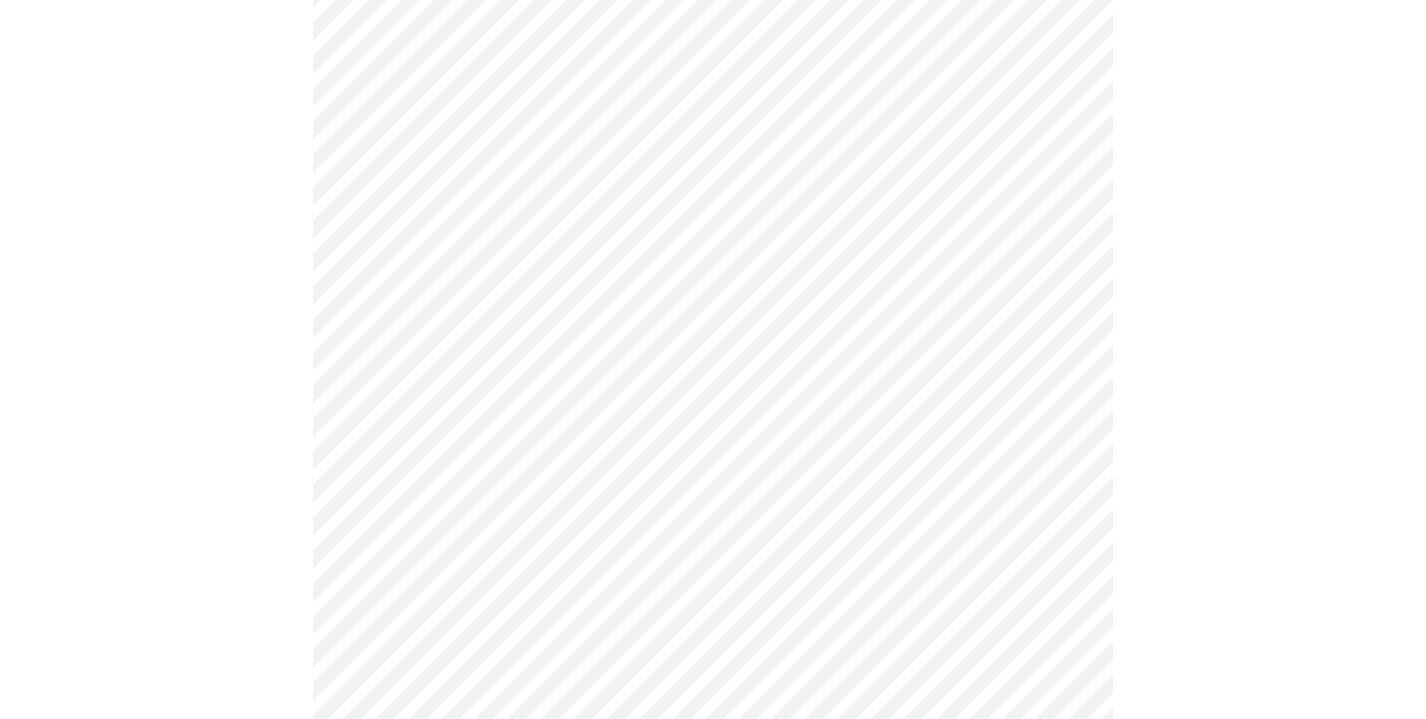 click on "MyMenopauseRx Appointments Messaging Labs Uploads Medications Community Refer a Friend Hi [FIRST]   Intake Questions for [DATE] @ [TIME]-[TIME] 8  /  13 Settings Billing Invoices Log out" at bounding box center [713, -171] 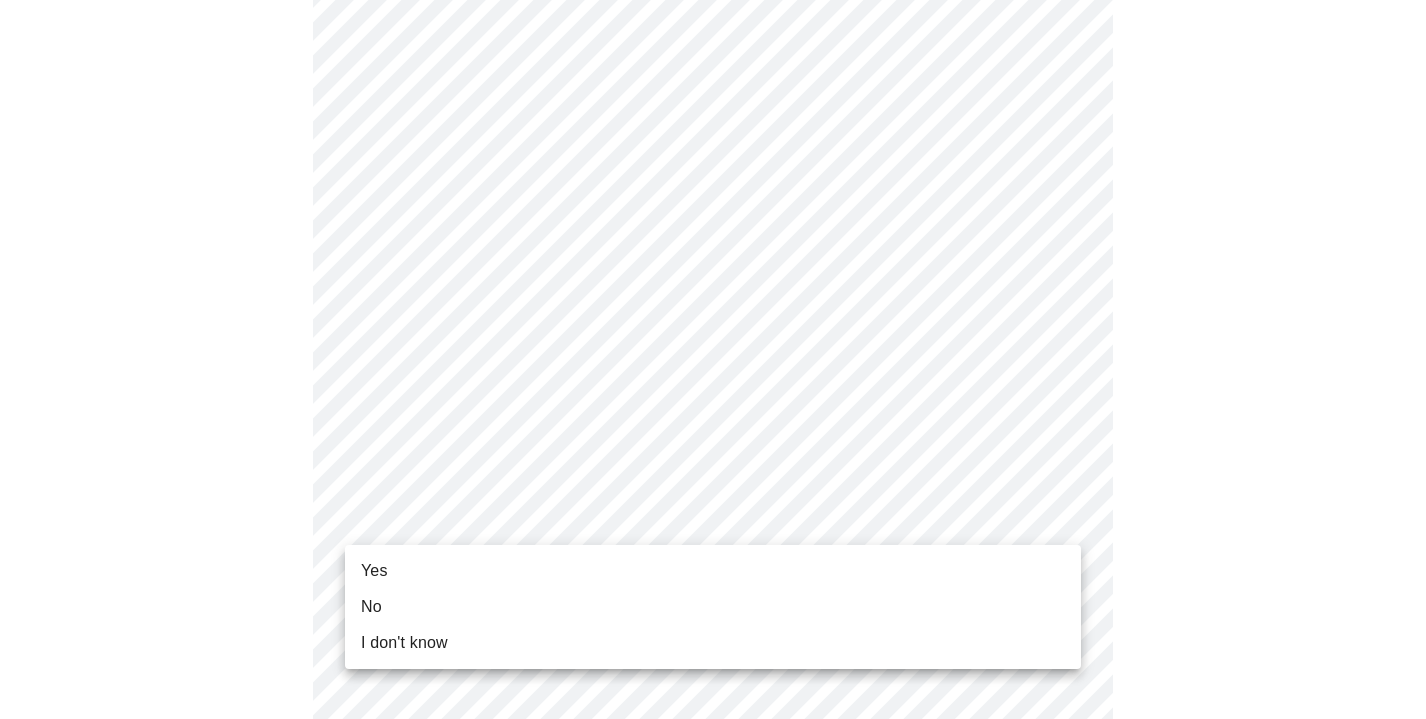 click on "Yes" at bounding box center [713, 571] 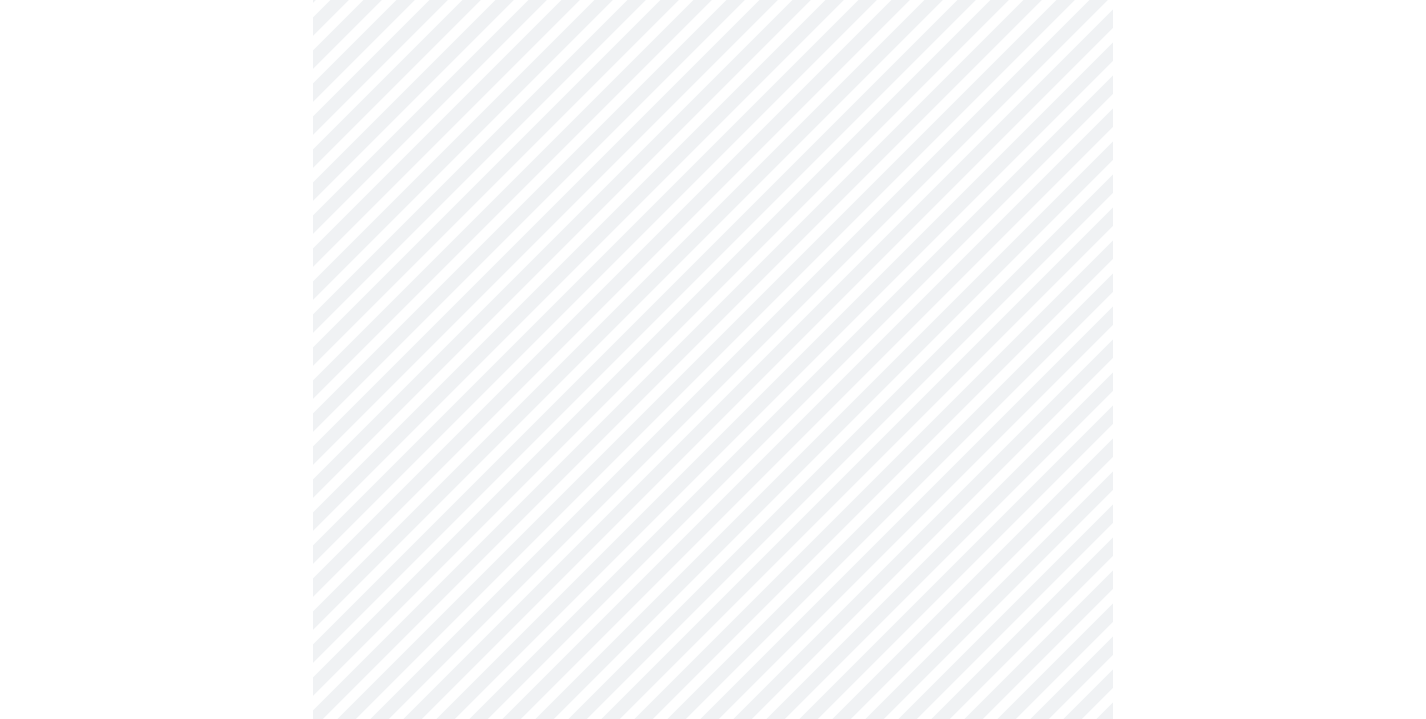 scroll, scrollTop: 0, scrollLeft: 0, axis: both 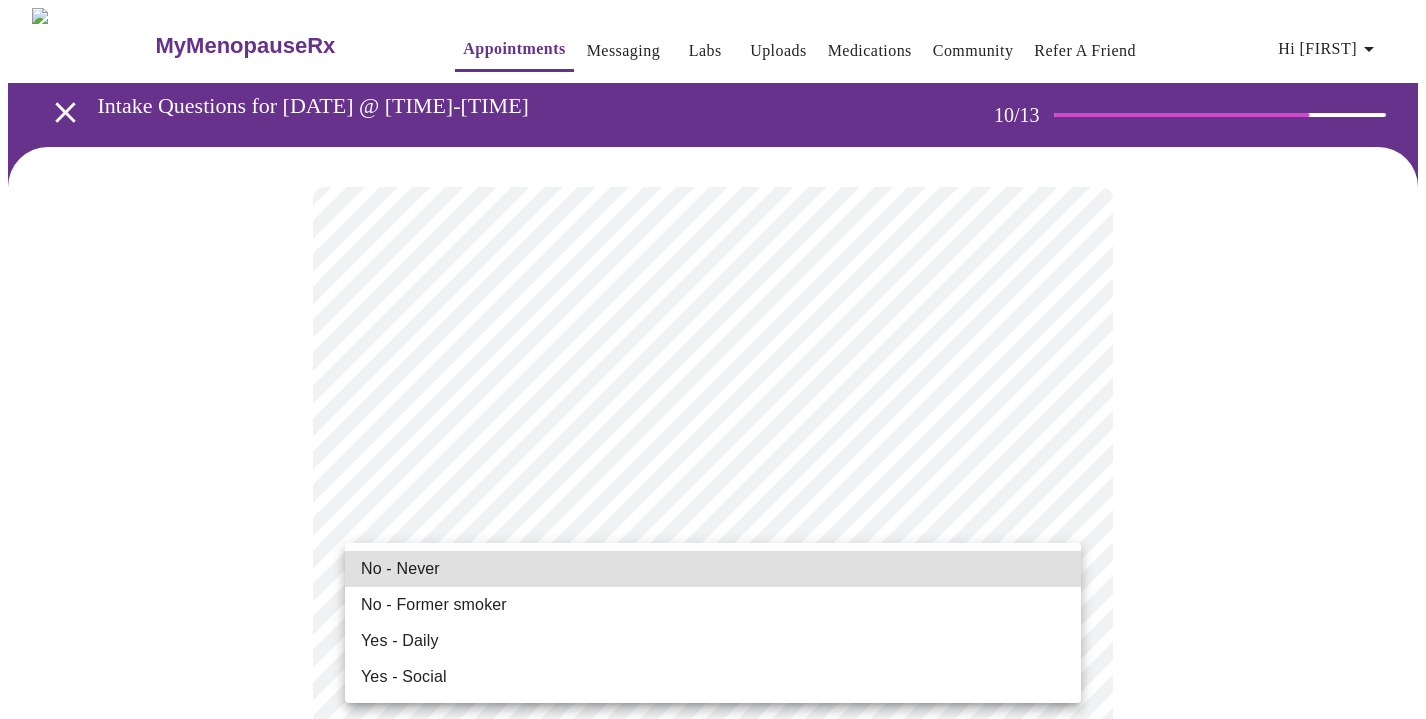 click on "Hi [PERSON]   Intake Questions for [DATE] @ [TIME]-[TIME] 10  /  13 Settings Billing Invoices Log out No - Never No - Former smoker Yes - Daily Yes - Social" at bounding box center [713, 1332] 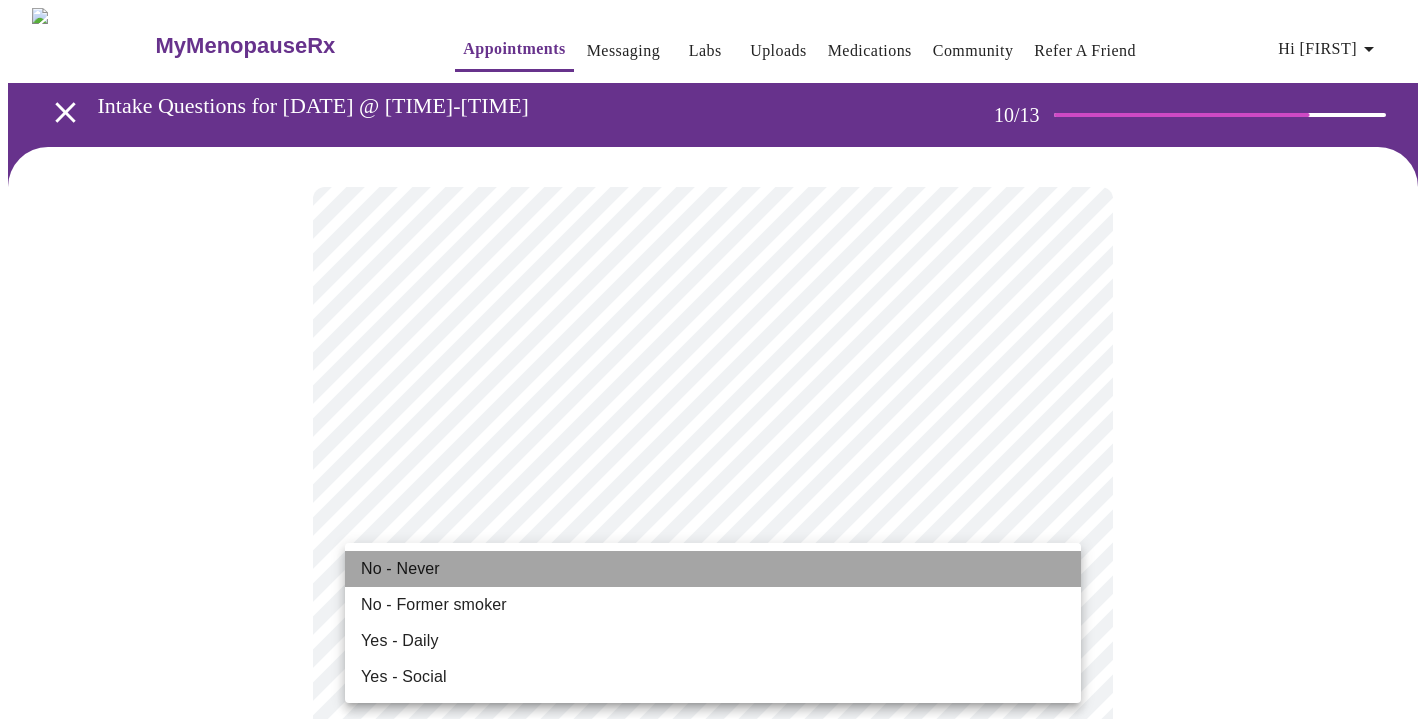 click on "No - Never" at bounding box center [713, 569] 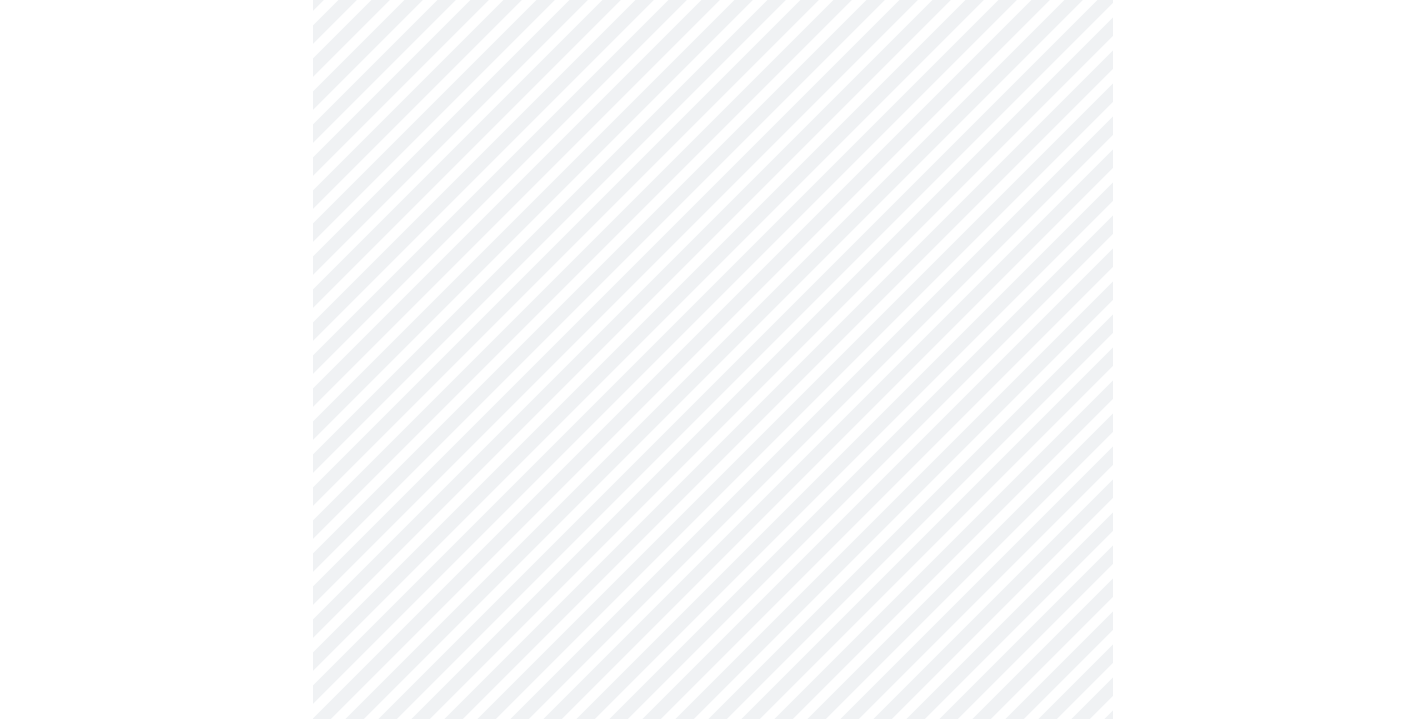 scroll, scrollTop: 1588, scrollLeft: 0, axis: vertical 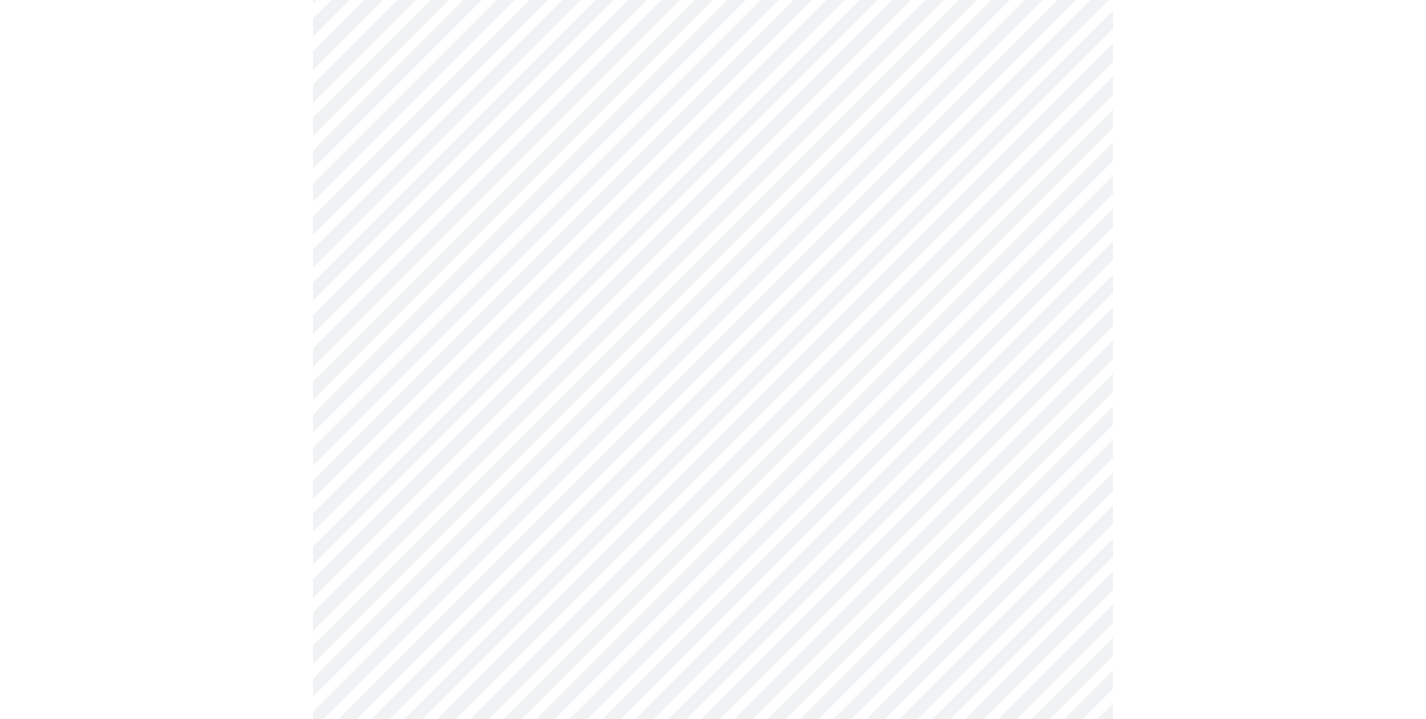 click on "MyMenopauseRx Appointments Messaging Labs Uploads Medications Community Refer a Friend Hi [FIRST]   Intake Questions for [DATE] @ [TIME]-[TIME] 10  /  13 Settings Billing Invoices Log out" at bounding box center (713, -270) 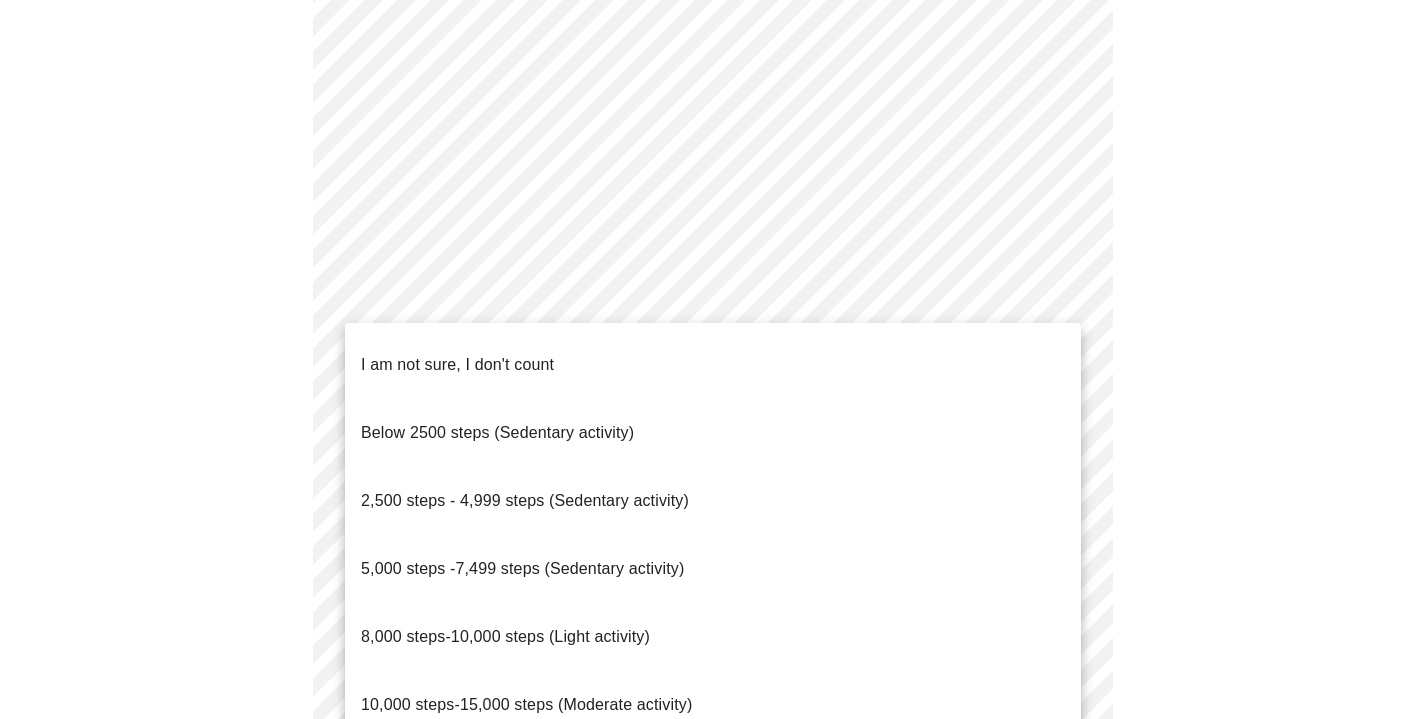 click on "5,000 steps -7,499 steps (Sedentary activity)" at bounding box center (522, 568) 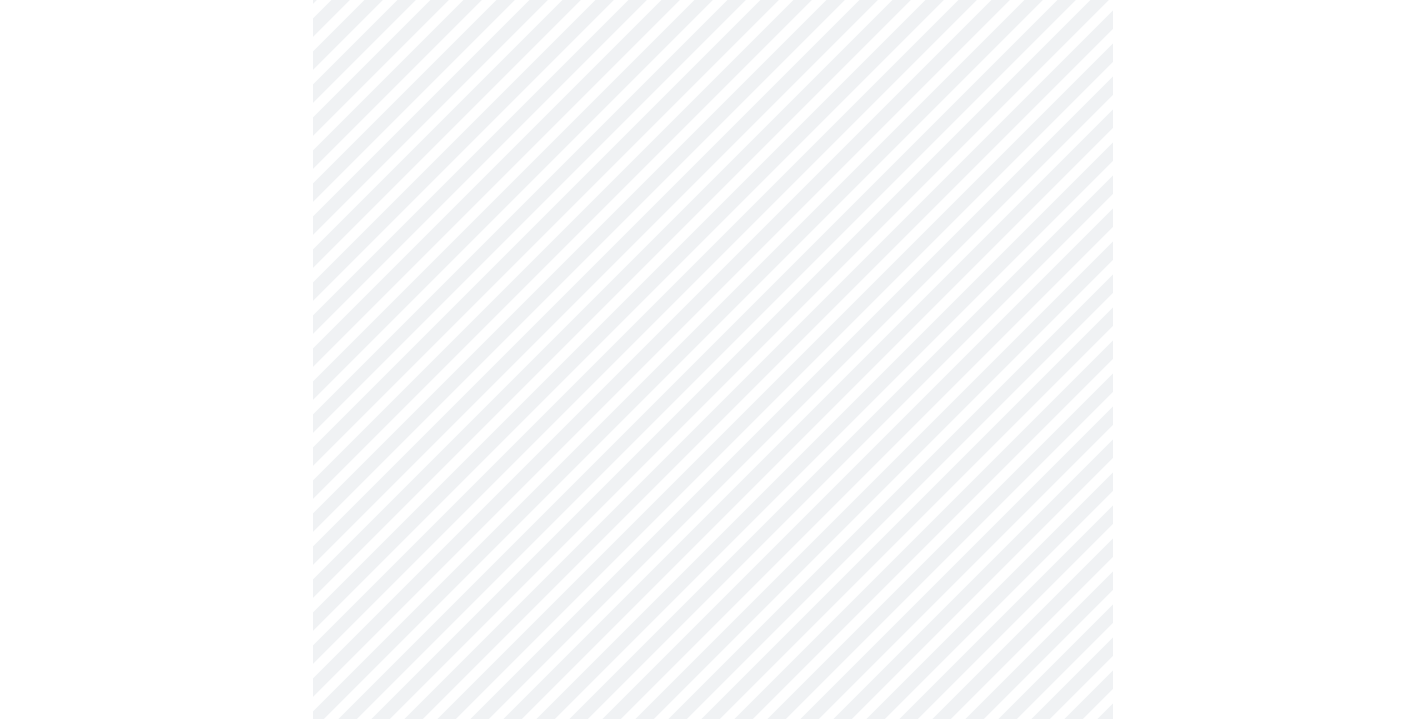 click on "MyMenopauseRx Appointments Messaging Labs Uploads Medications Community Refer a Friend Hi [FIRST]   Intake Questions for [DATE] @ [TIME]-[TIME] 10  /  13 Settings Billing Invoices Log out" at bounding box center (713, -276) 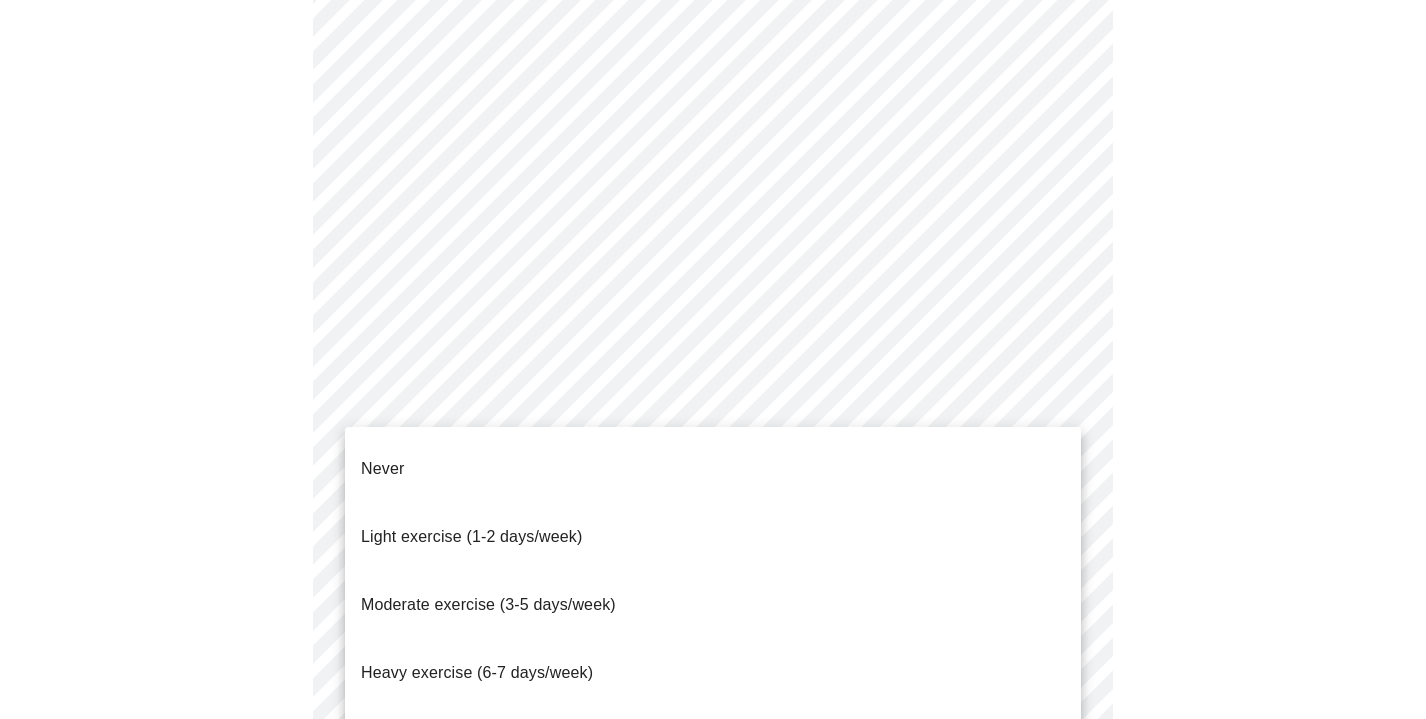 click on "Light exercise (1-2 days/week)" at bounding box center [713, 537] 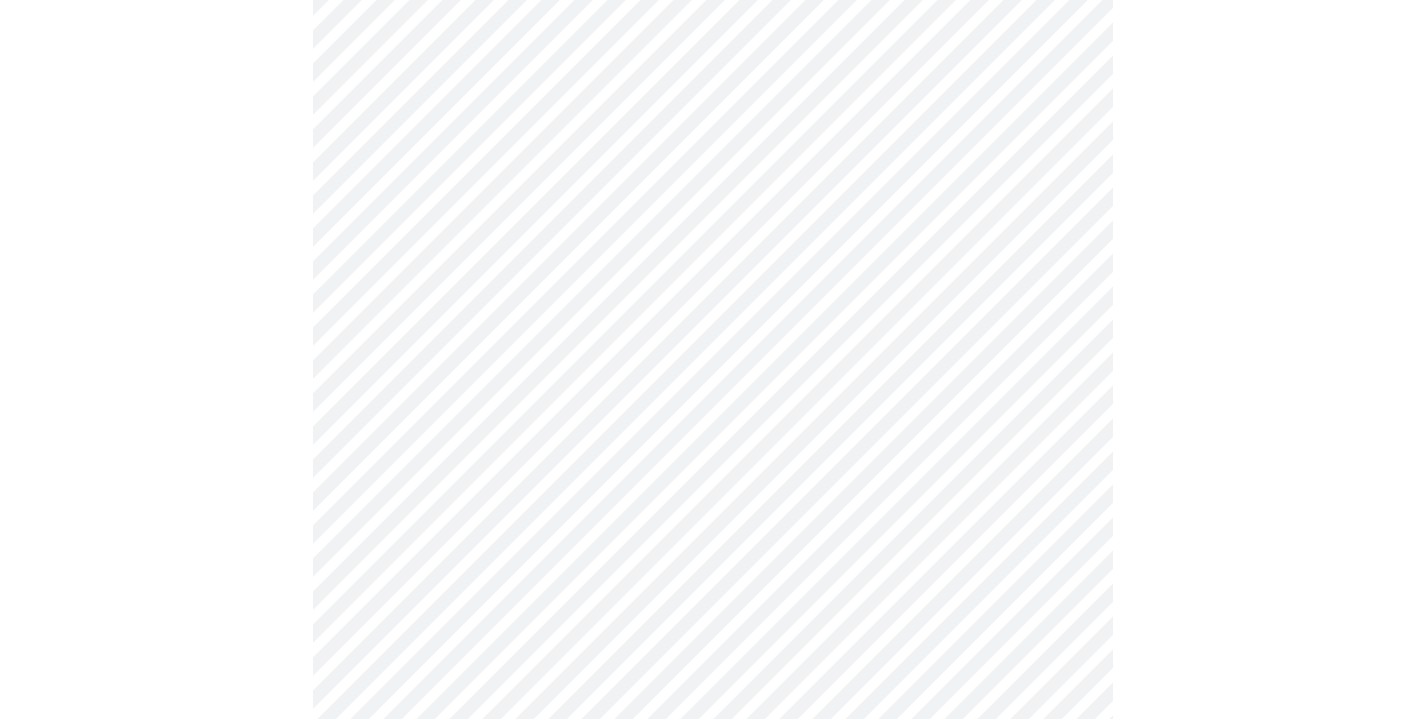 scroll, scrollTop: 1777, scrollLeft: 0, axis: vertical 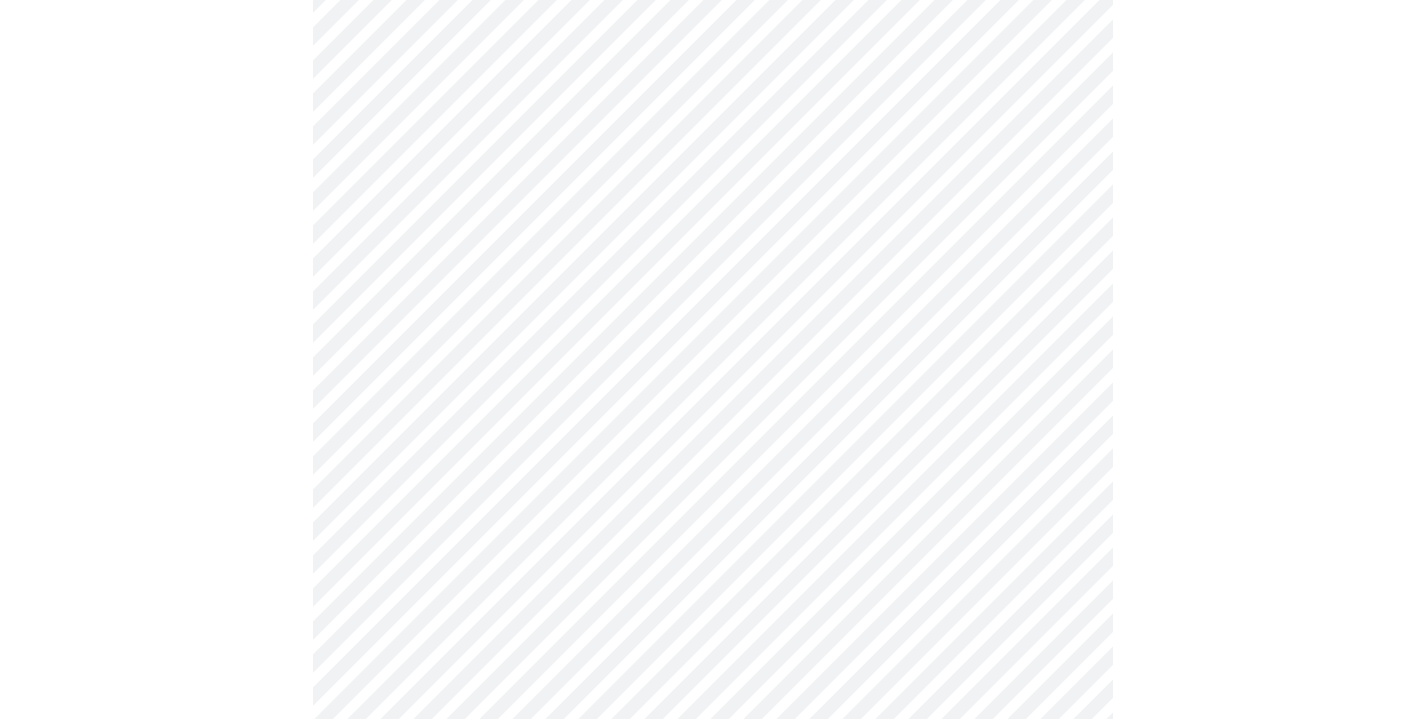 click on "MyMenopauseRx Appointments Messaging Labs Uploads Medications Community Refer a Friend Hi [FIRST]   Intake Questions for [DATE] @ [TIME]-[TIME] 10  /  13 Settings Billing Invoices Log out" at bounding box center (713, -471) 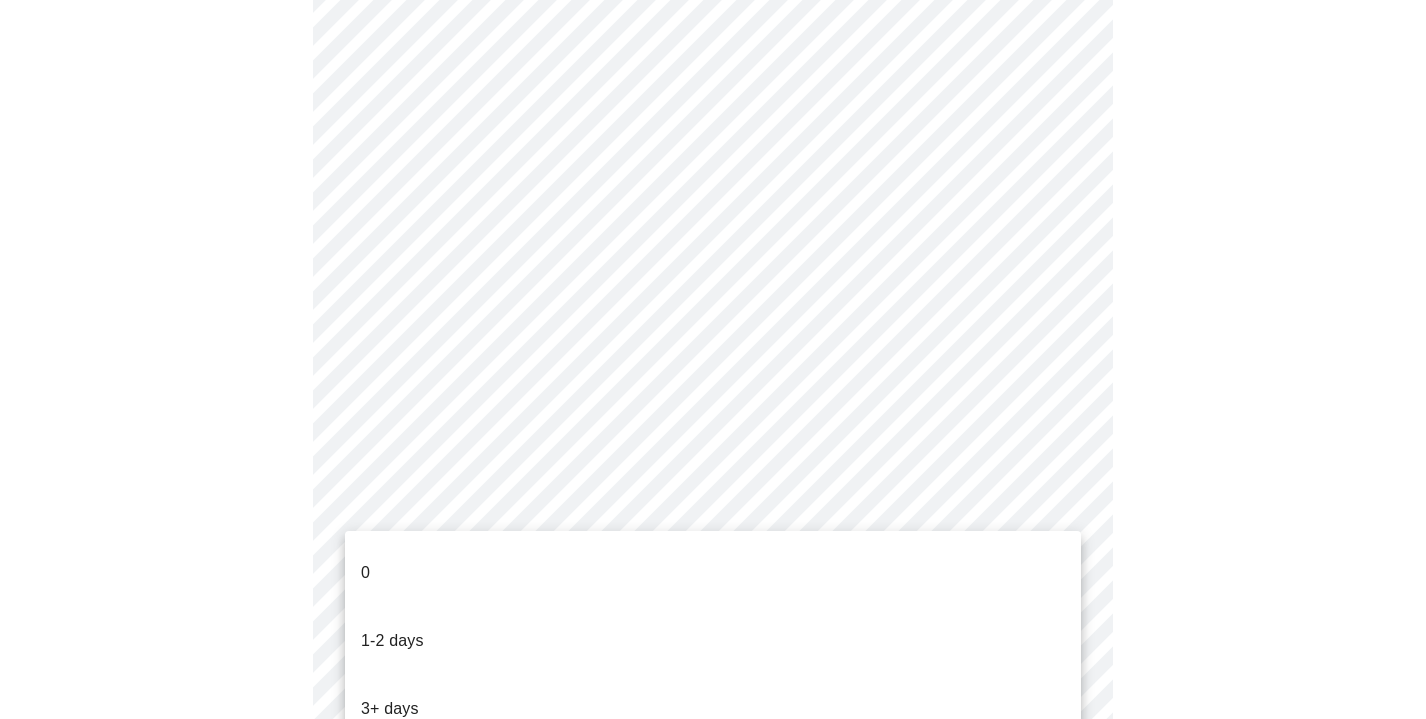 click on "0" at bounding box center [713, 573] 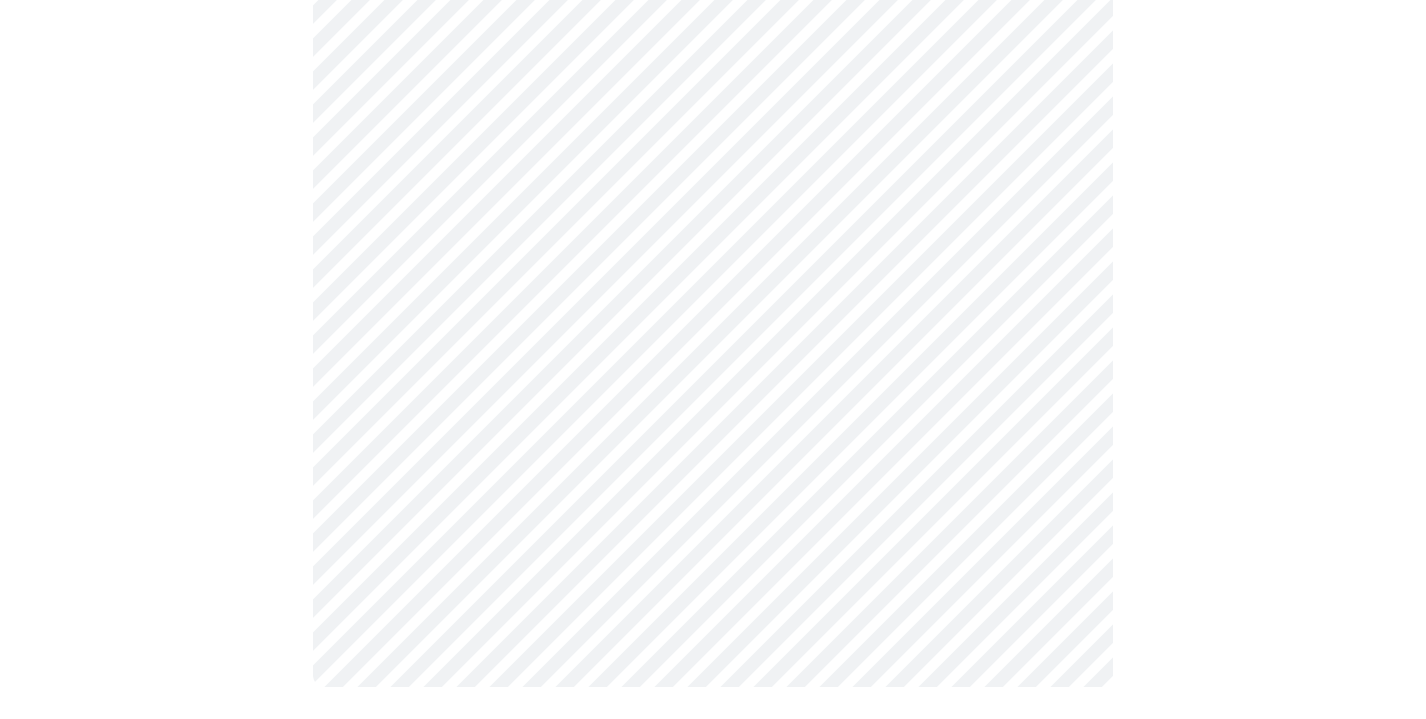 scroll, scrollTop: 0, scrollLeft: 0, axis: both 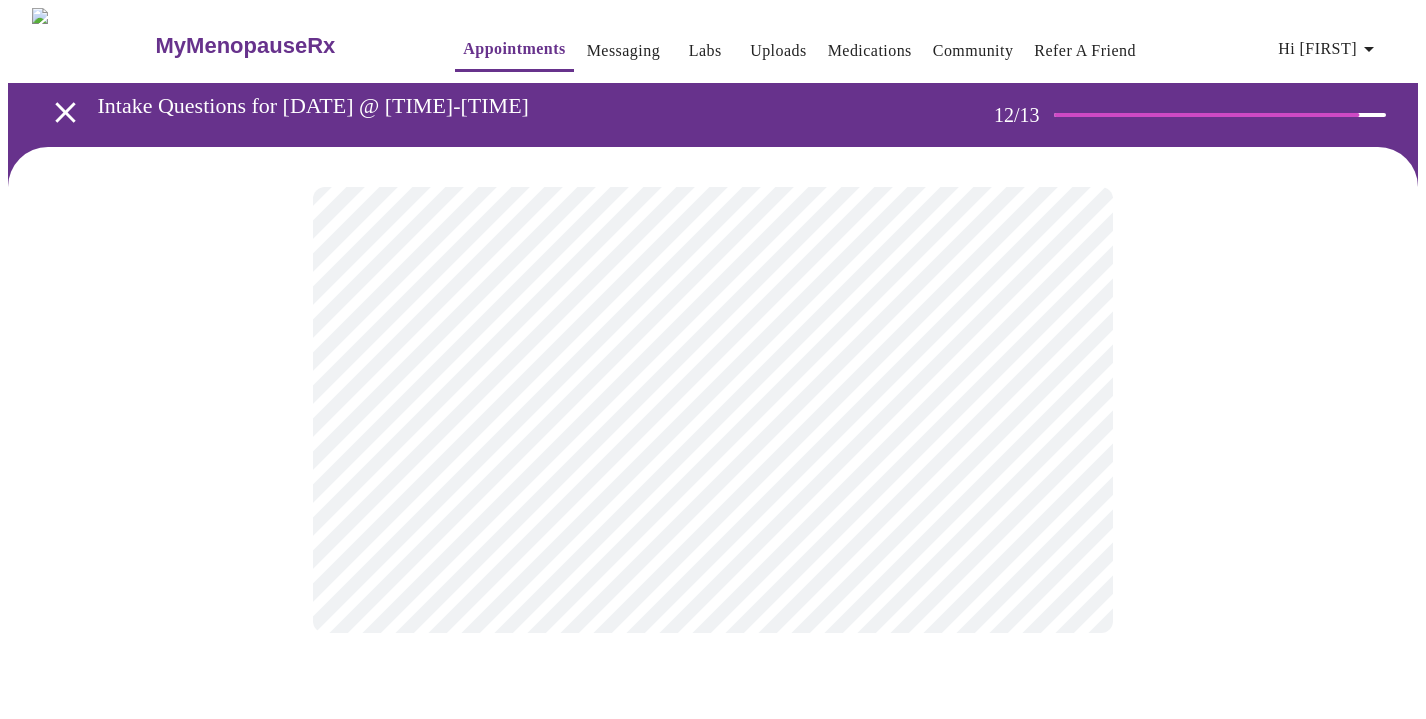 click on "Hi [PERSON]   Intake Questions for [DATE] @ [TIME]-[TIME] 12  /  13 Settings Billing Invoices Log out" at bounding box center [713, 340] 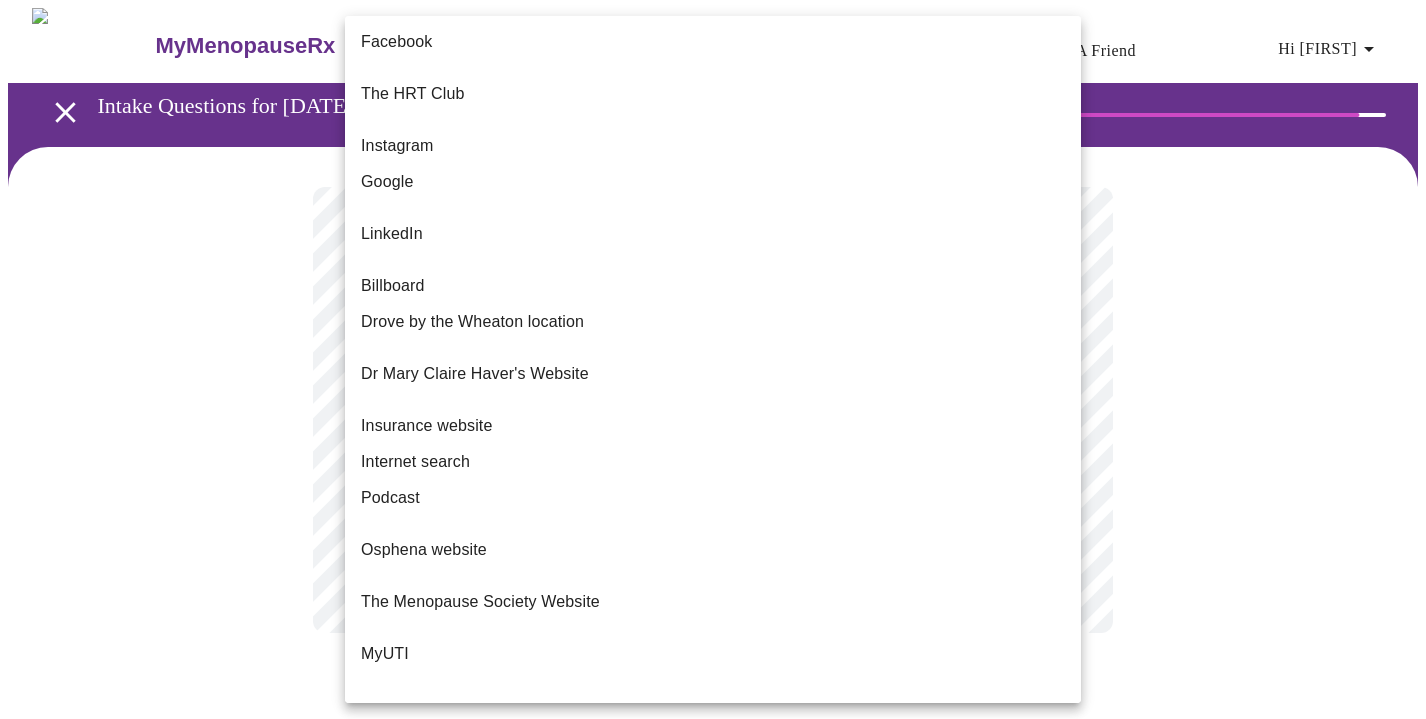 click on "Internet search" at bounding box center [713, 462] 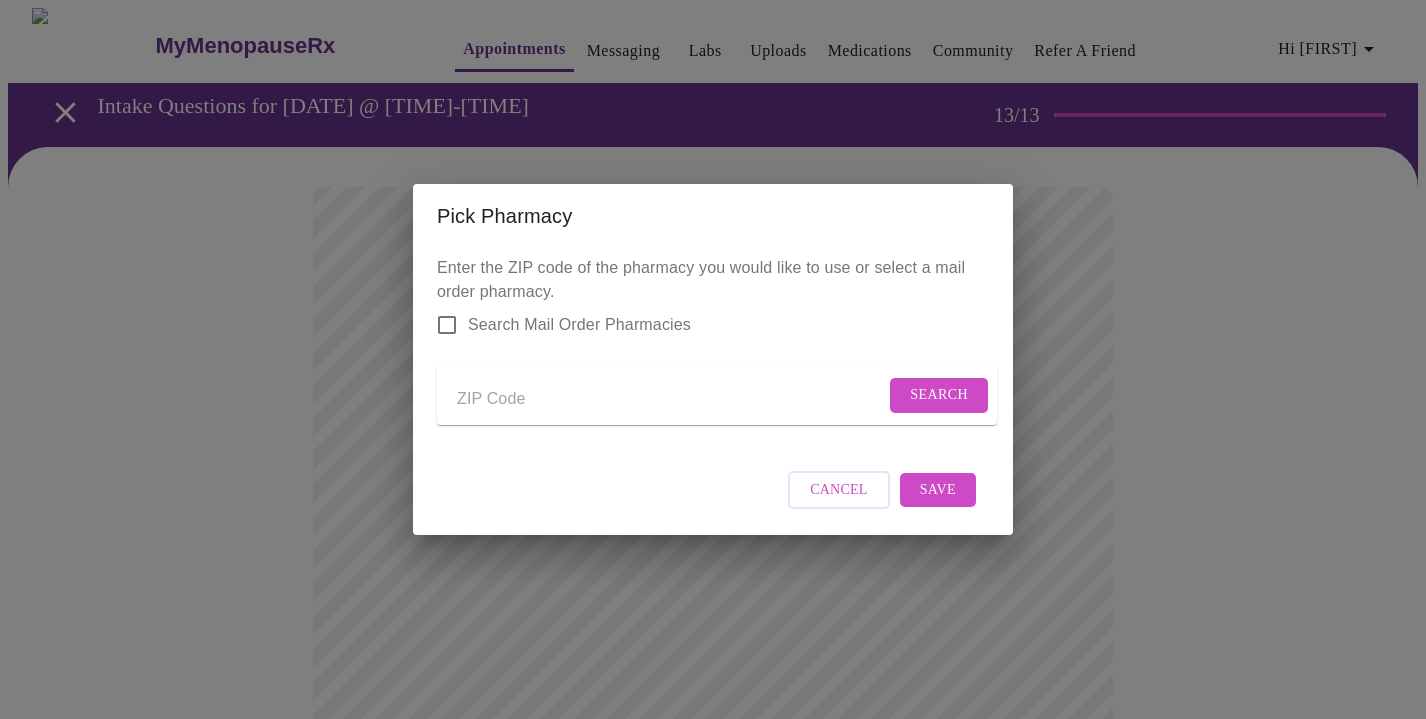 click at bounding box center (671, 399) 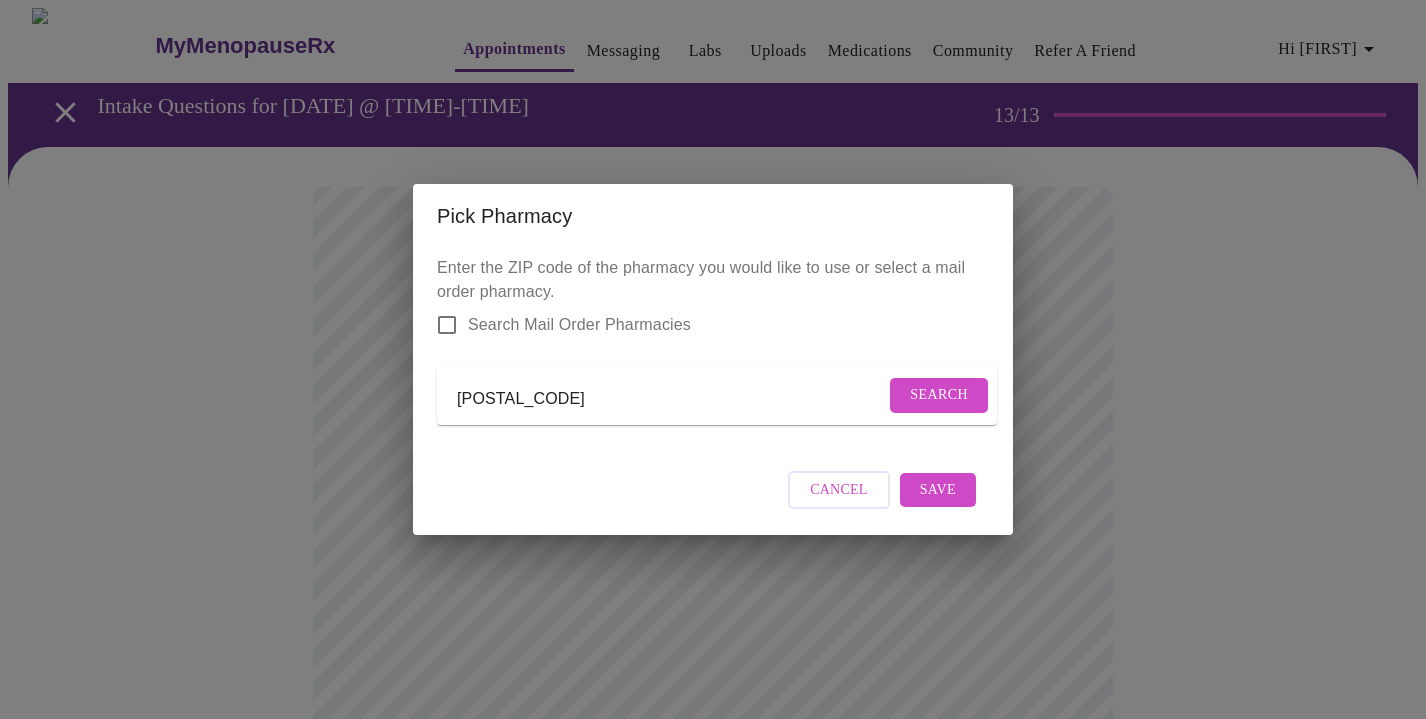type on "[POSTAL_CODE]" 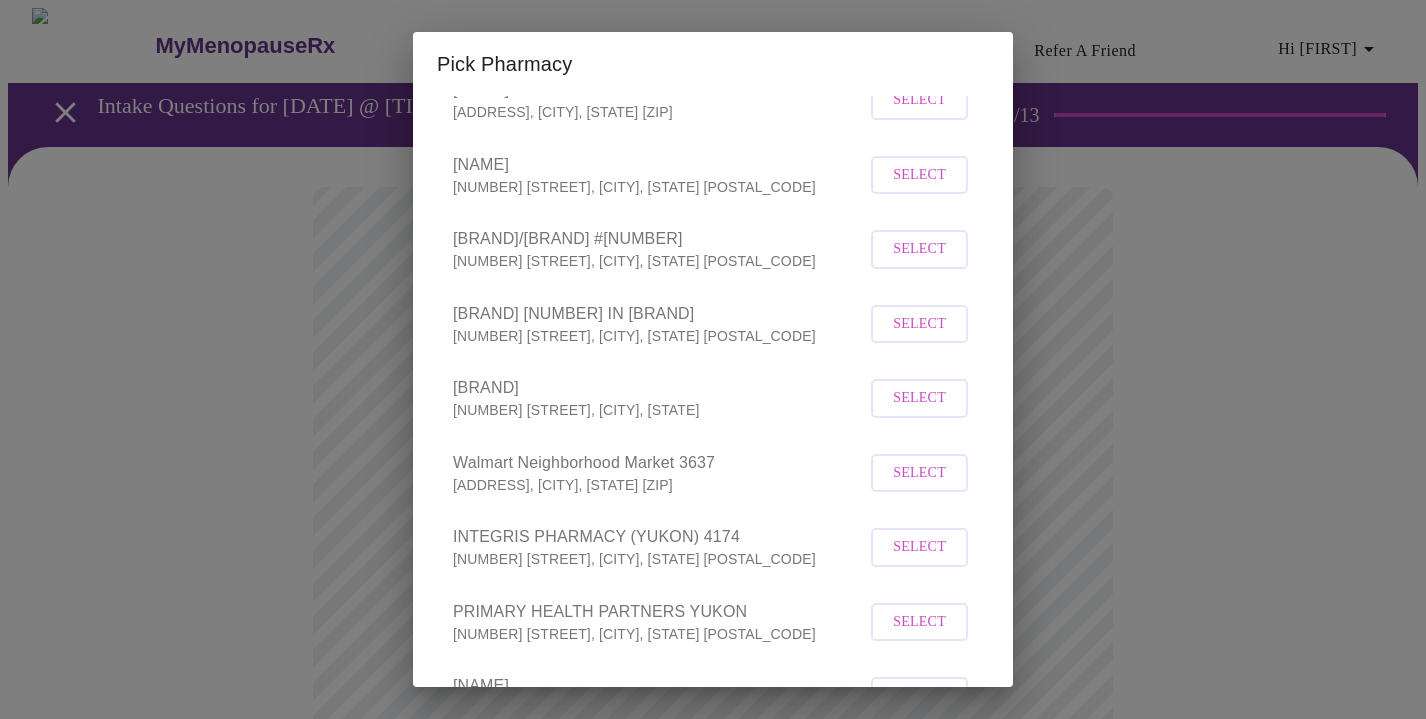 scroll, scrollTop: 0, scrollLeft: 0, axis: both 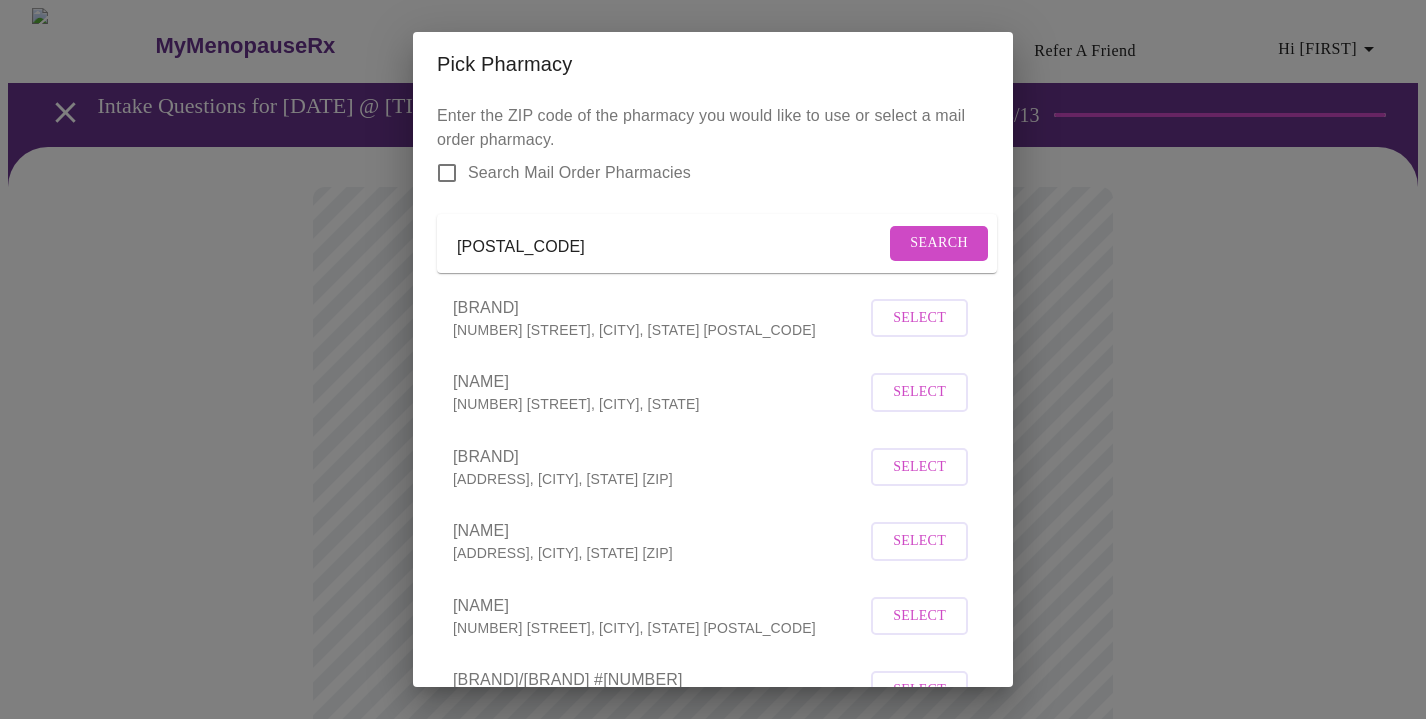 drag, startPoint x: 549, startPoint y: 252, endPoint x: 431, endPoint y: 256, distance: 118.06778 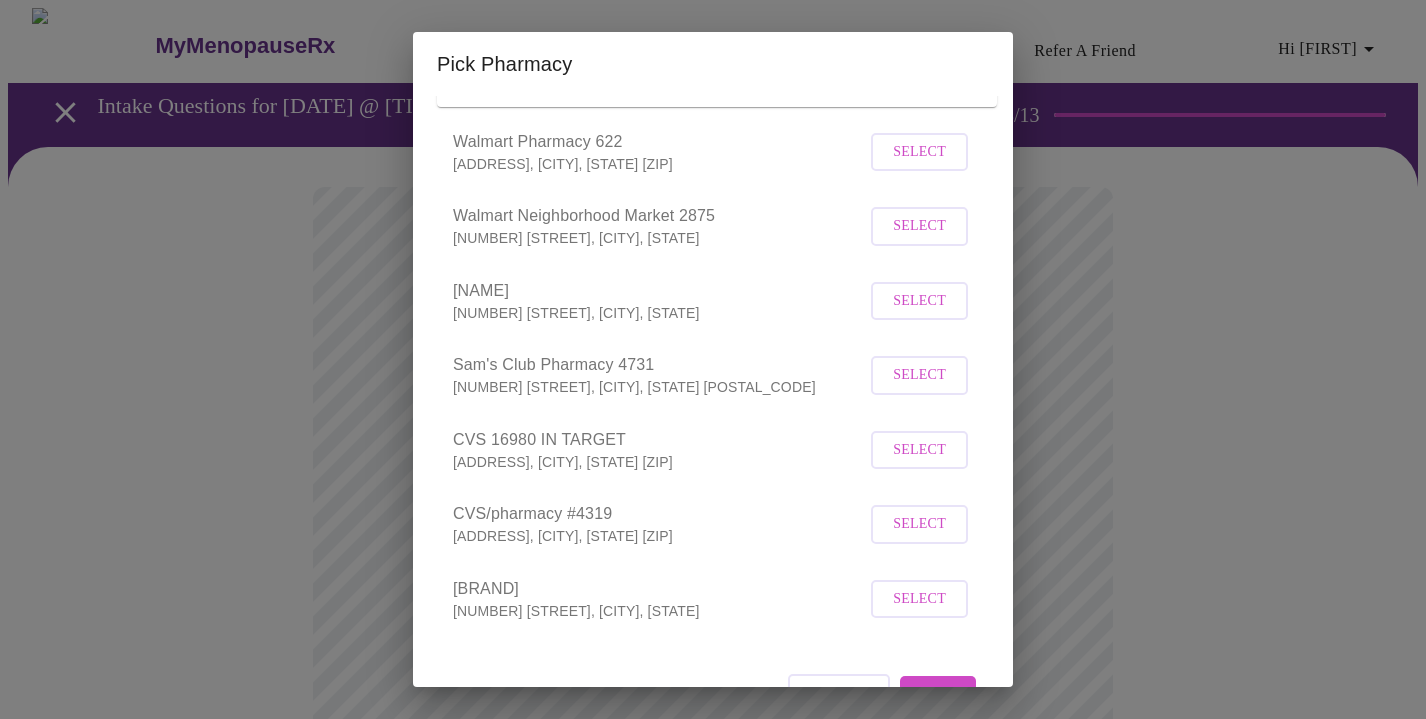 scroll, scrollTop: 167, scrollLeft: 0, axis: vertical 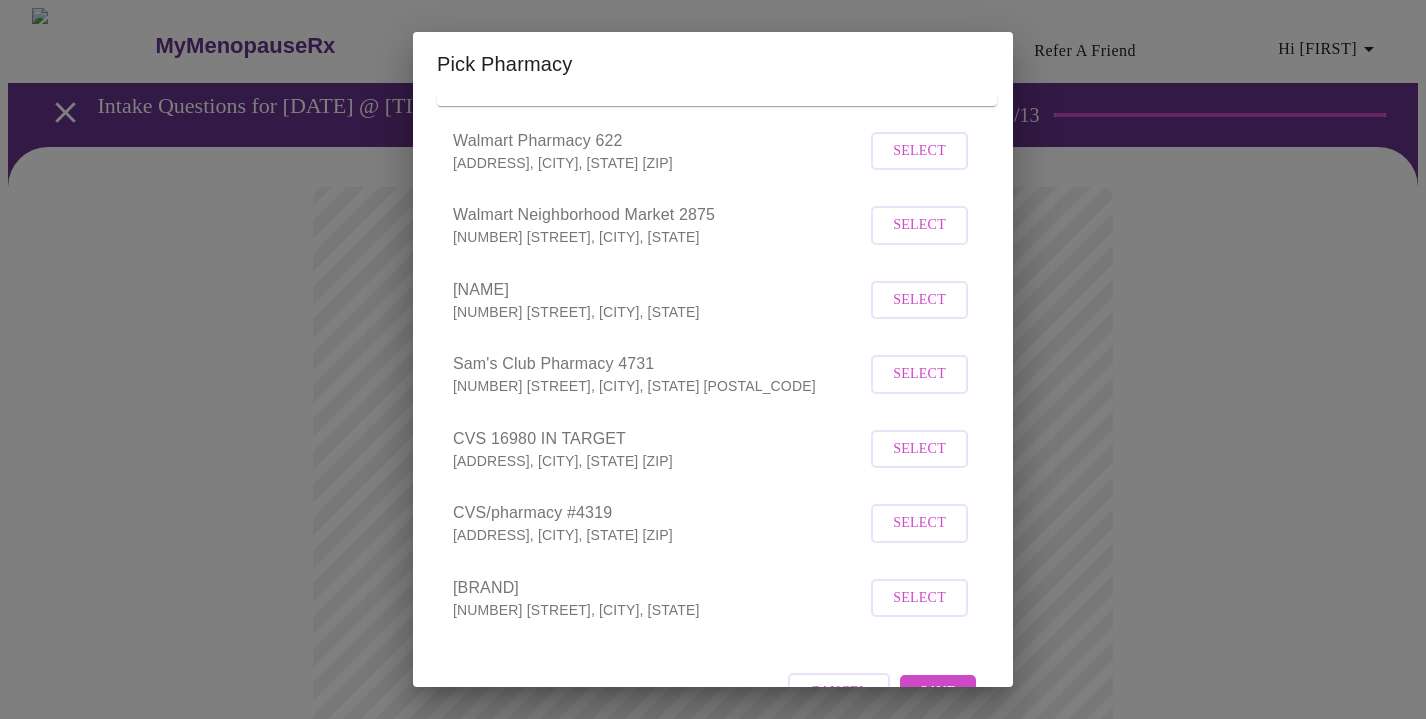 click on "Select" at bounding box center (919, 523) 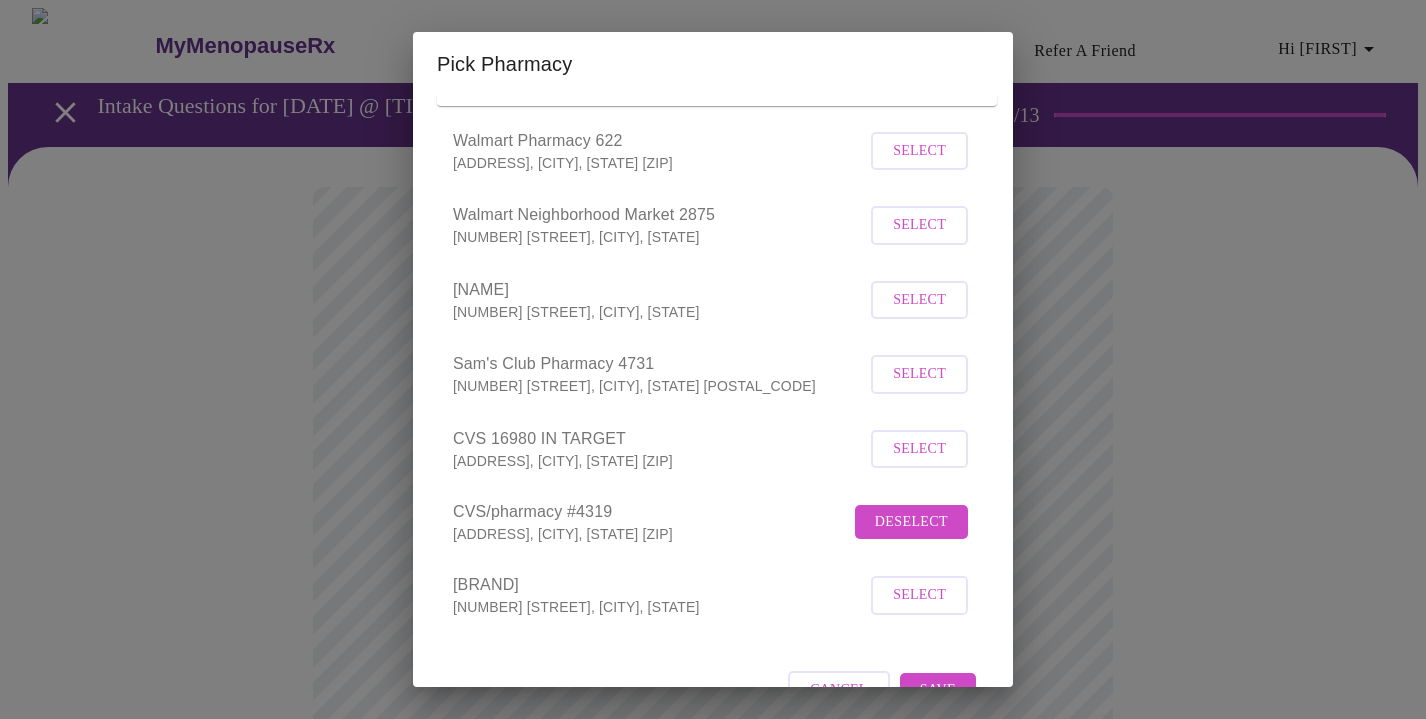 scroll, scrollTop: 243, scrollLeft: 0, axis: vertical 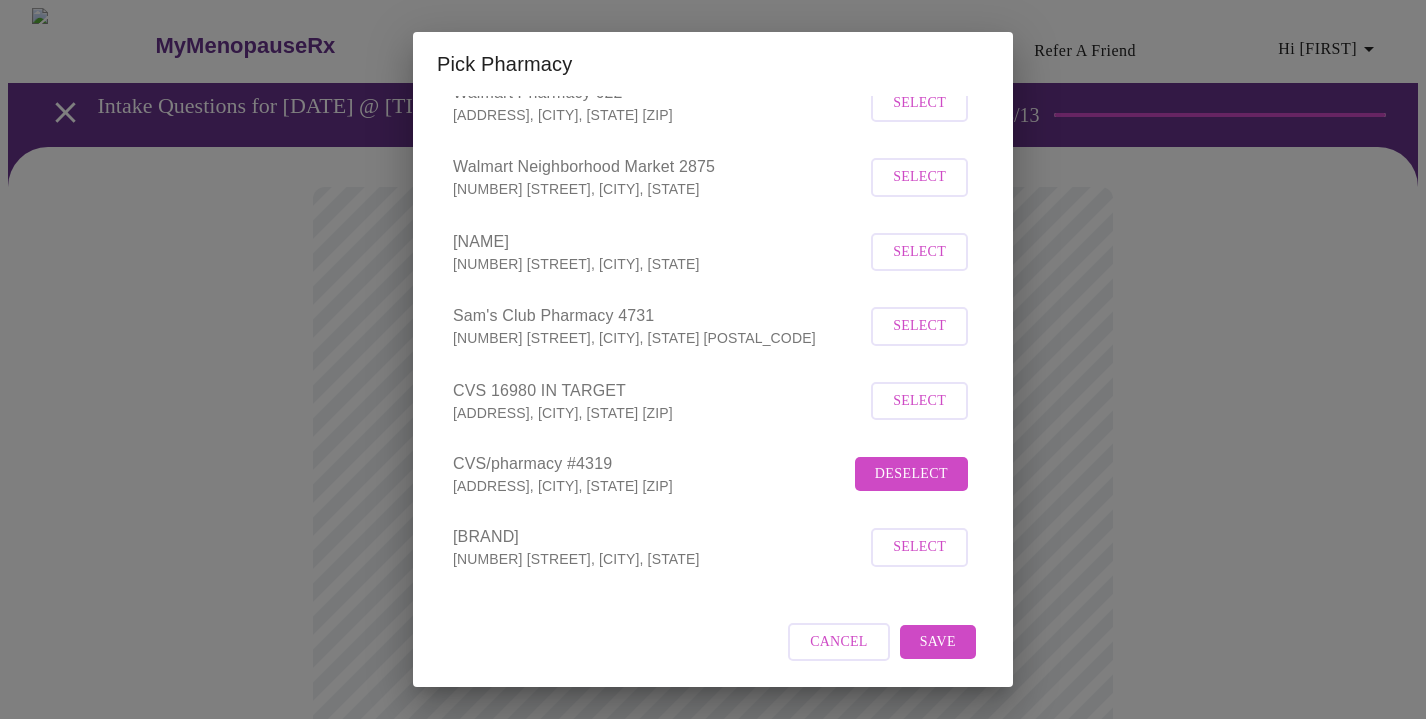 click on "Save" at bounding box center [938, 642] 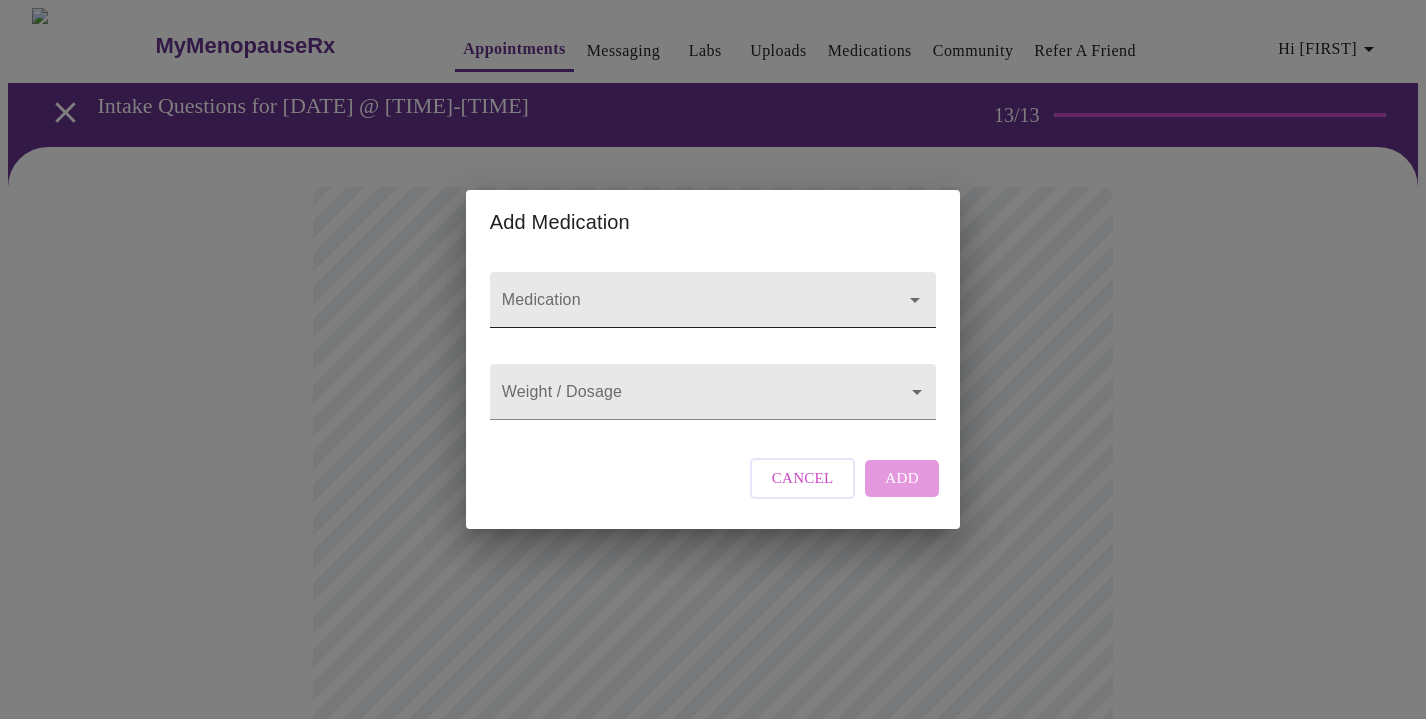 click on "Medication" at bounding box center (684, 309) 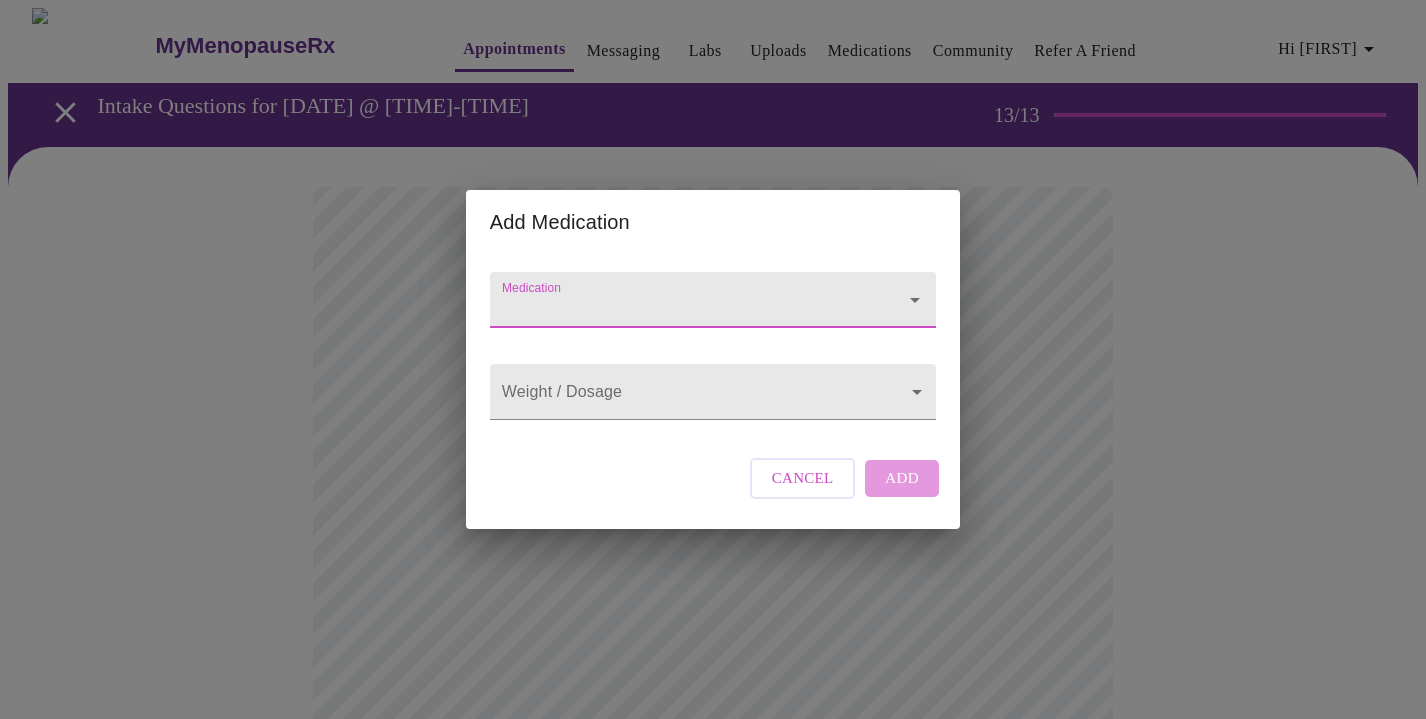 click on "Medication" at bounding box center [684, 309] 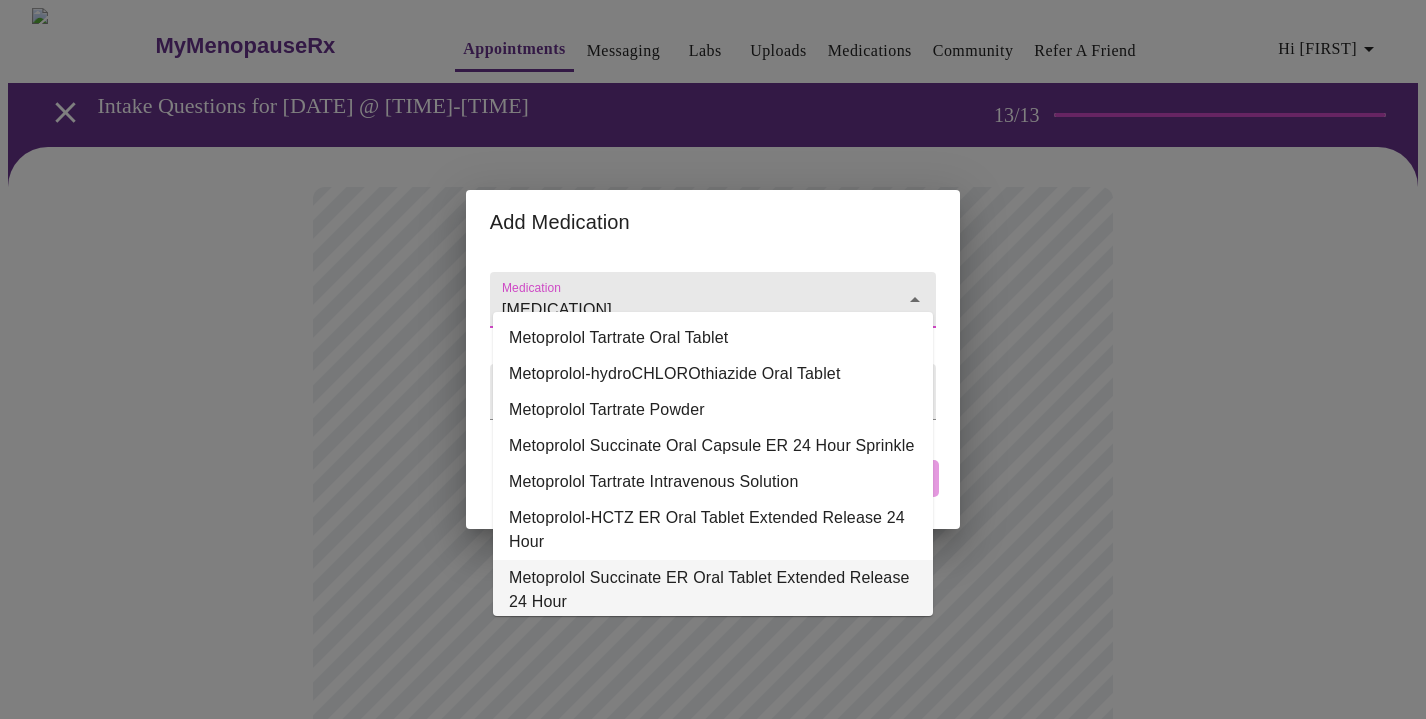 click on "Metoprolol Succinate ER Oral Tablet Extended Release 24 Hour" at bounding box center (713, 590) 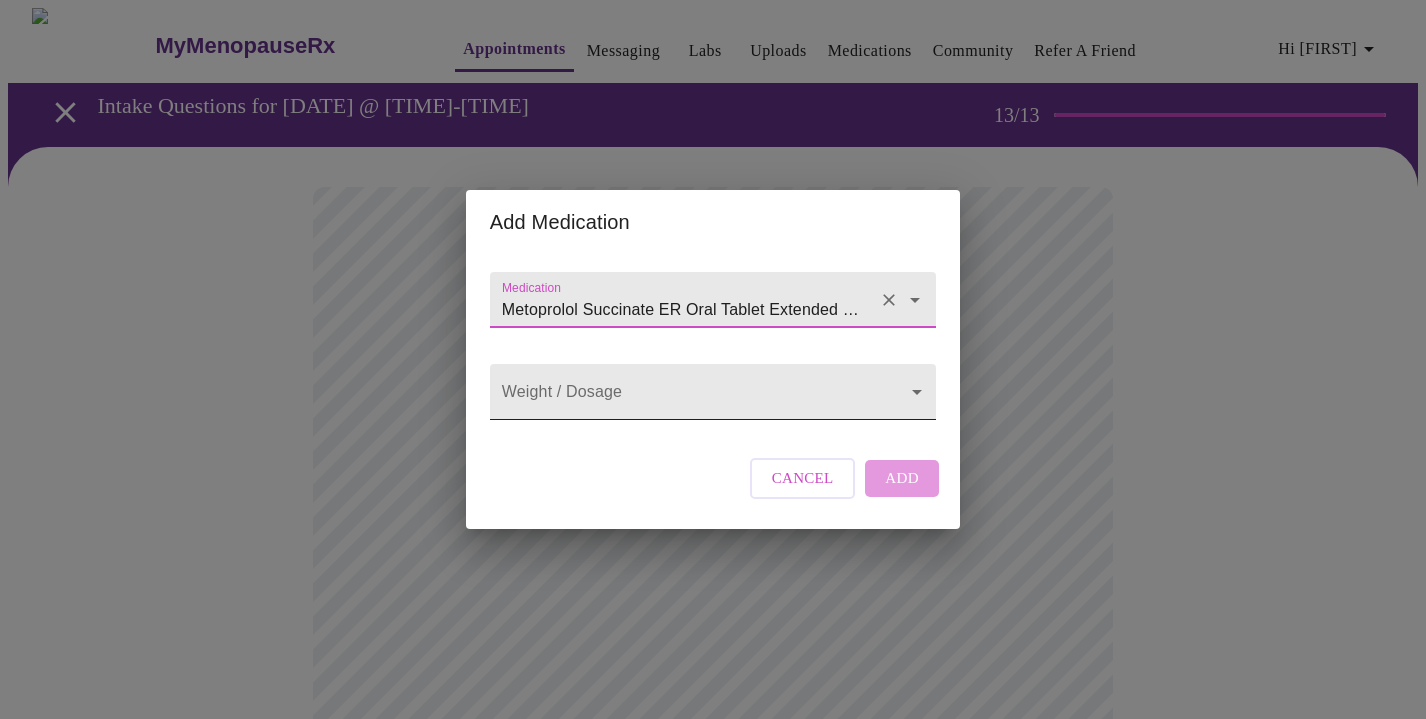 type on "Metoprolol Succinate ER Oral Tablet Extended Release 24 Hour" 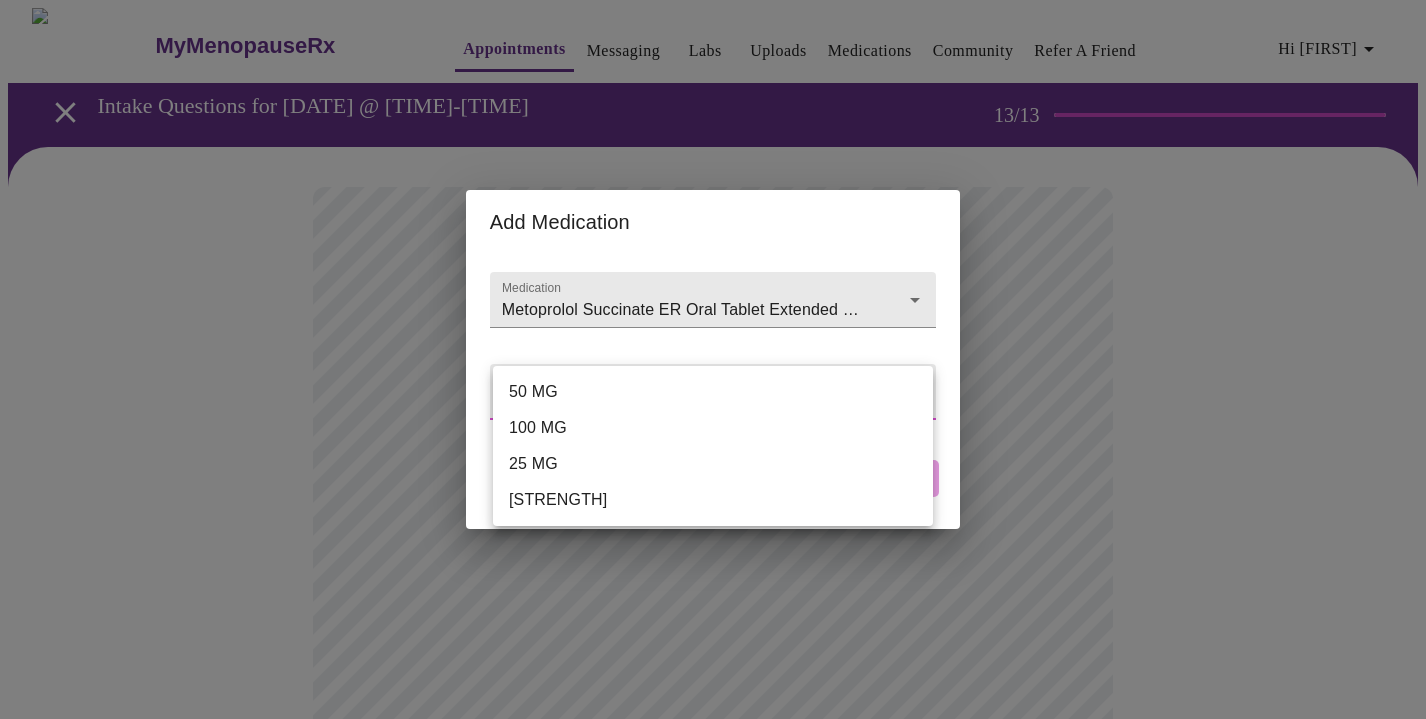 click on "50 MG" at bounding box center (713, 392) 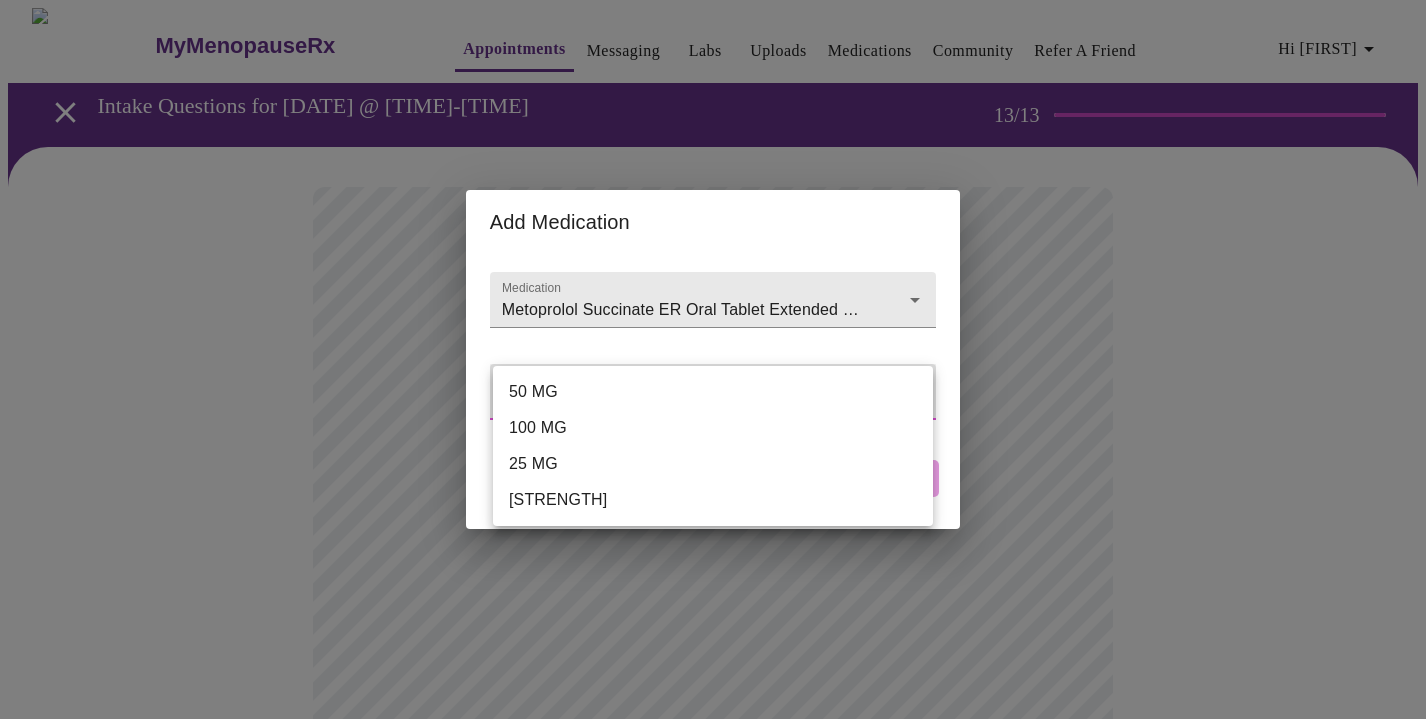 type on "50 MG" 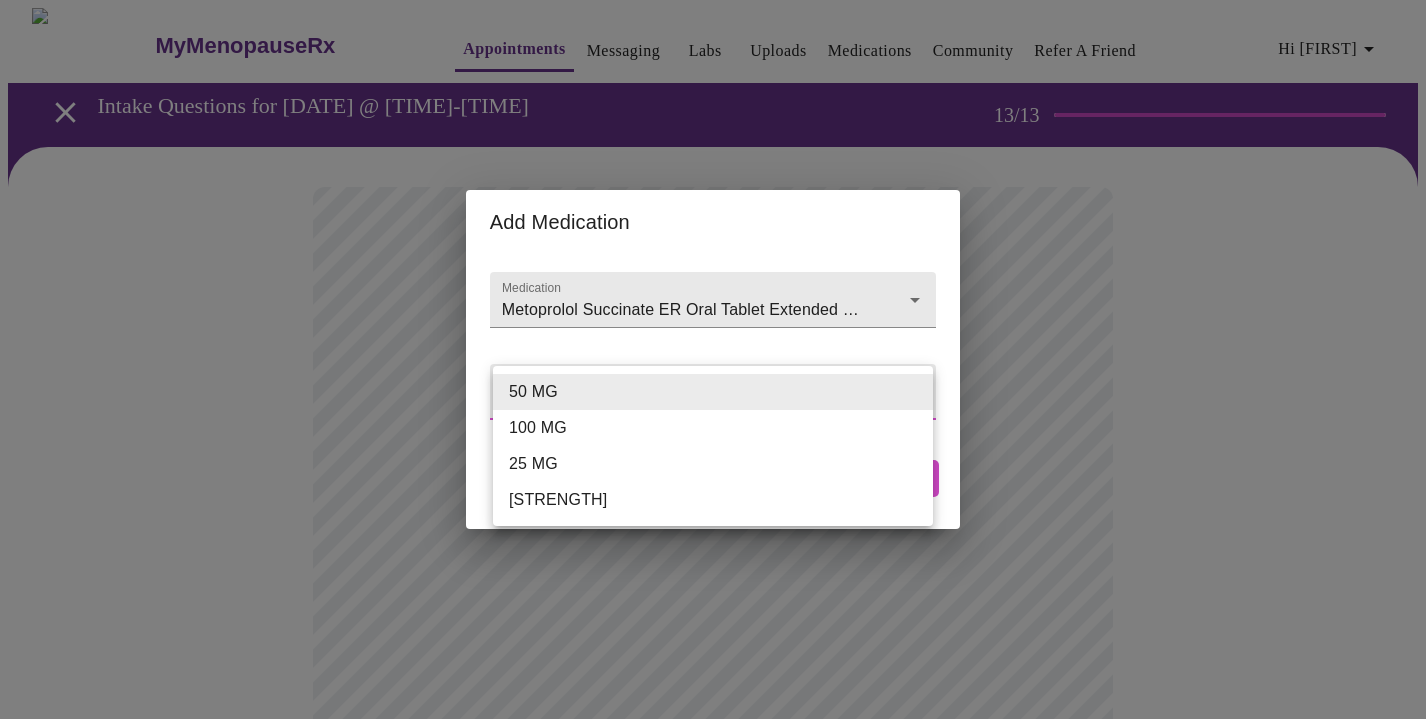 click on "MyMenopauseRx Appointments Messaging Labs Uploads Medications Community Refer a Friend Hi [FIRST]   Intake Questions for [DATE] @ [TIME]-[TIME] 13  /  13 Settings Billing Invoices Log out Add Medication Medication [MEDICATION] [MEDICATION_TYPE] [STRENGTH] [STRENGTH] Cancel Add [STRENGTH] [STRENGTH] [STRENGTH] [STRENGTH]" at bounding box center [713, 760] 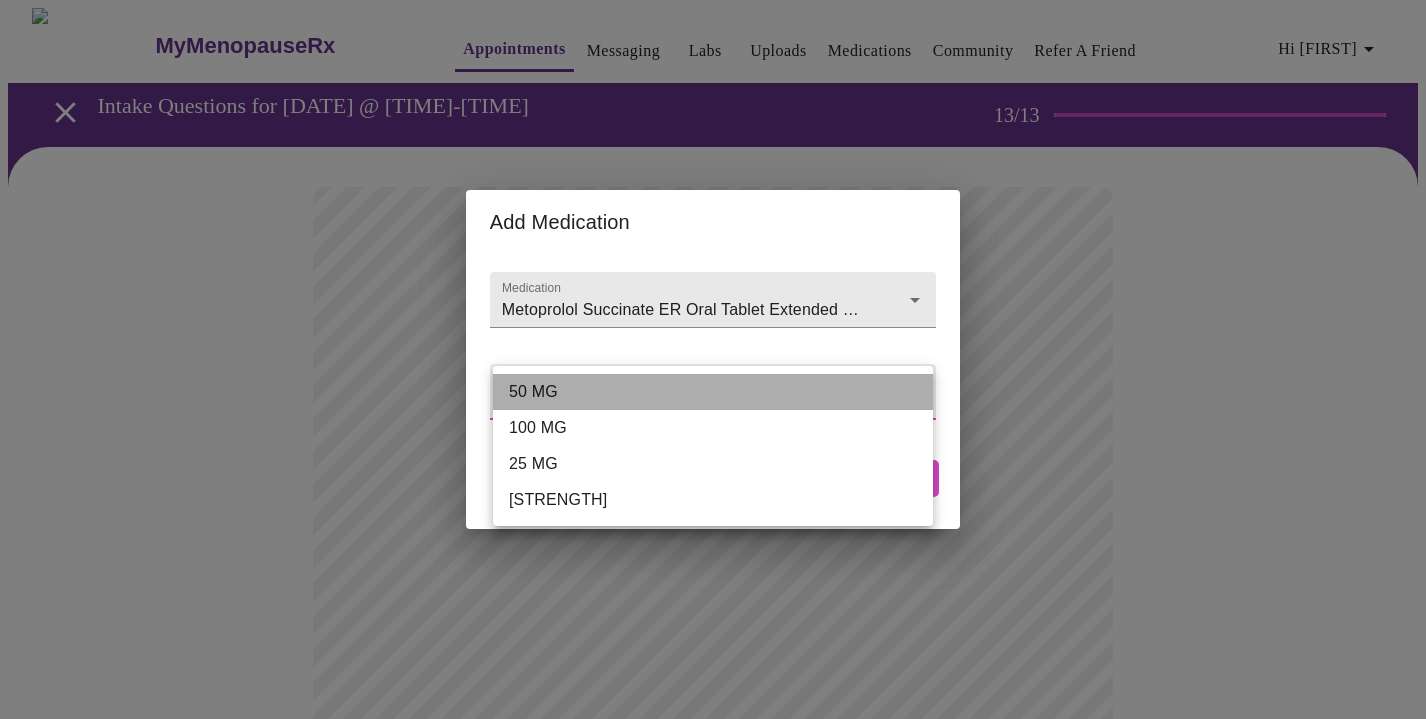 click on "50 MG" at bounding box center (713, 392) 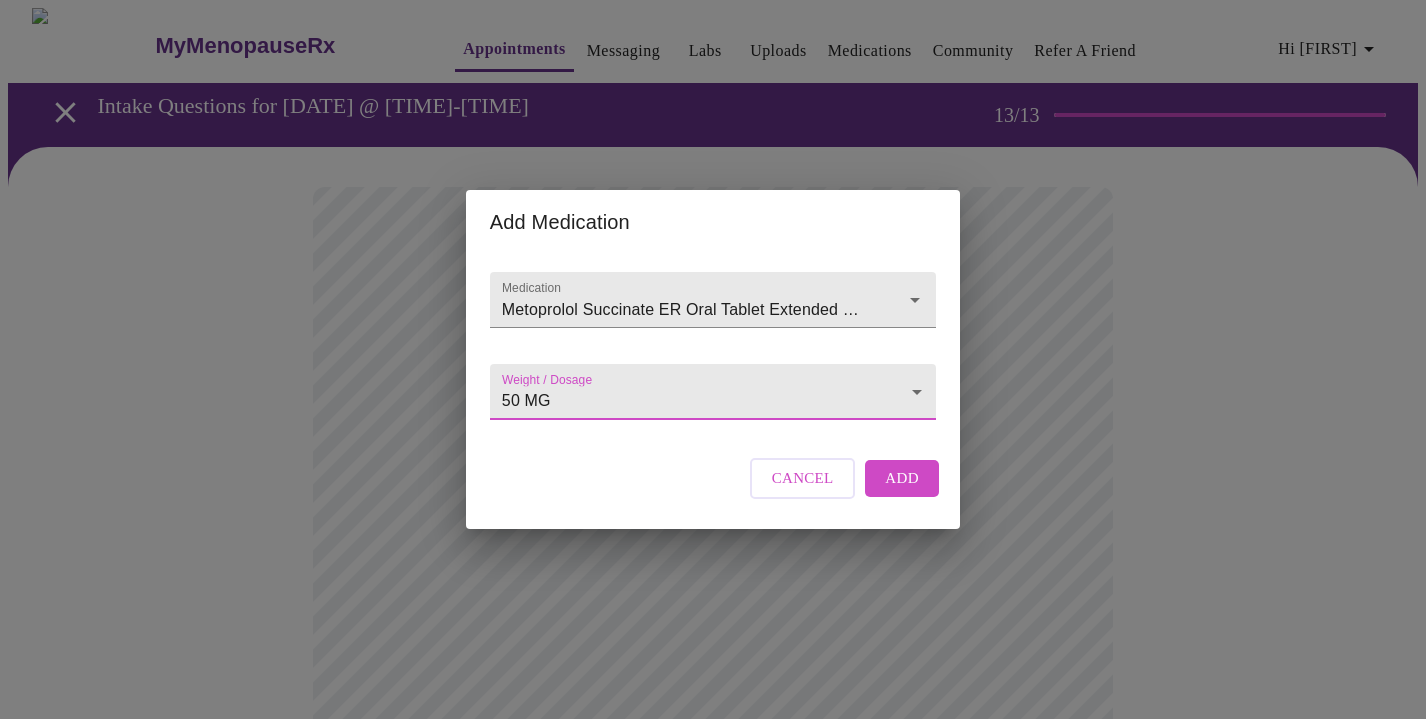 click on "Add" at bounding box center [902, 478] 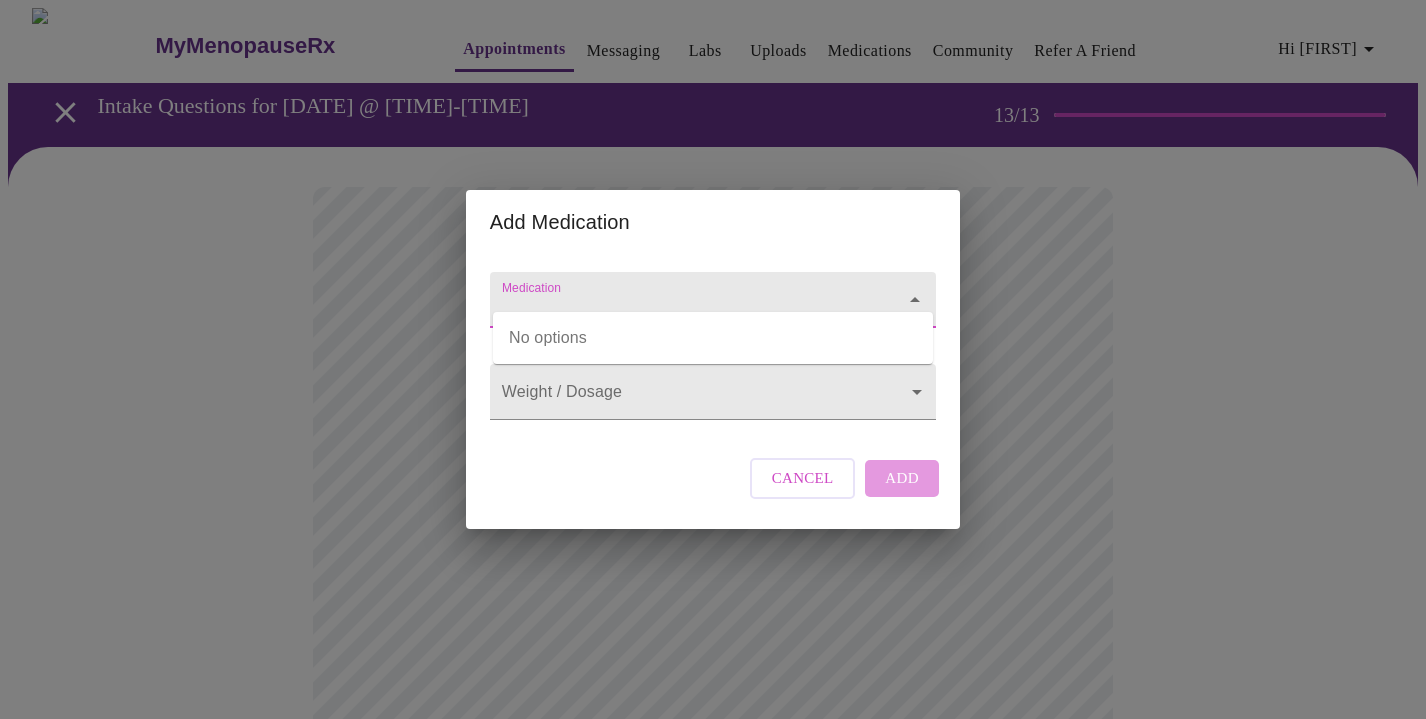 click on "Medication" at bounding box center (684, 309) 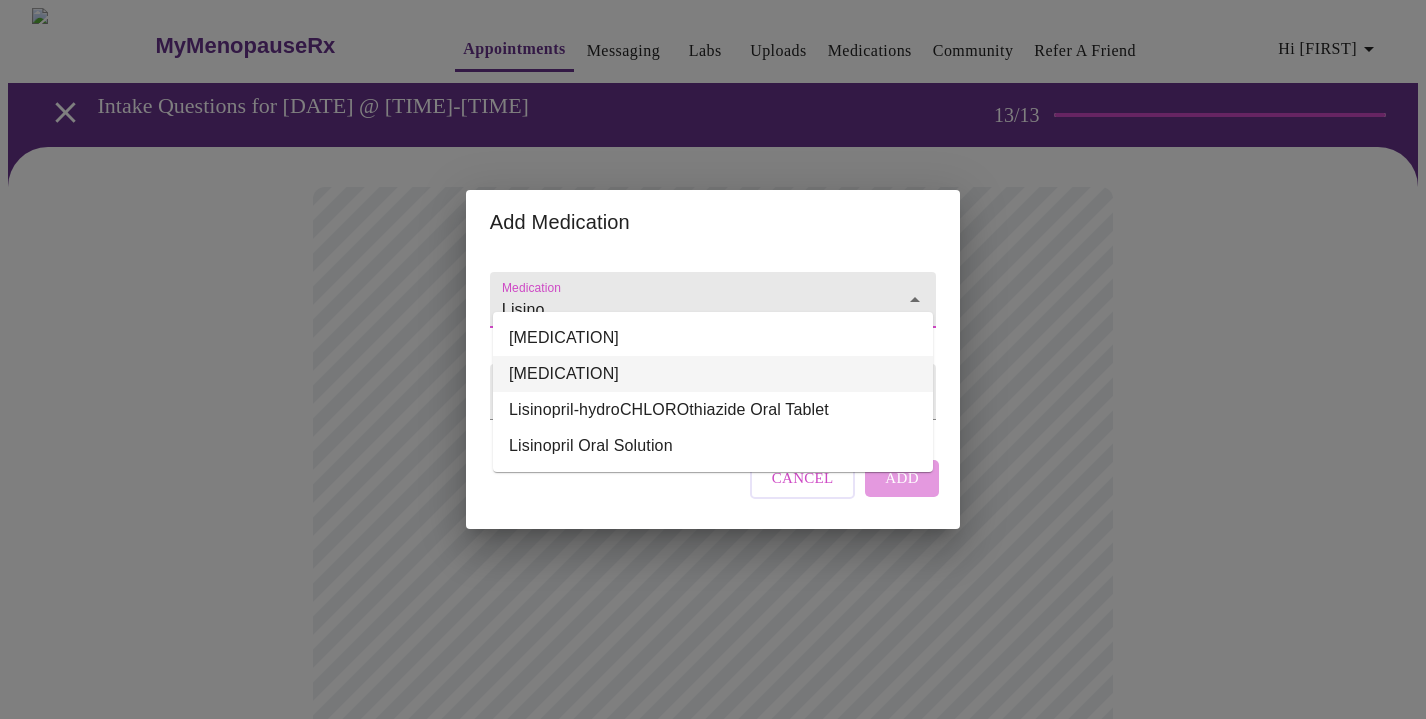 click on "[MEDICATION]" at bounding box center [713, 374] 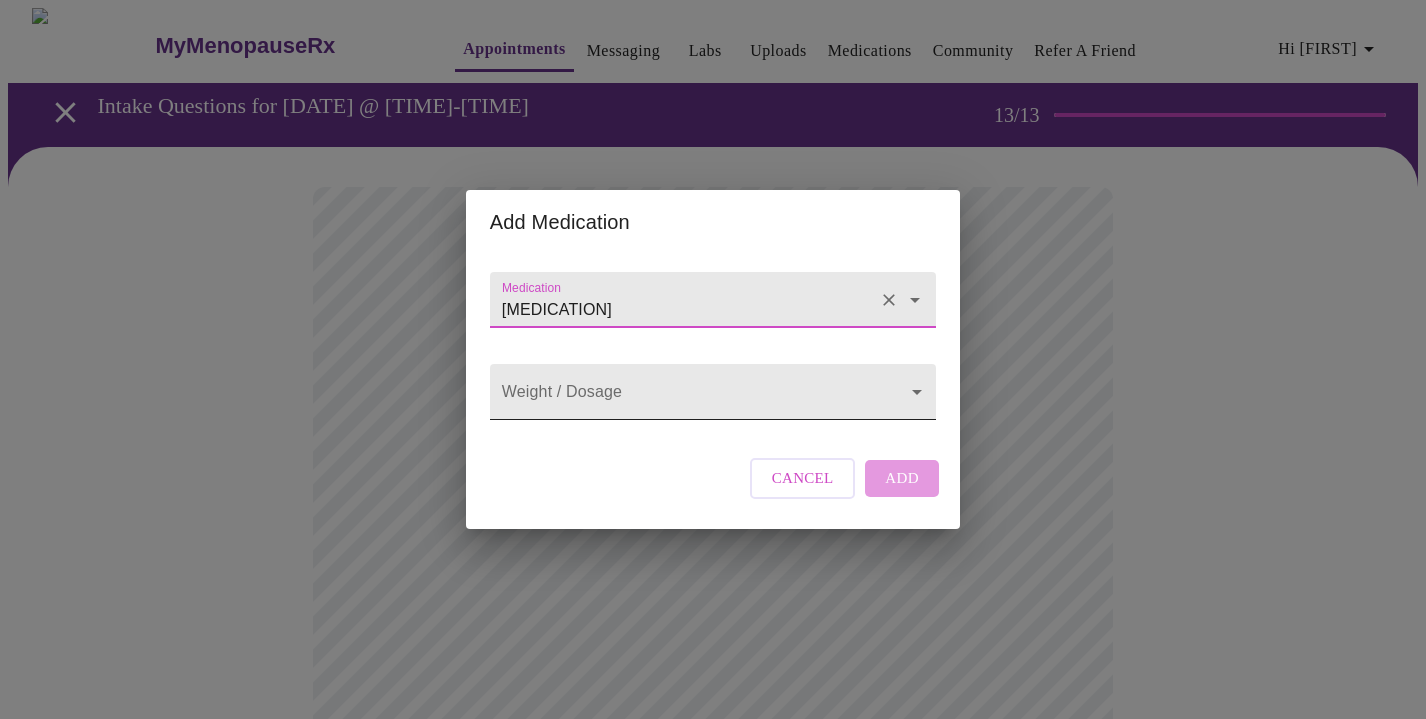 type on "[MEDICATION]" 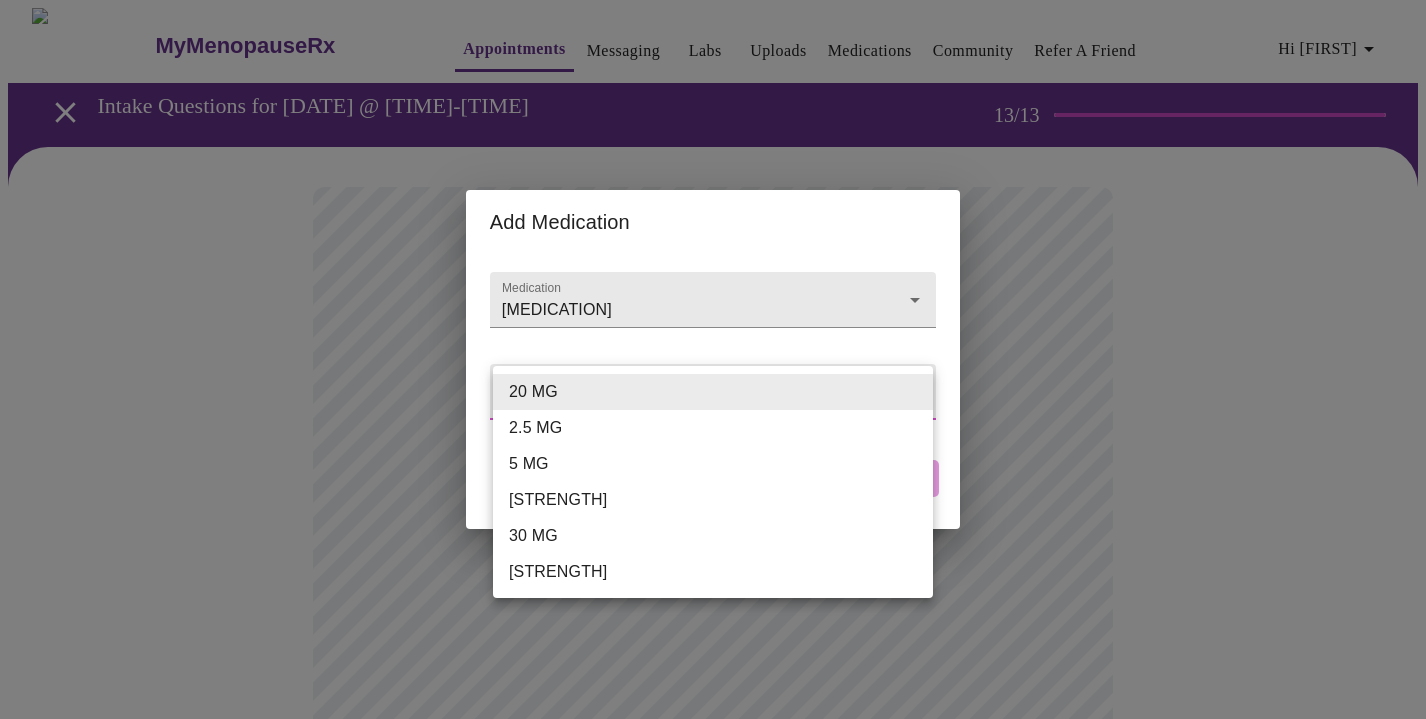 click on "Hi [PERSON]   Intake Questions for [DATE] @ [TIME]-[TIME] 13  /  13 Settings Billing Invoices Log out Add Medication Medication Lisinopril Oral Tablet Weight / Dosage ​ Cancel Add 20 MG 2.5 MG 5 MG 40 MG 30 MG 10 MG" at bounding box center (713, 782) 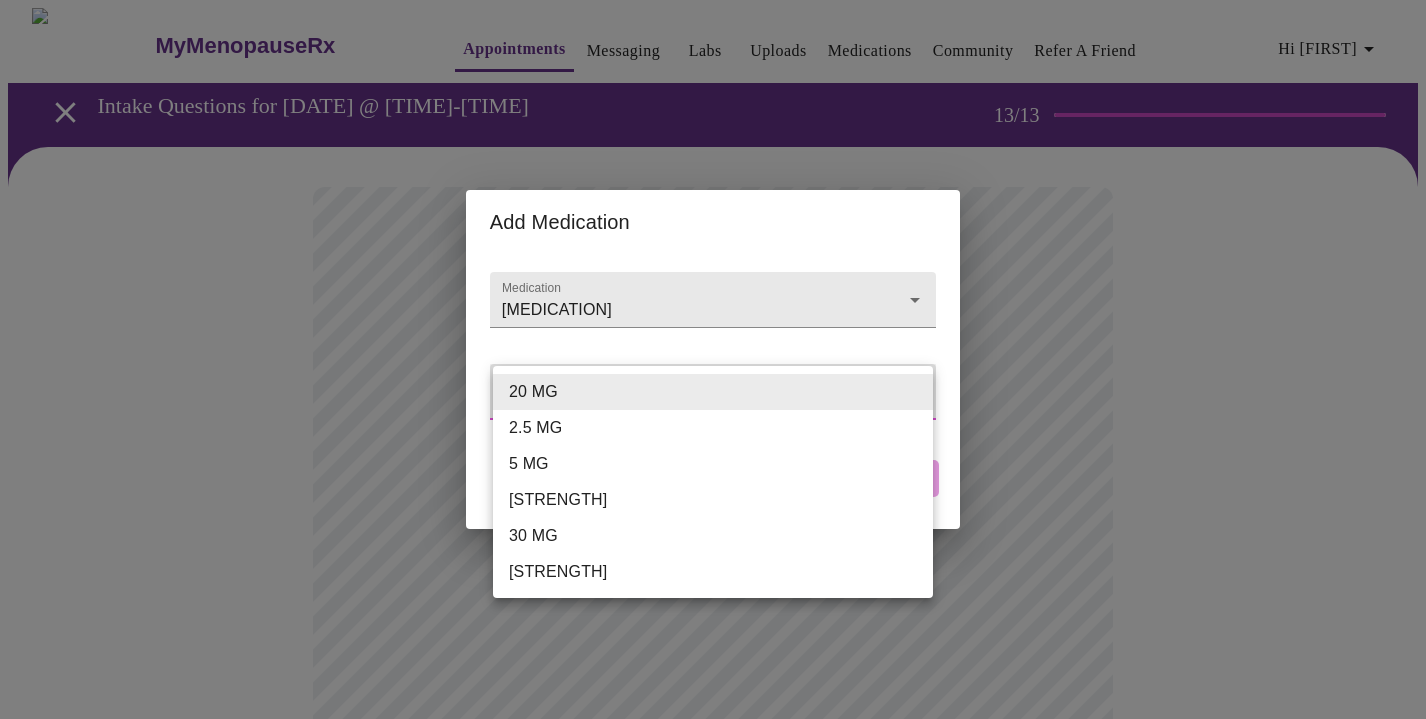 type on "[STRENGTH]" 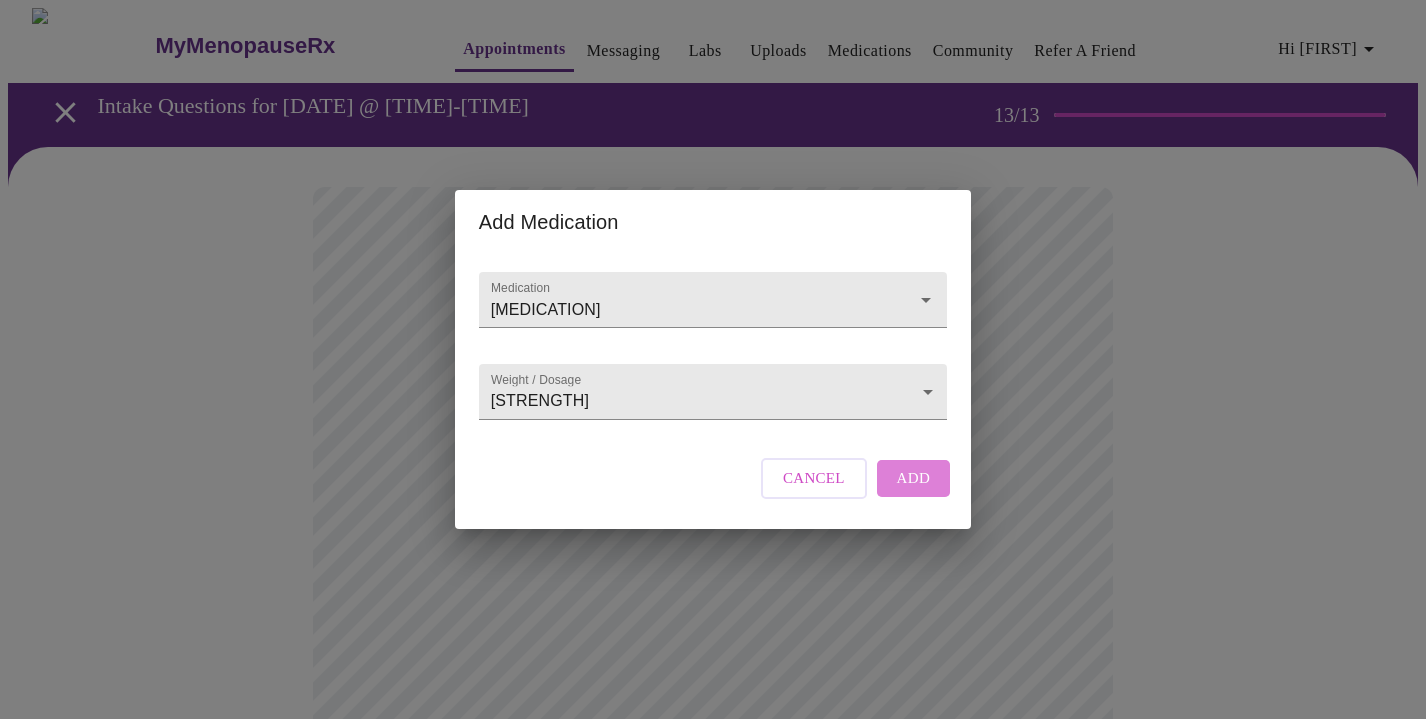 click on "Add" at bounding box center (914, 478) 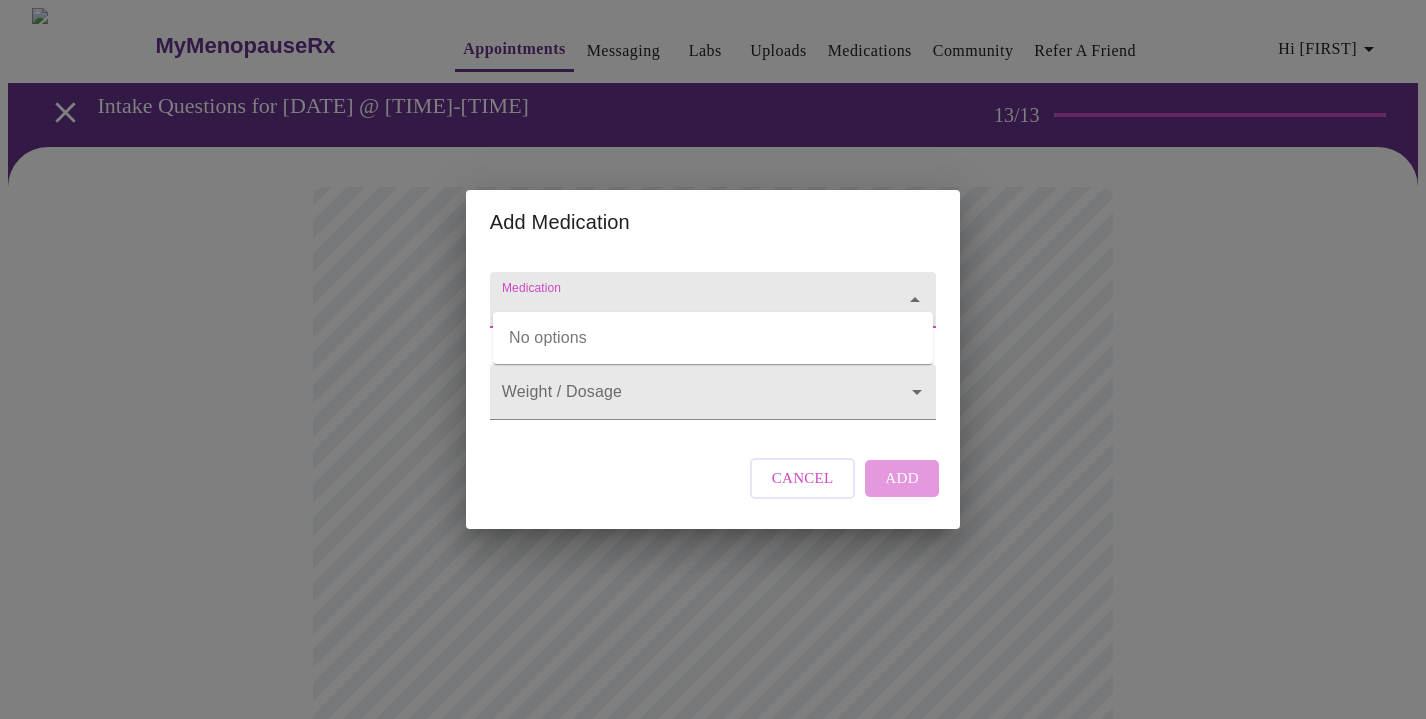 click on "Medication" at bounding box center (684, 309) 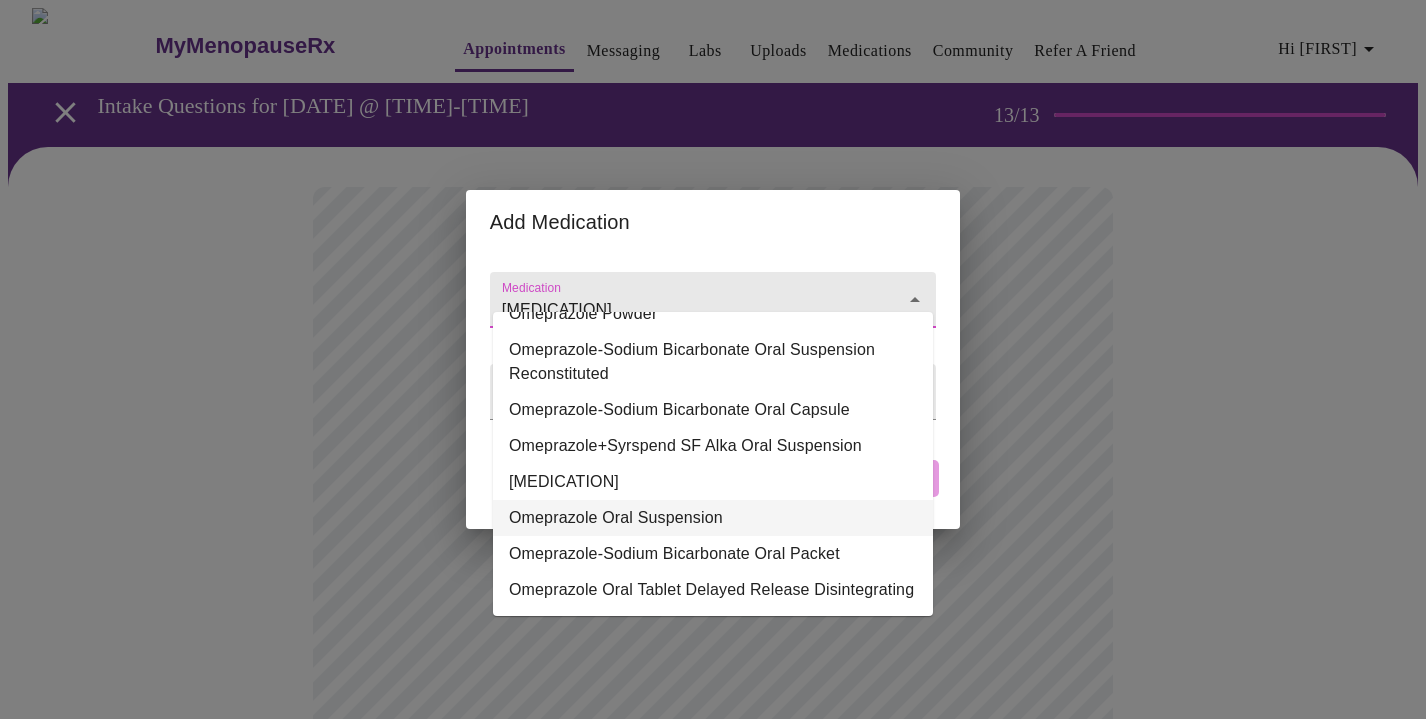 scroll, scrollTop: 0, scrollLeft: 0, axis: both 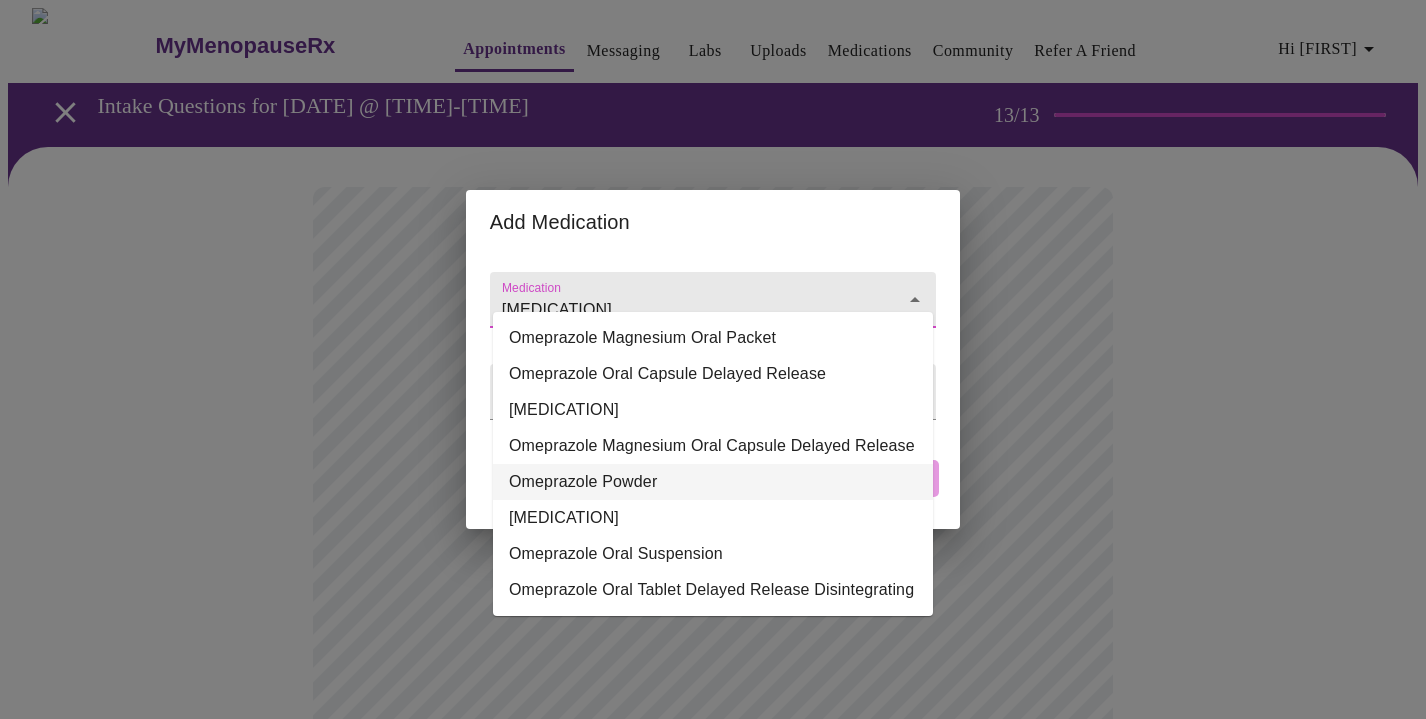 click on "Omeprazole  Powder" at bounding box center (713, 482) 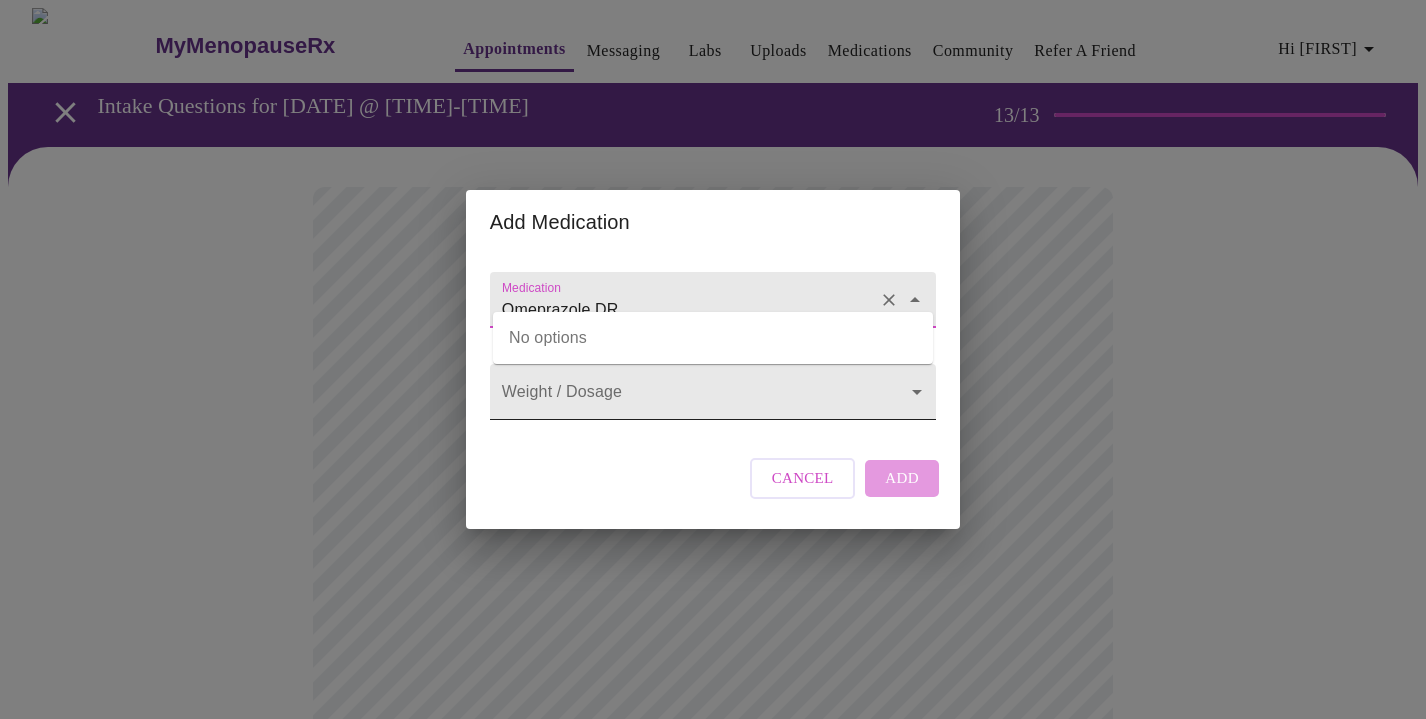 type on "Omeprazole  Powder" 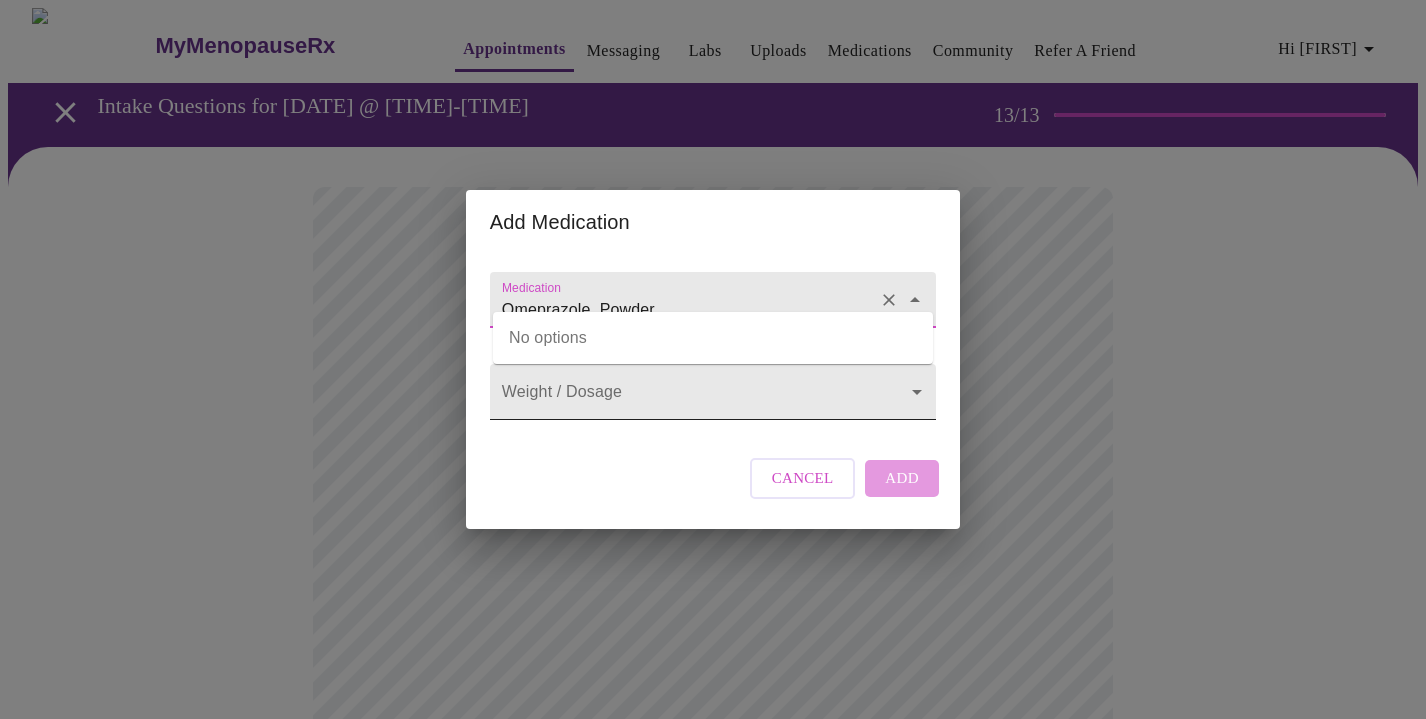 click on "Hi [PERSON]   Intake Questions for [DATE] @ [TIME]-[TIME] 13  /  13 Settings Billing Invoices Log out Add Medication Medication Omeprazole  Powder Weight / Dosage ​ Cancel Add No options" at bounding box center [713, 819] 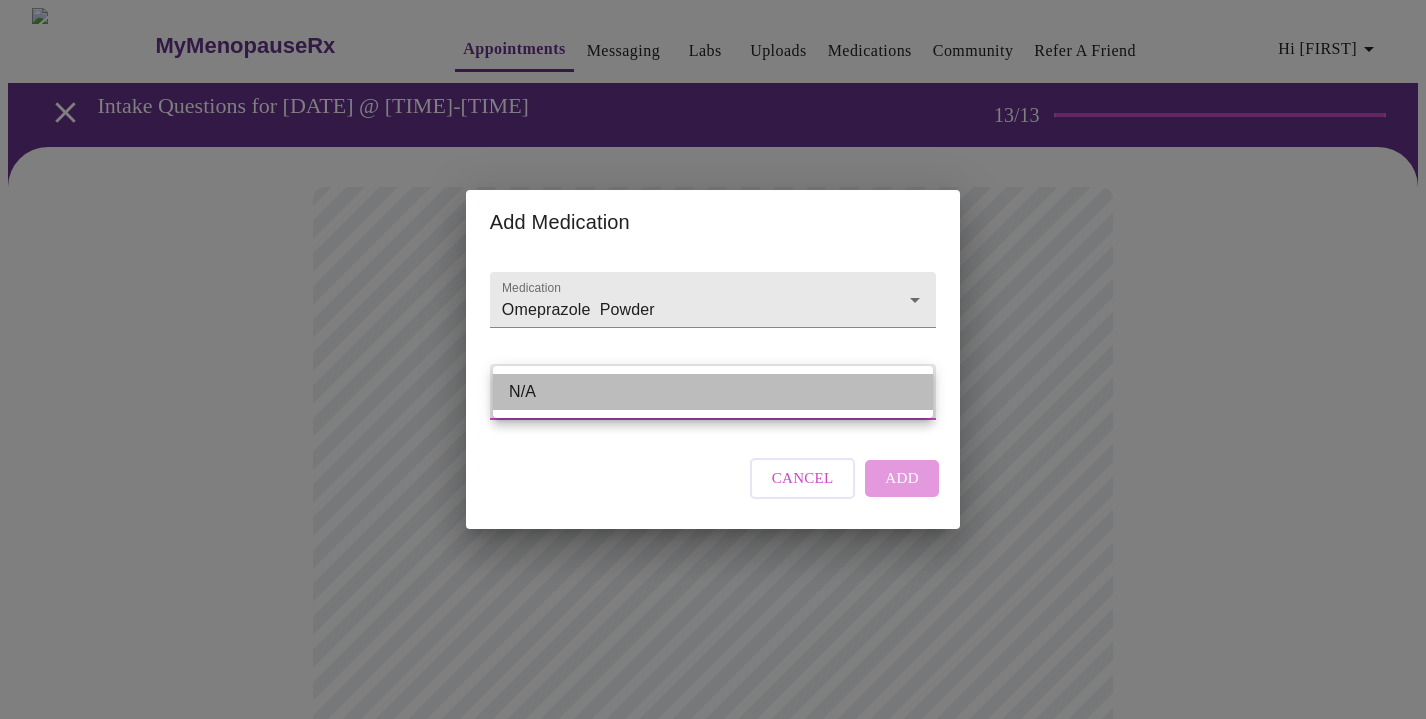 click on "N/A" at bounding box center [713, 392] 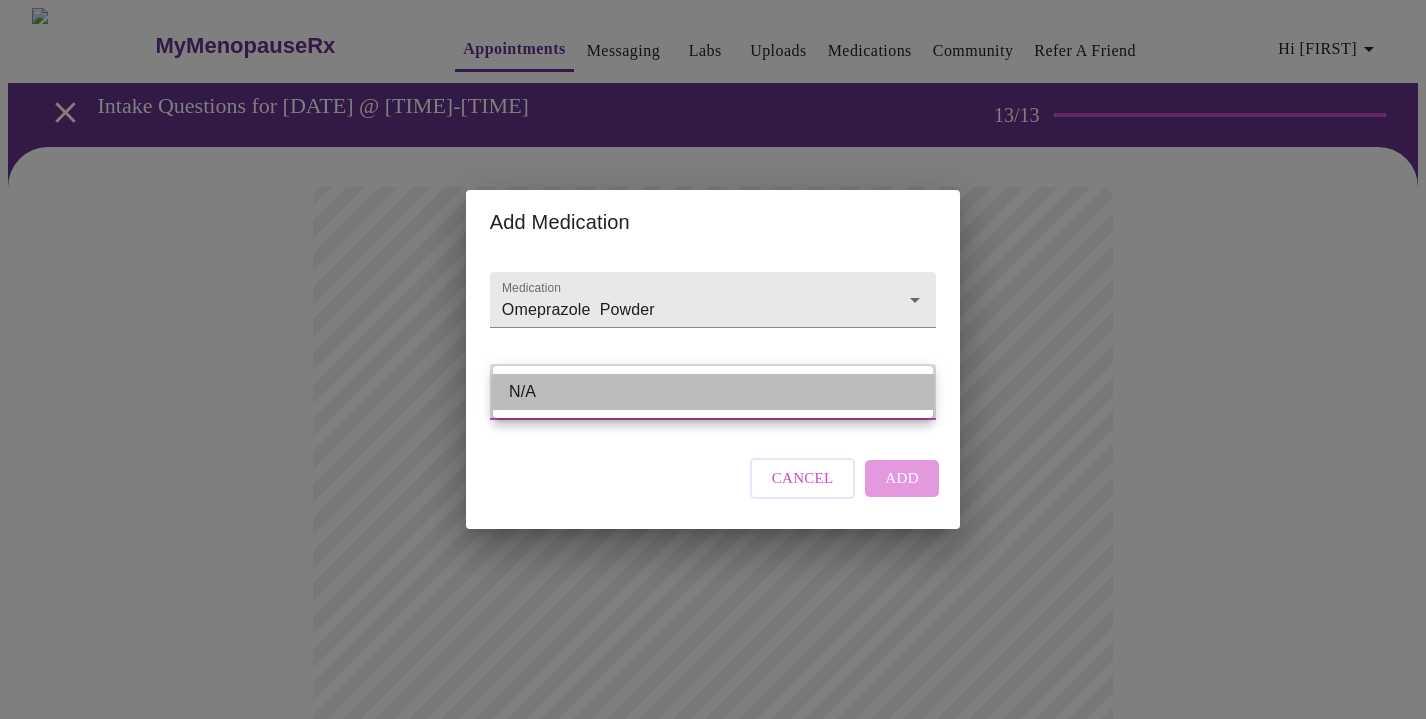 type on "N/A" 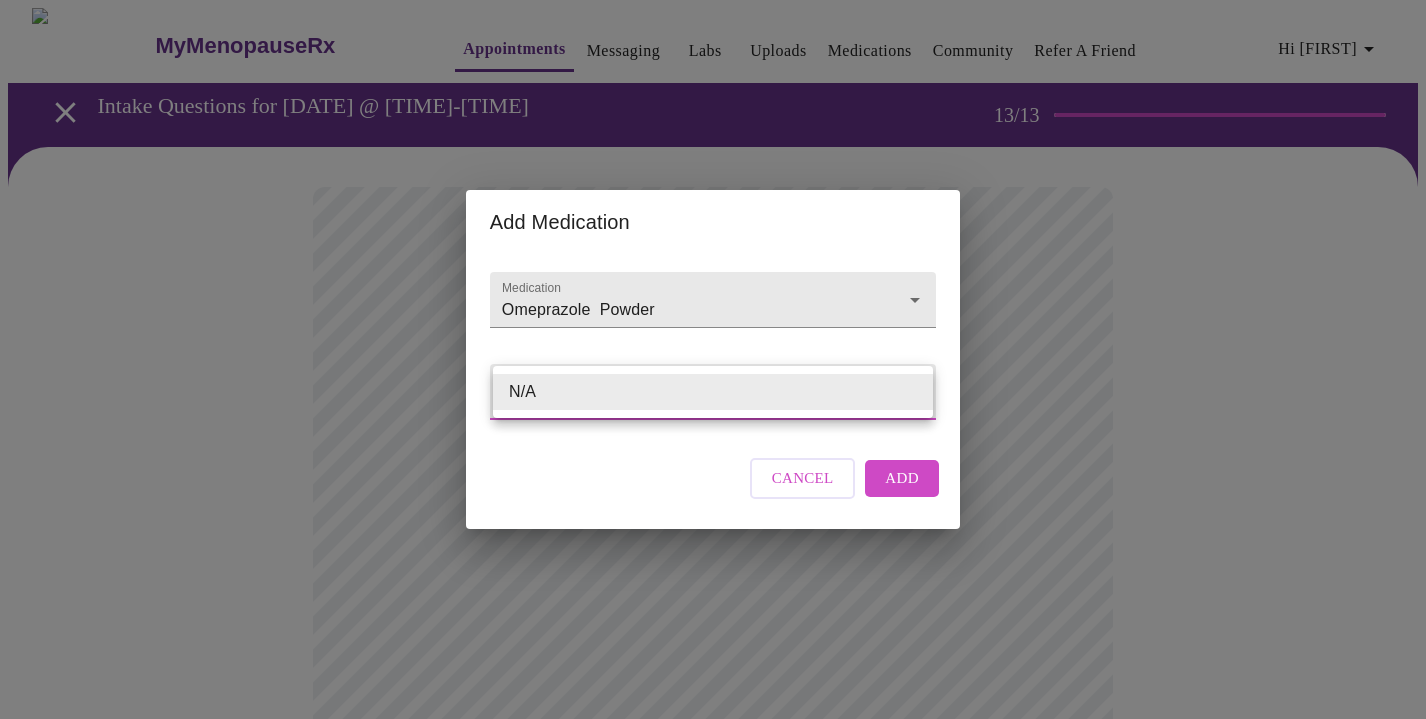 click on "Hi [PERSON]   Intake Questions for [DATE] @ [TIME]-[TIME] 13  /  13 Settings Billing Invoices Log out Add Medication Medication Omeprazole  Powder Weight / Dosage ​ Cancel Add N/A" at bounding box center [713, 819] 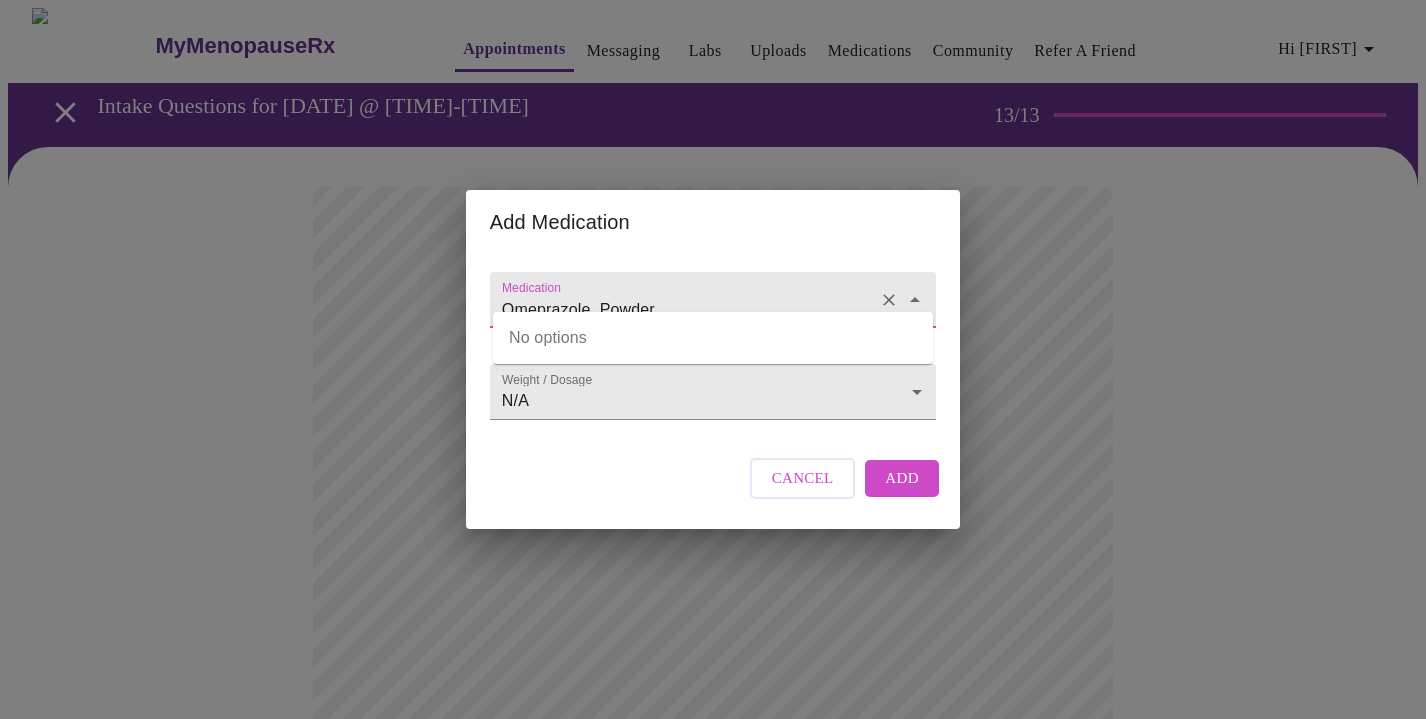 click on "Omeprazole  Powder" at bounding box center (684, 309) 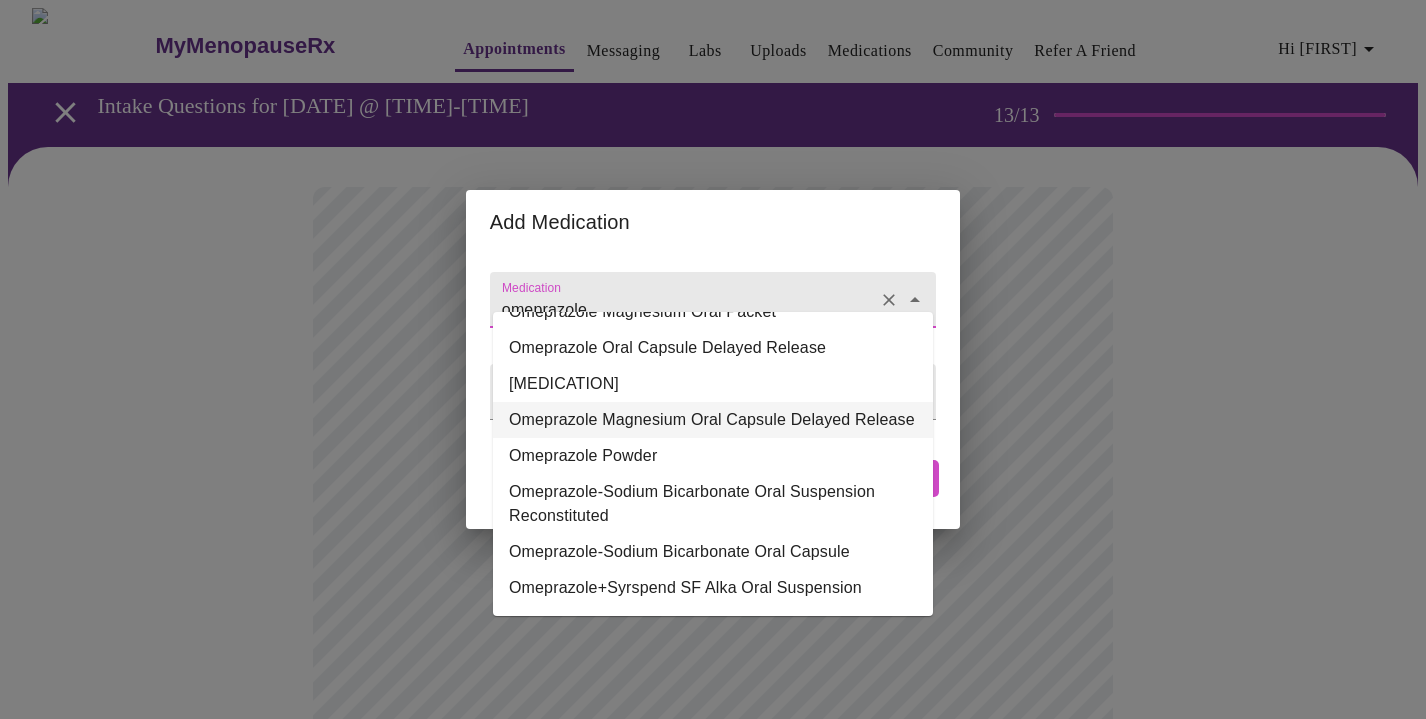 scroll, scrollTop: 28, scrollLeft: 0, axis: vertical 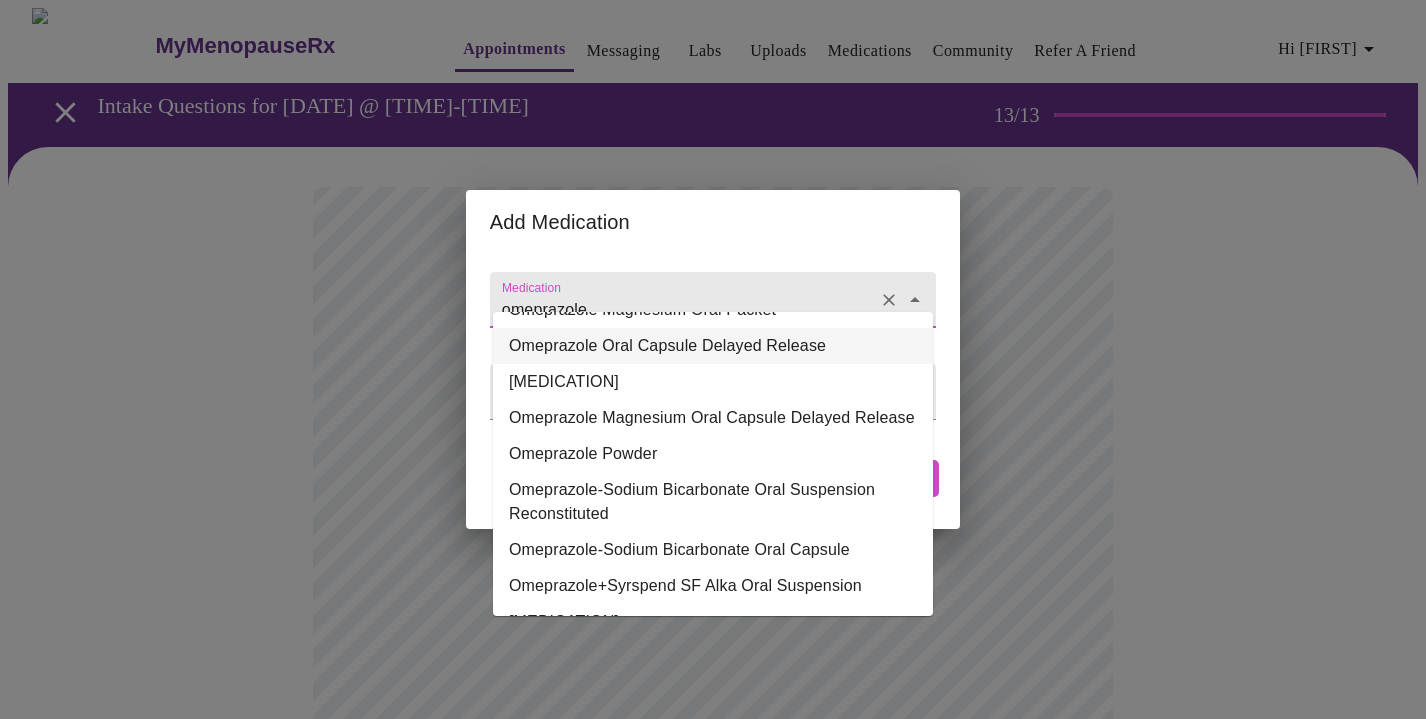click on "Omeprazole Oral Capsule Delayed Release" at bounding box center [713, 346] 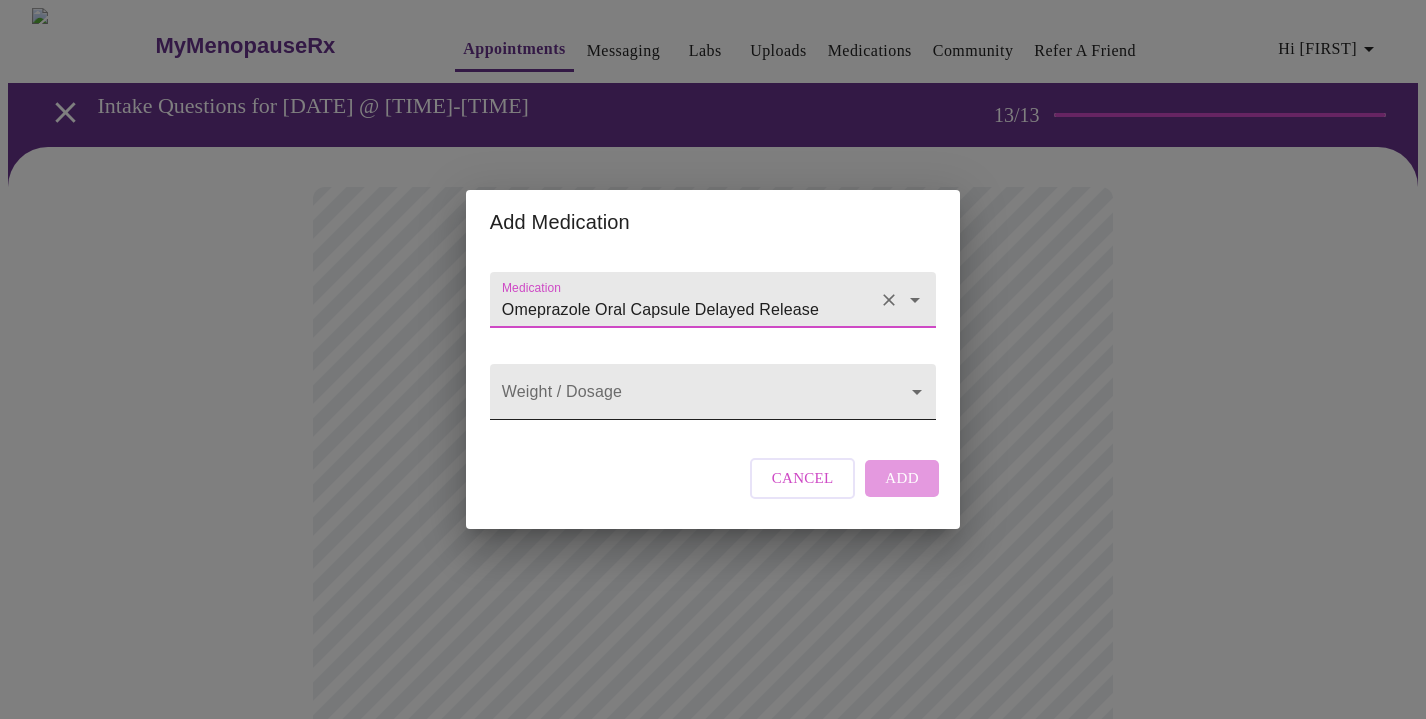 type on "Omeprazole Oral Capsule Delayed Release" 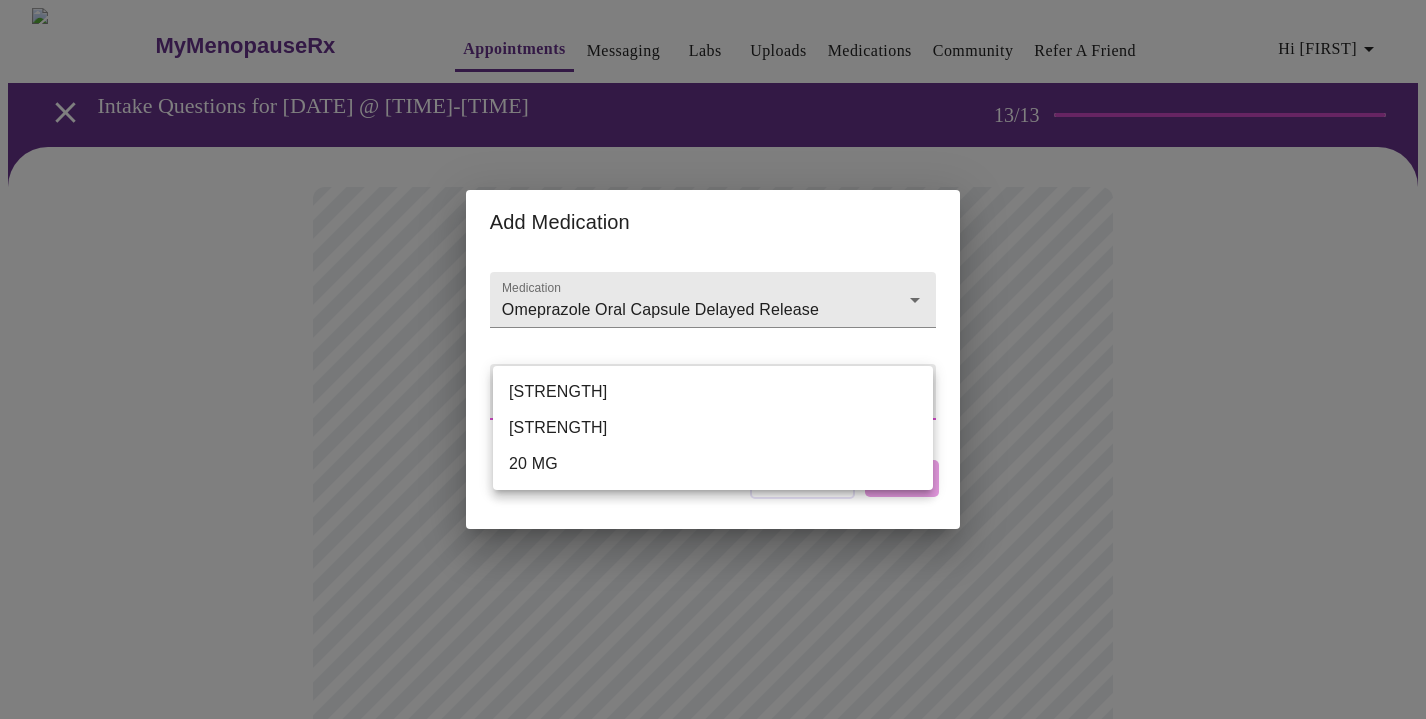 click on "[STRENGTH]" at bounding box center [713, 392] 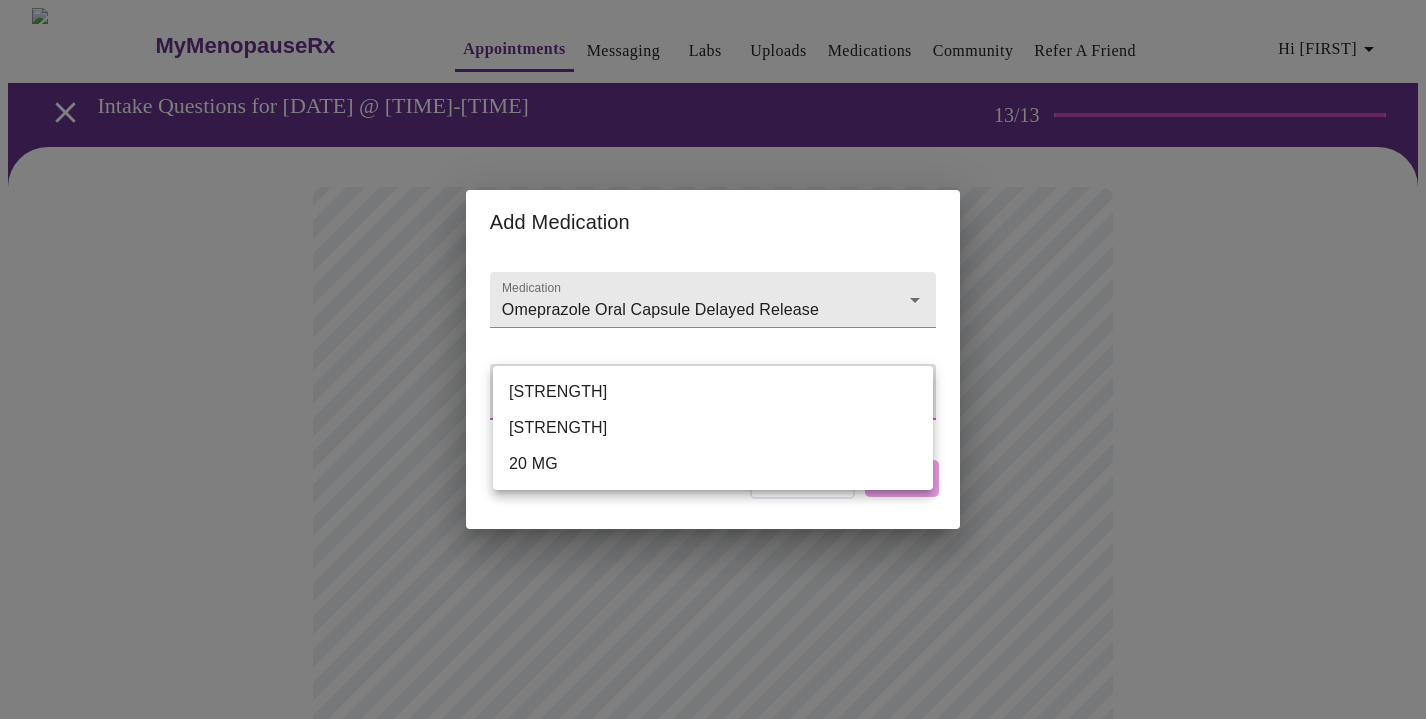type on "[STRENGTH]" 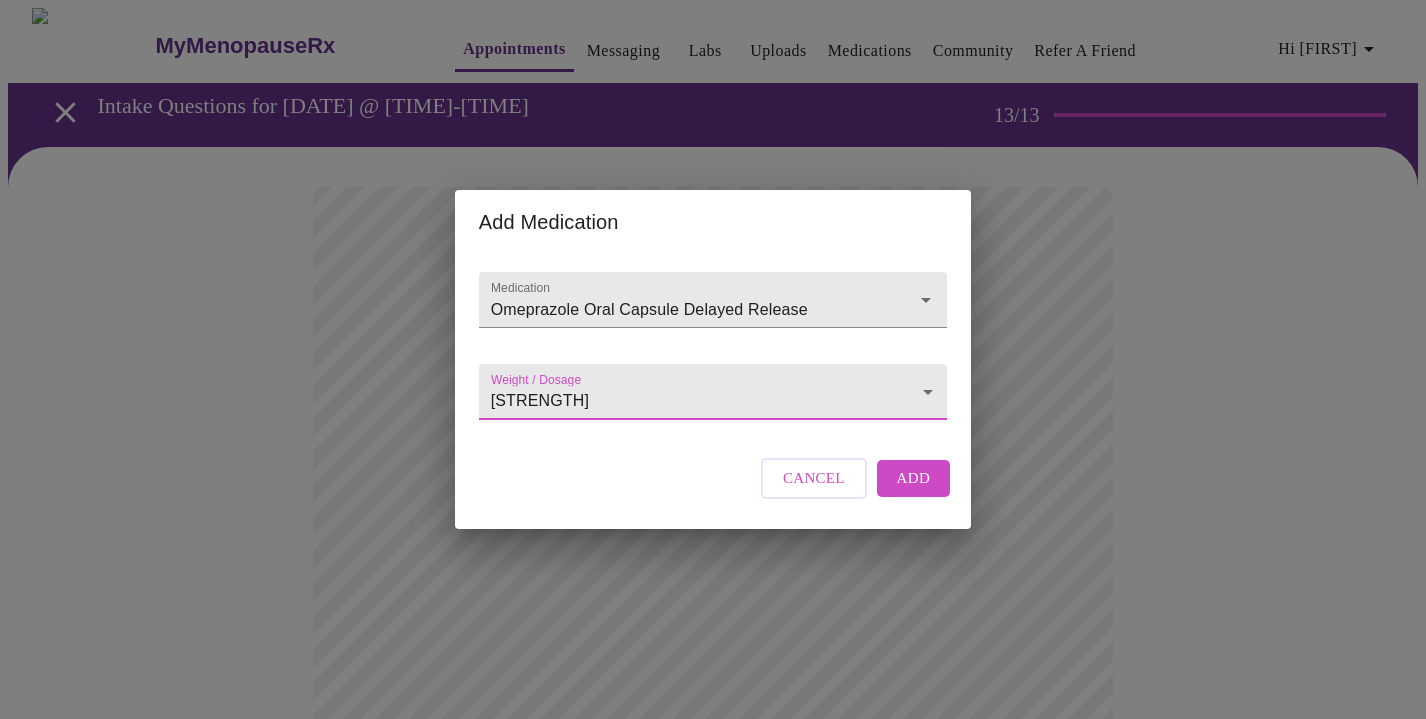 click on "Add" at bounding box center [914, 478] 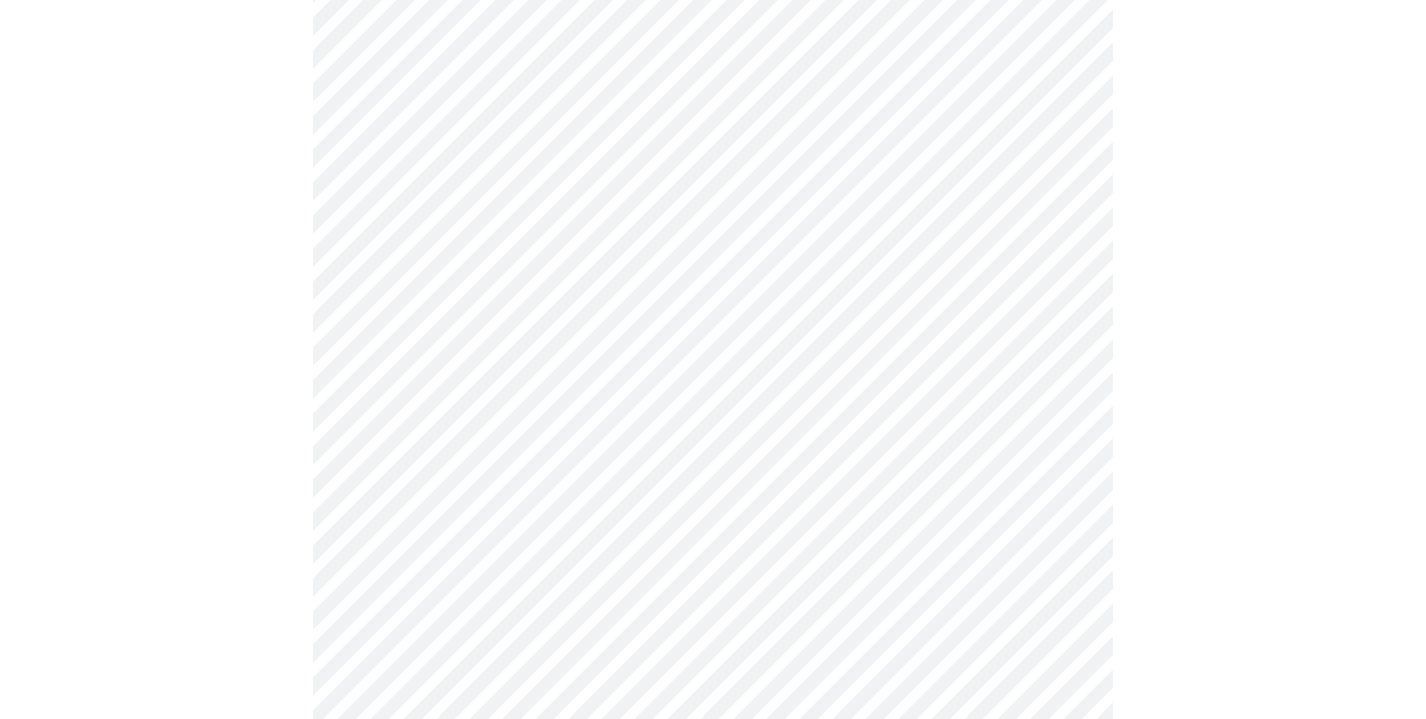scroll, scrollTop: 977, scrollLeft: 0, axis: vertical 